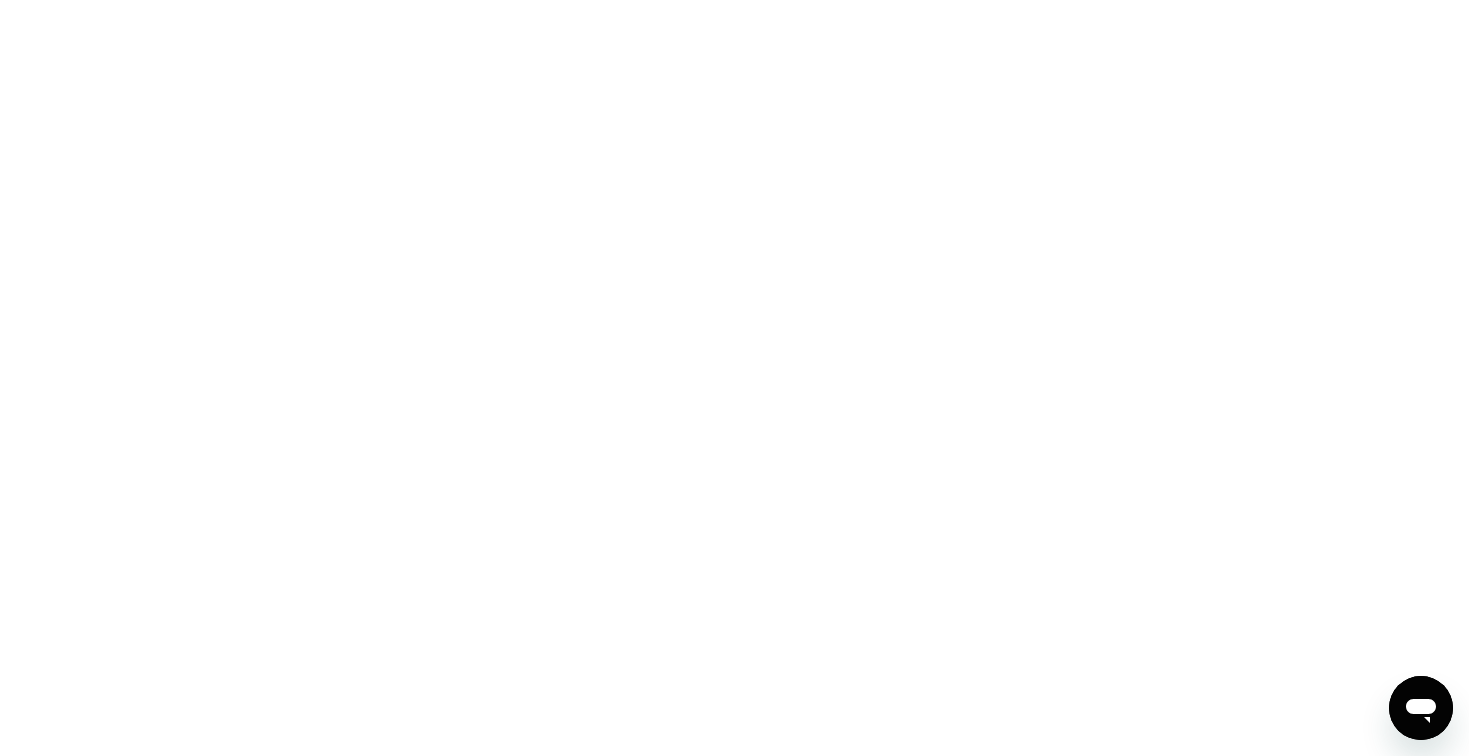 scroll, scrollTop: 0, scrollLeft: 0, axis: both 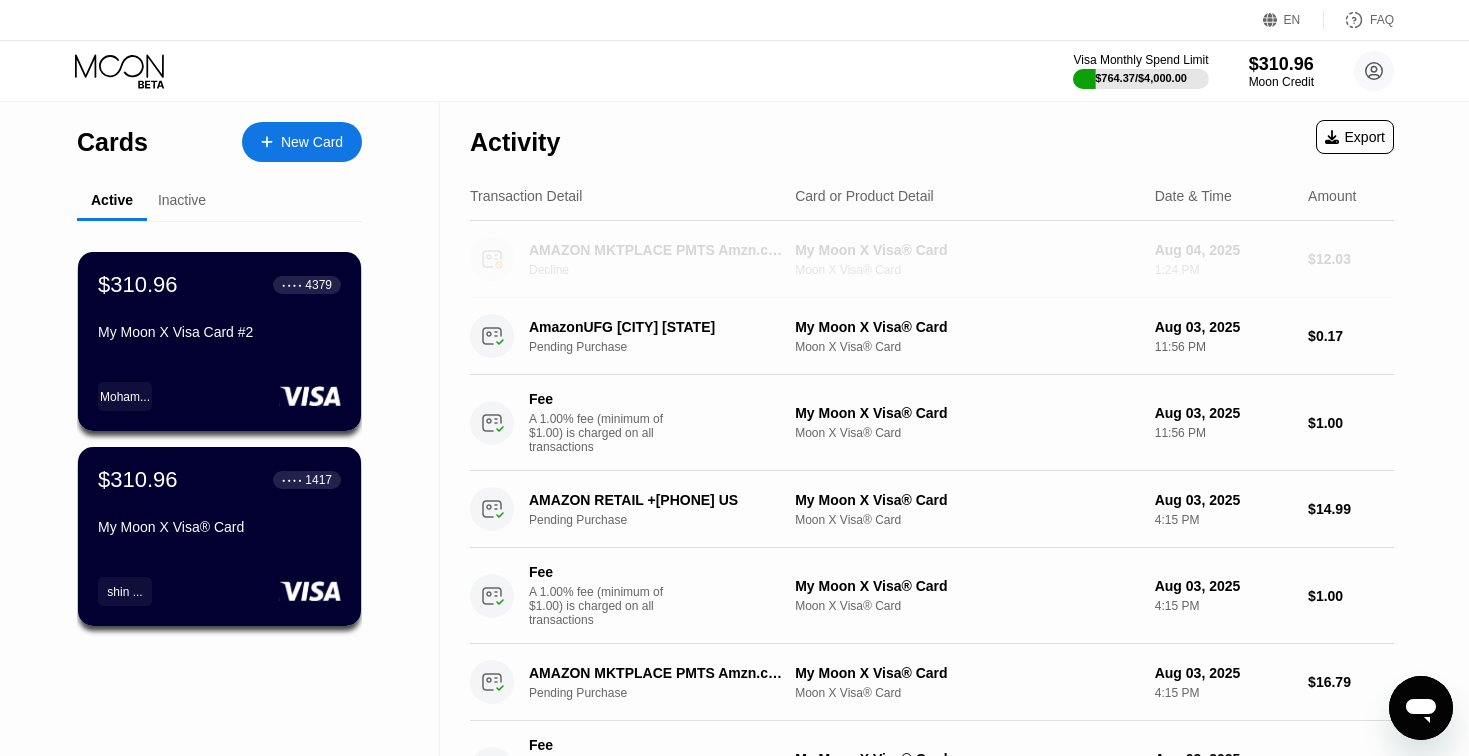 click on "My Moon X Visa® Card" at bounding box center (967, 250) 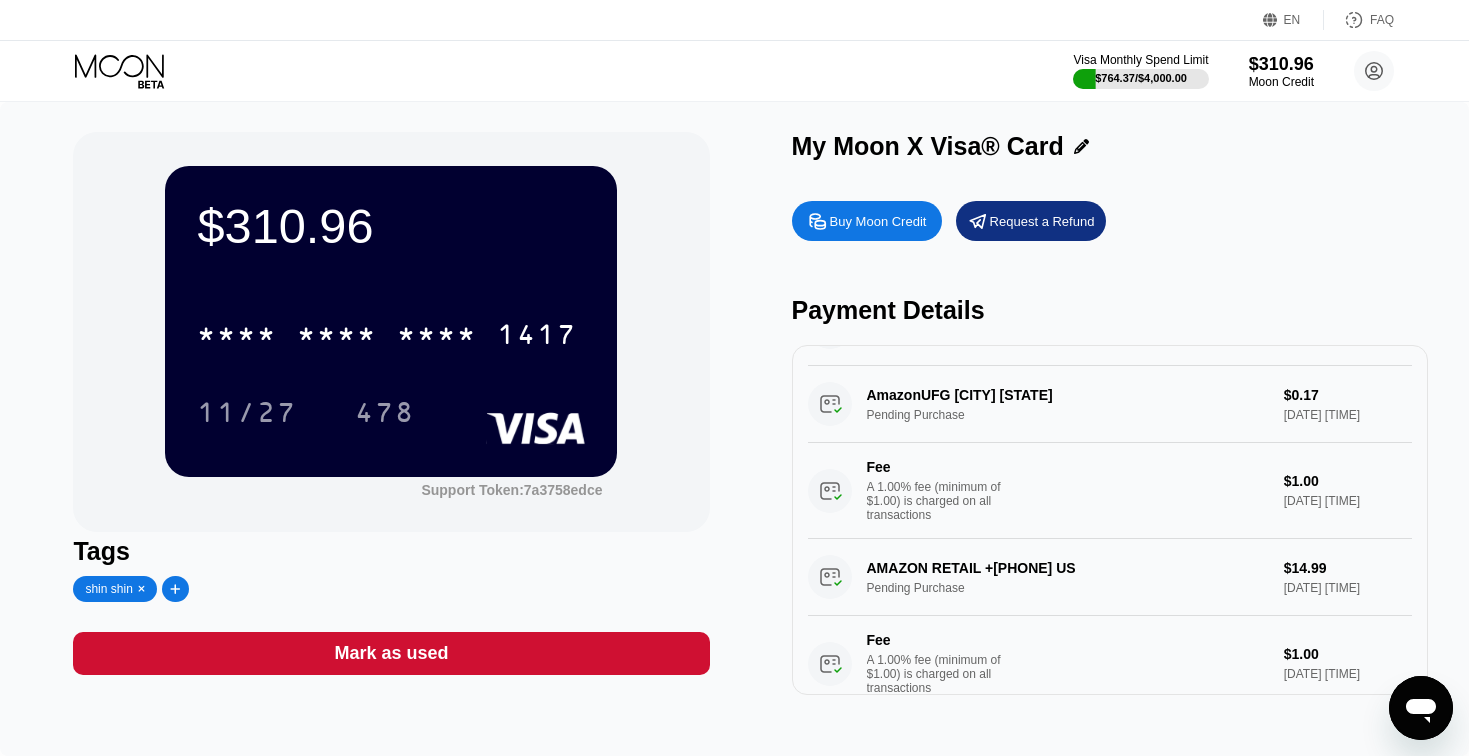 scroll, scrollTop: 0, scrollLeft: 0, axis: both 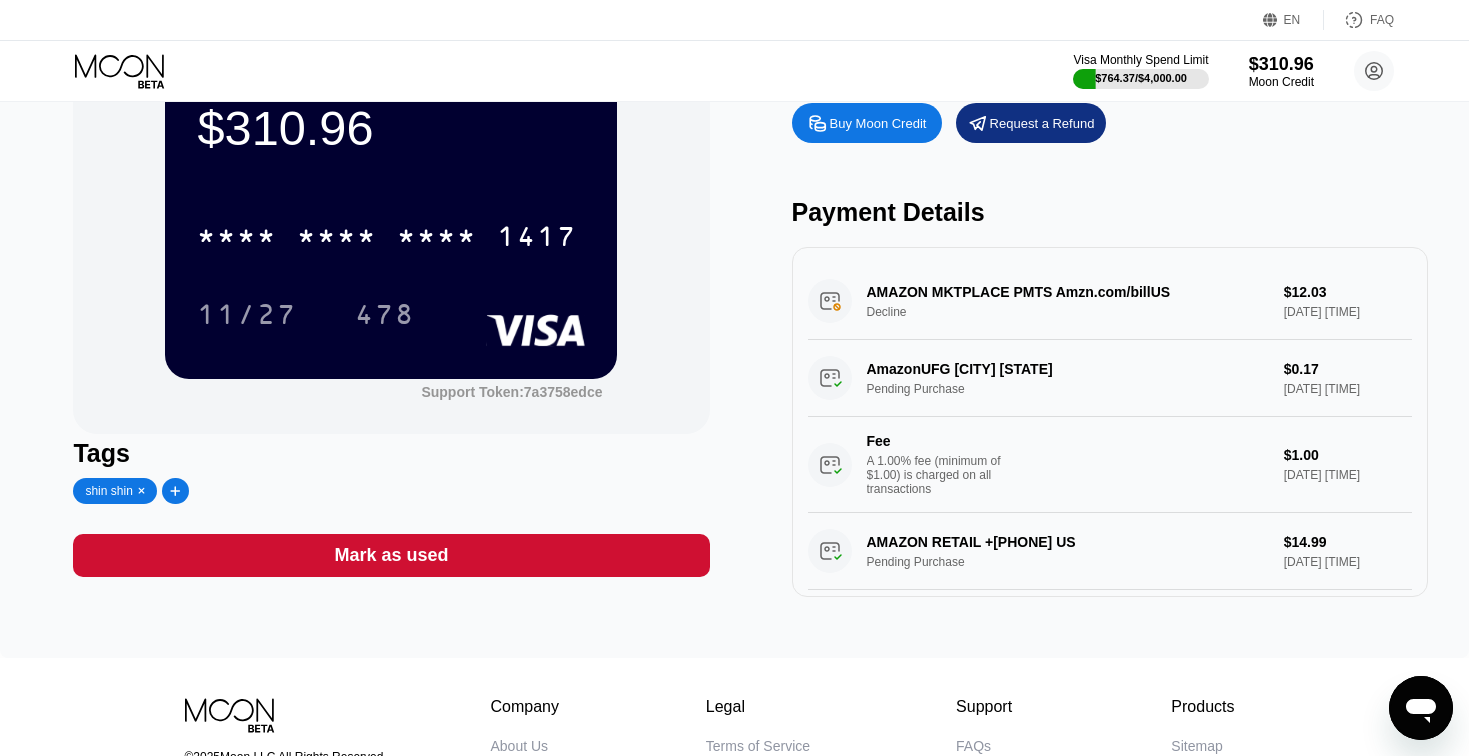 click on "AMAZON MKTPLACE PMTS Amzn.com/billUS Decline $12.03 [DATE] [TIME]" at bounding box center (1110, 301) 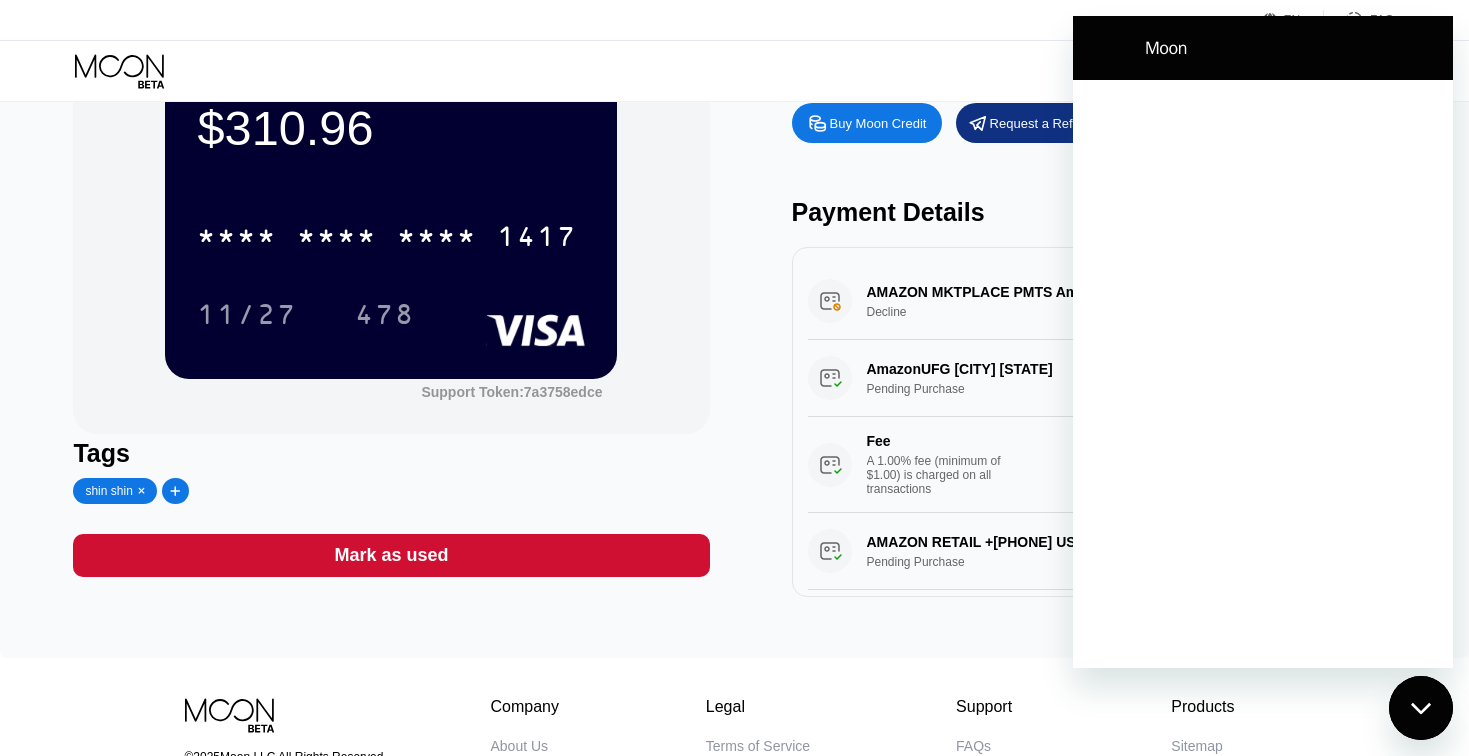 scroll, scrollTop: 0, scrollLeft: 0, axis: both 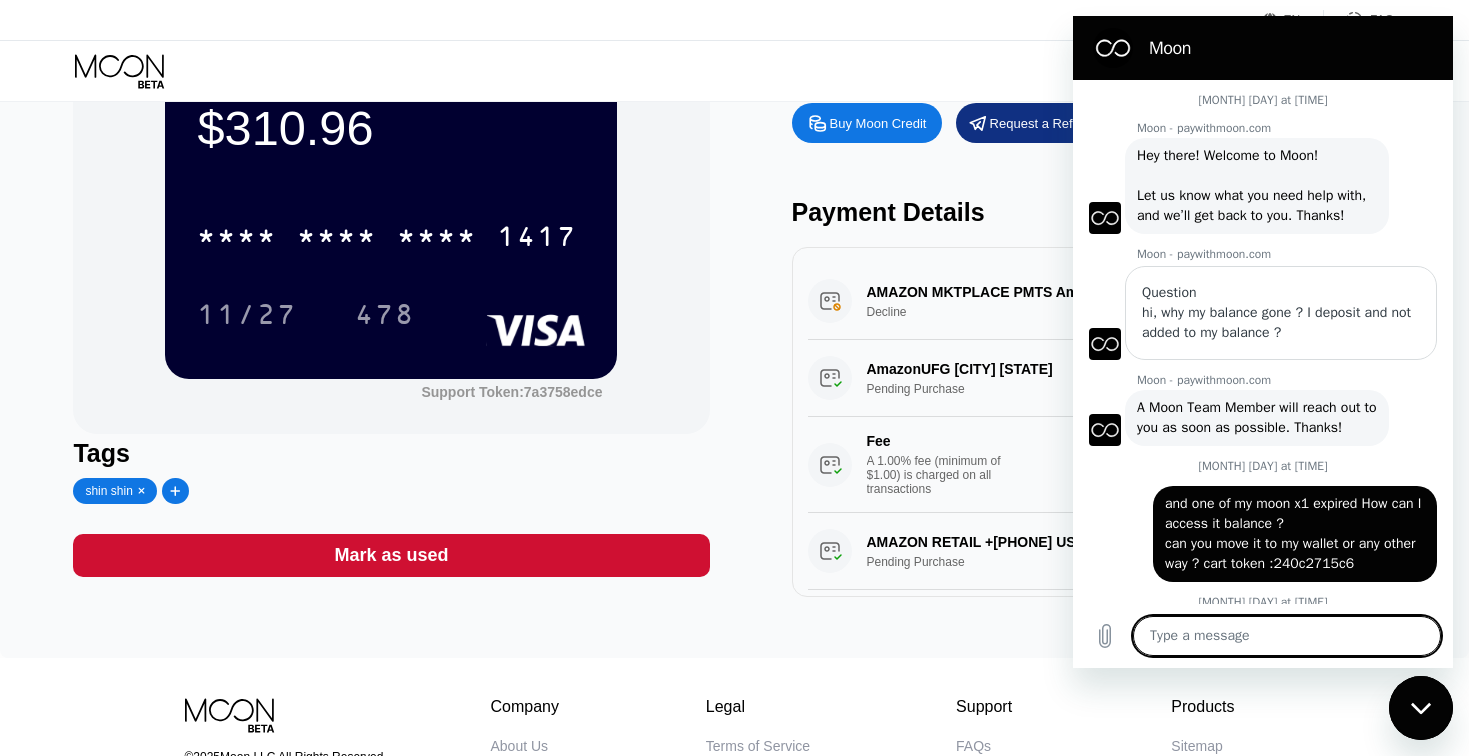 type on "x" 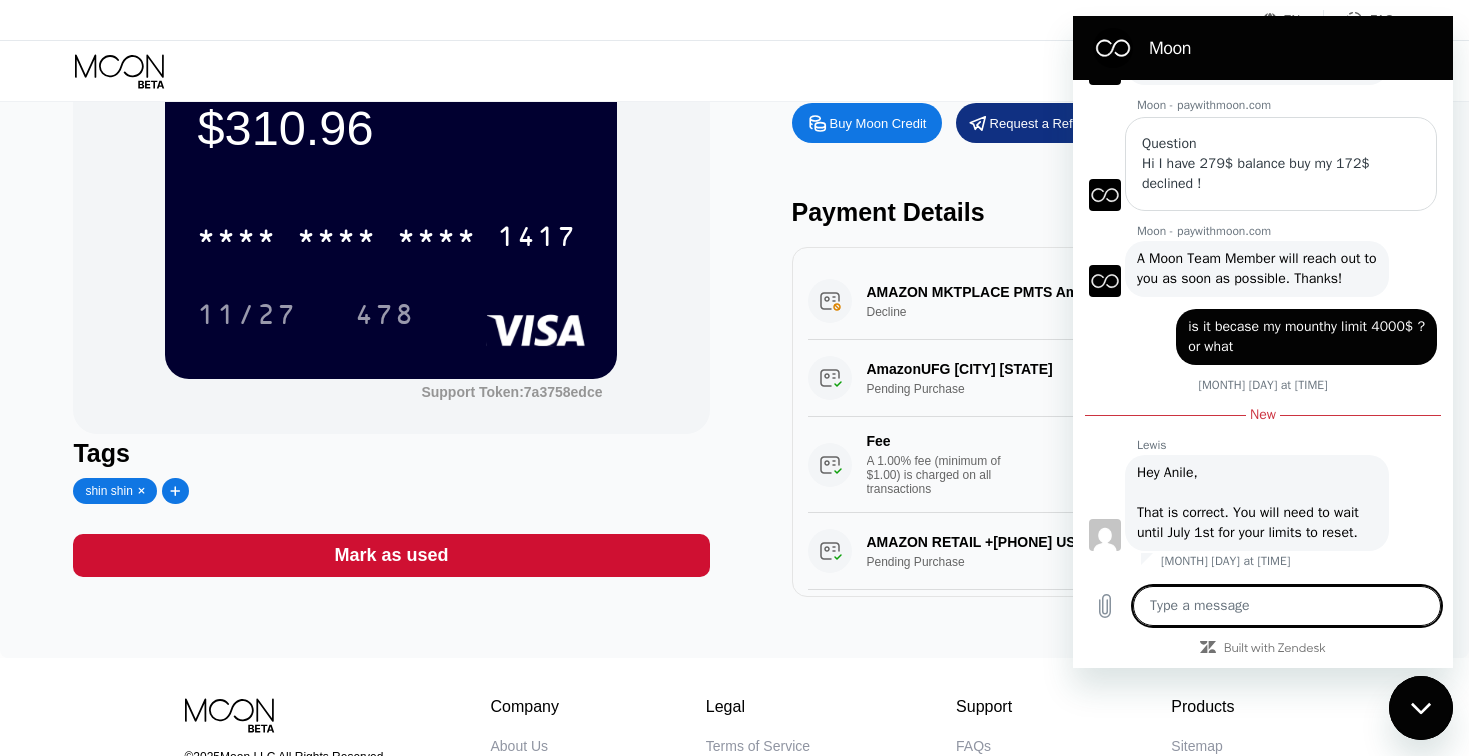 scroll, scrollTop: 1411, scrollLeft: 0, axis: vertical 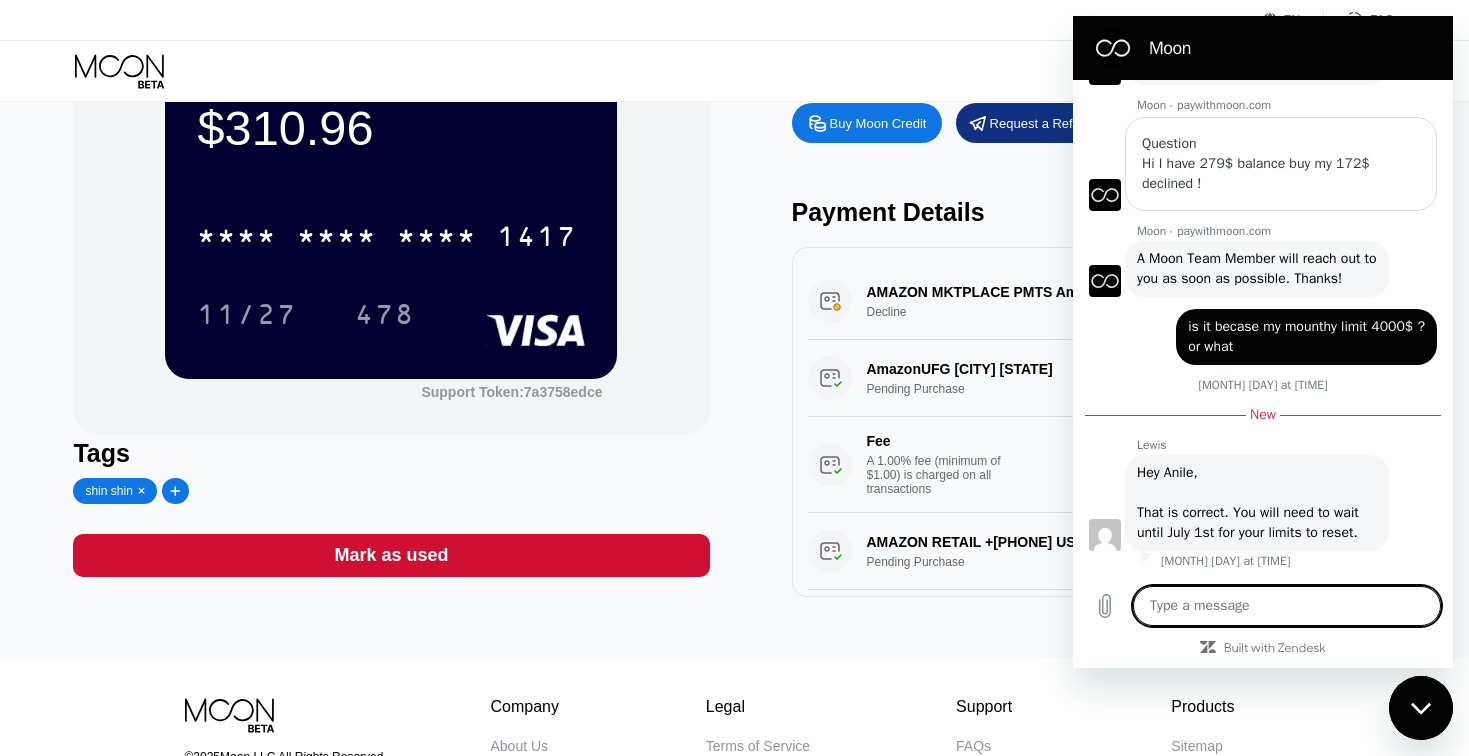 type on "آ" 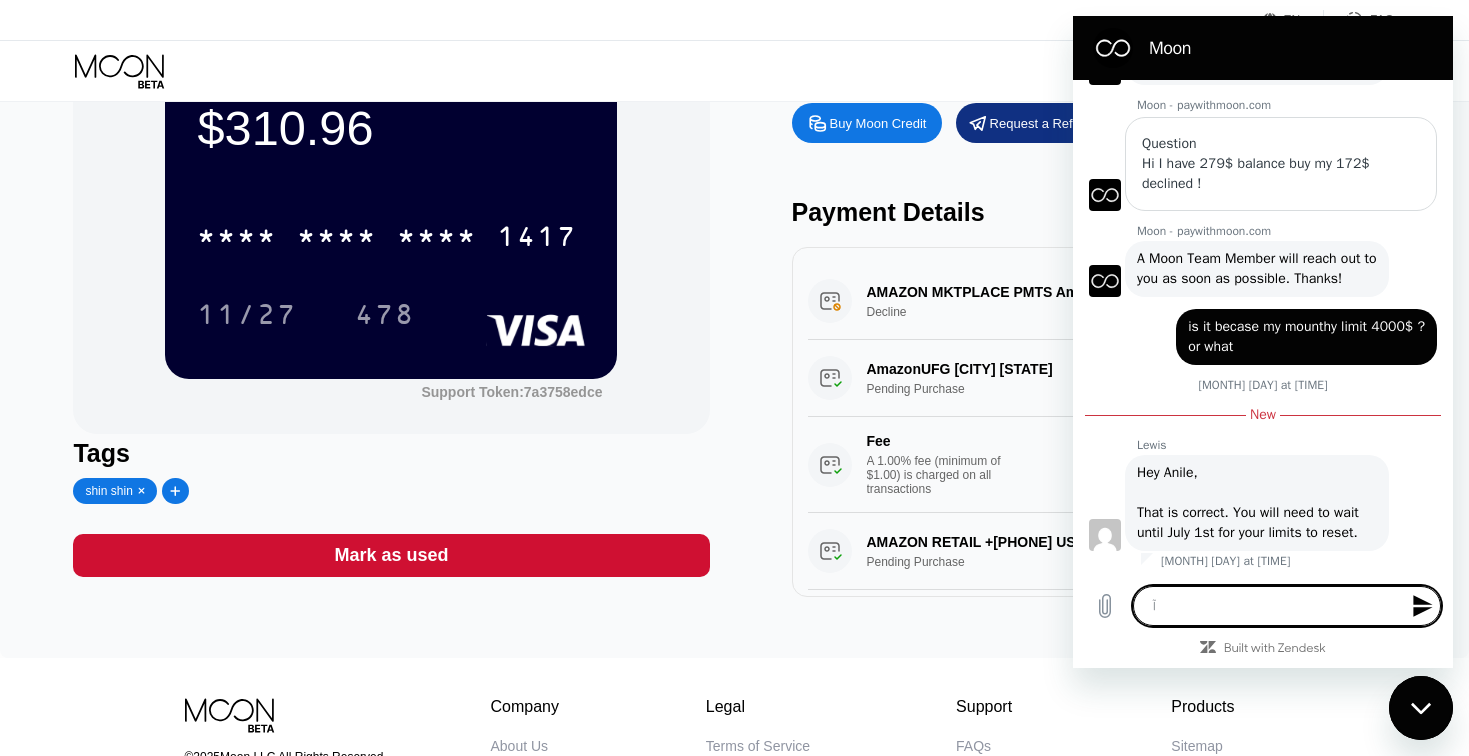 type on "آه" 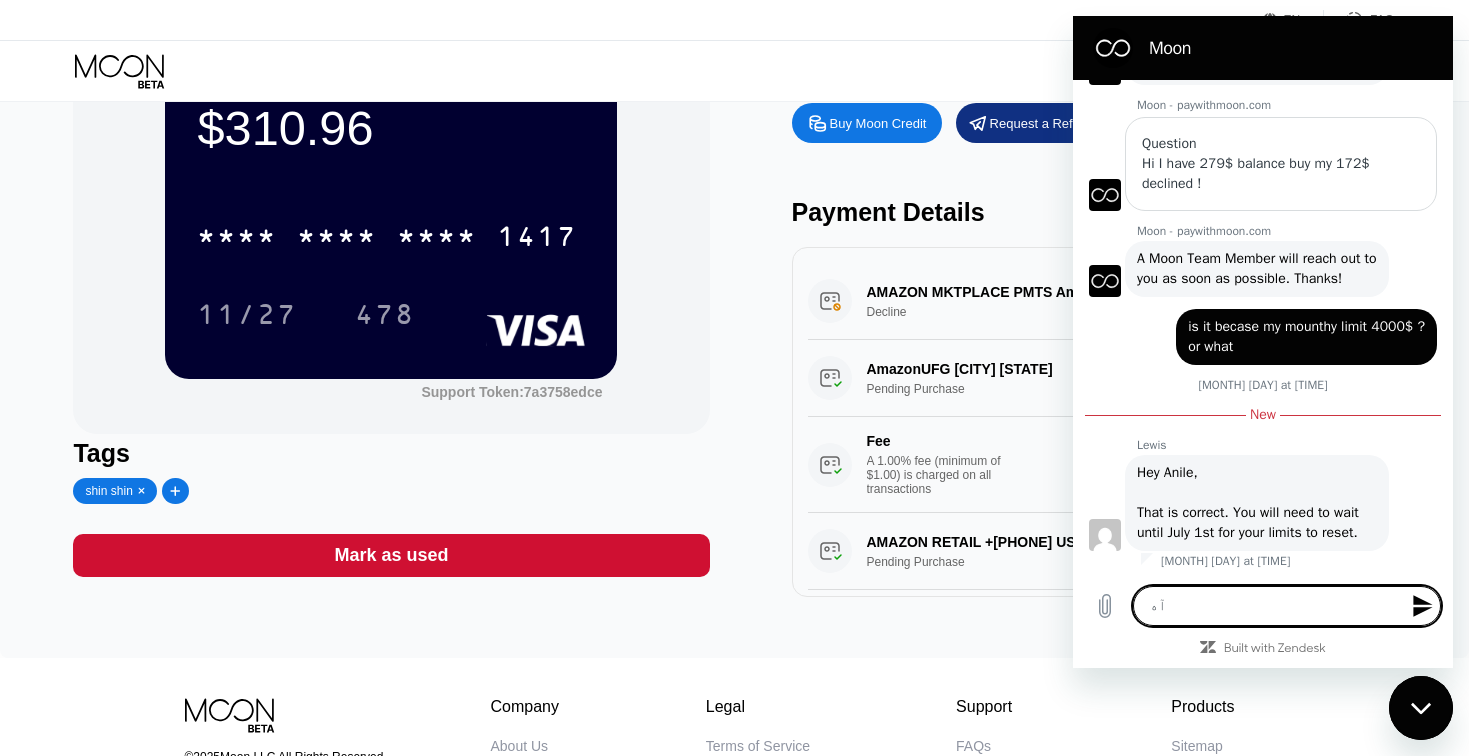 type on "آ" 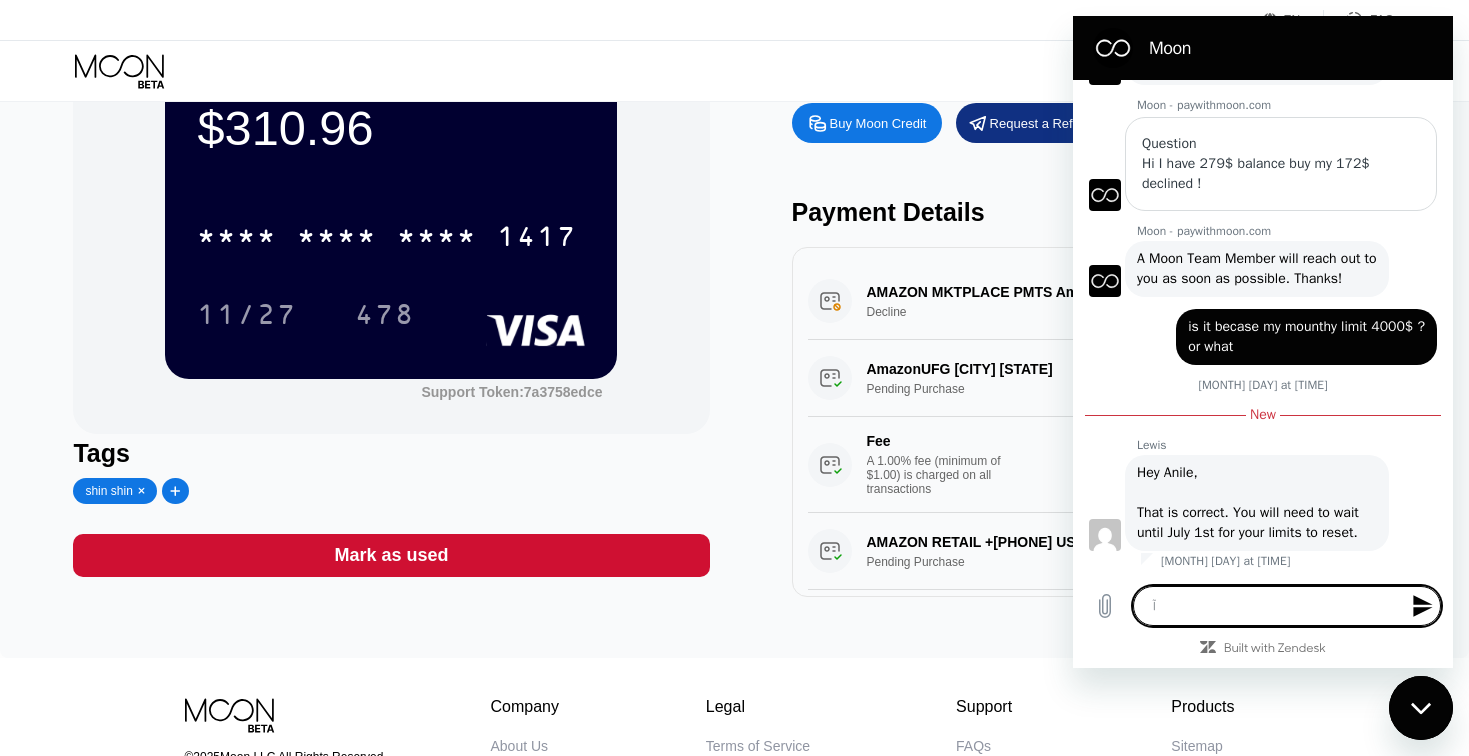type 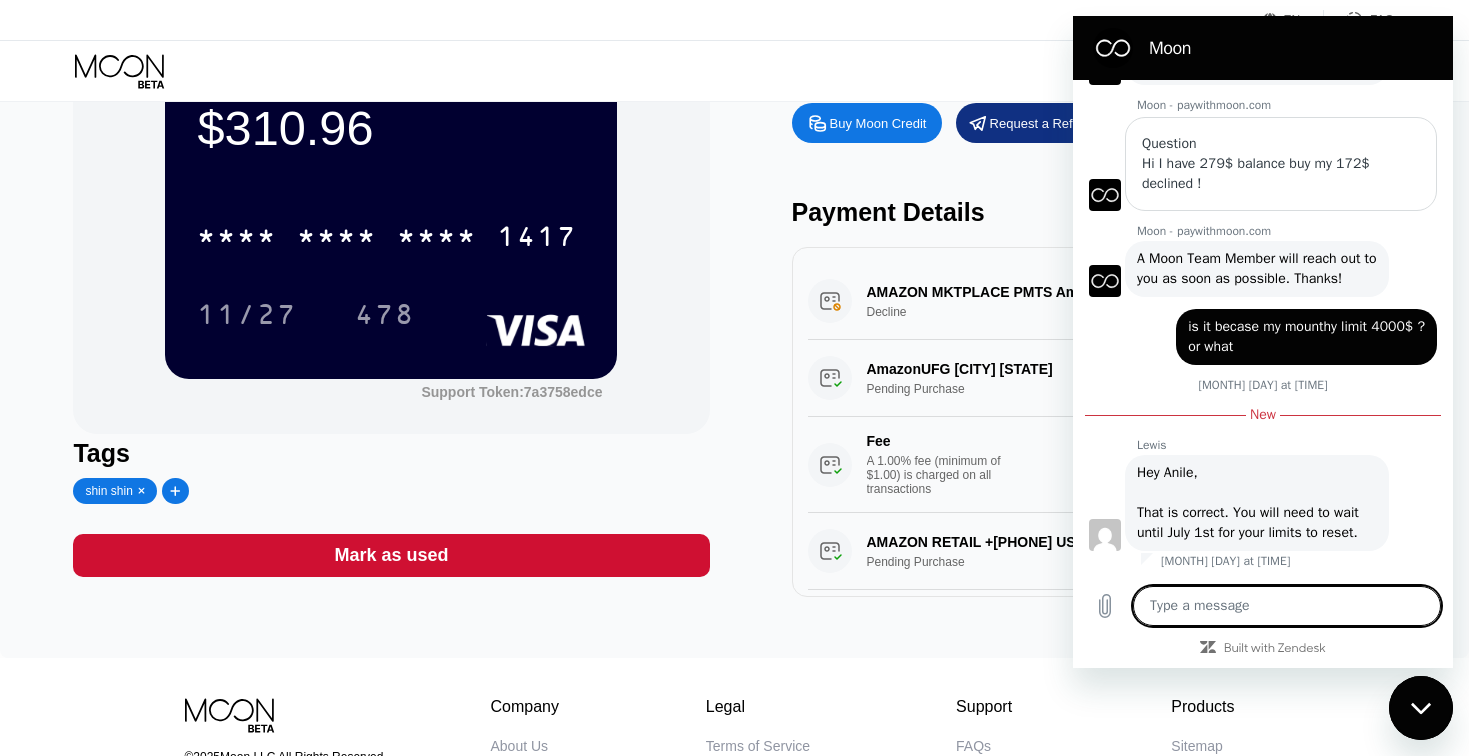 type on "H" 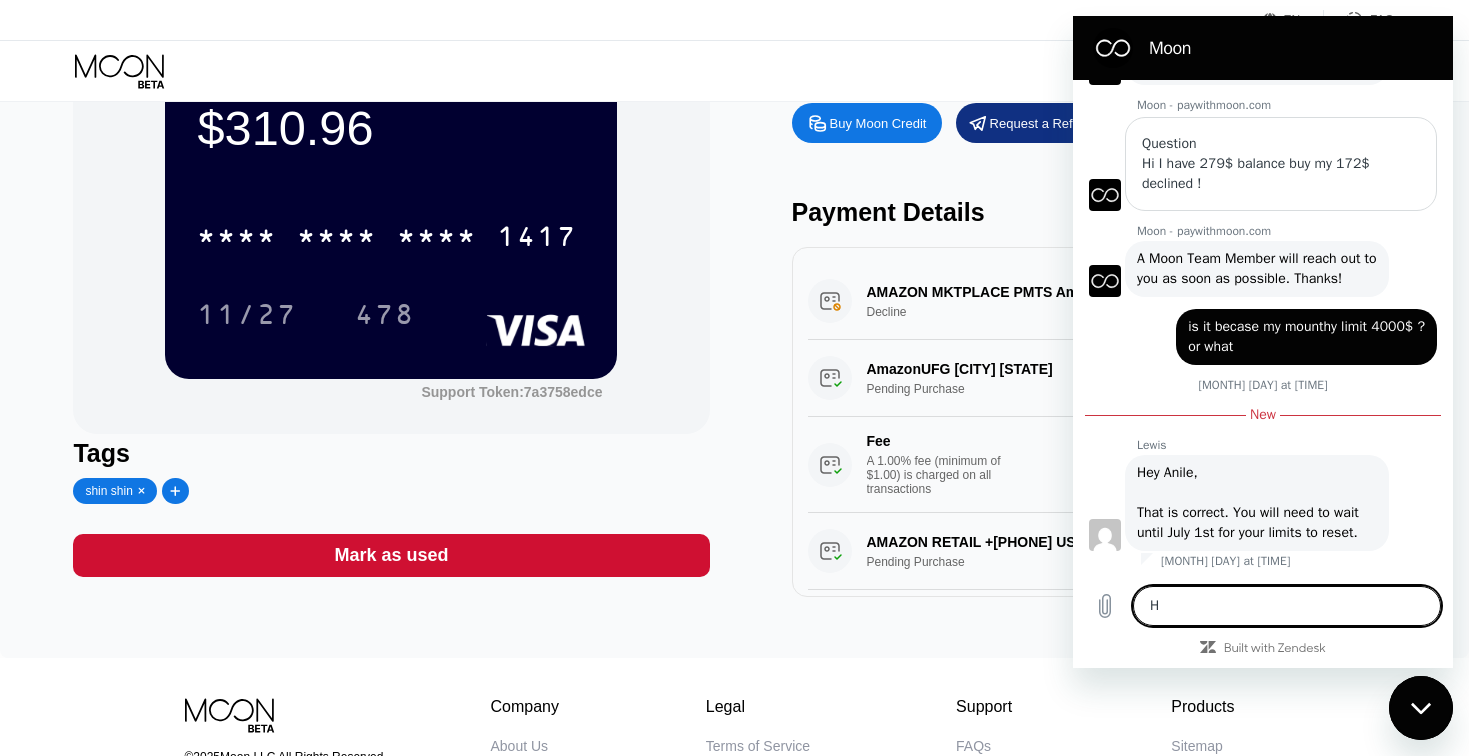 type on "x" 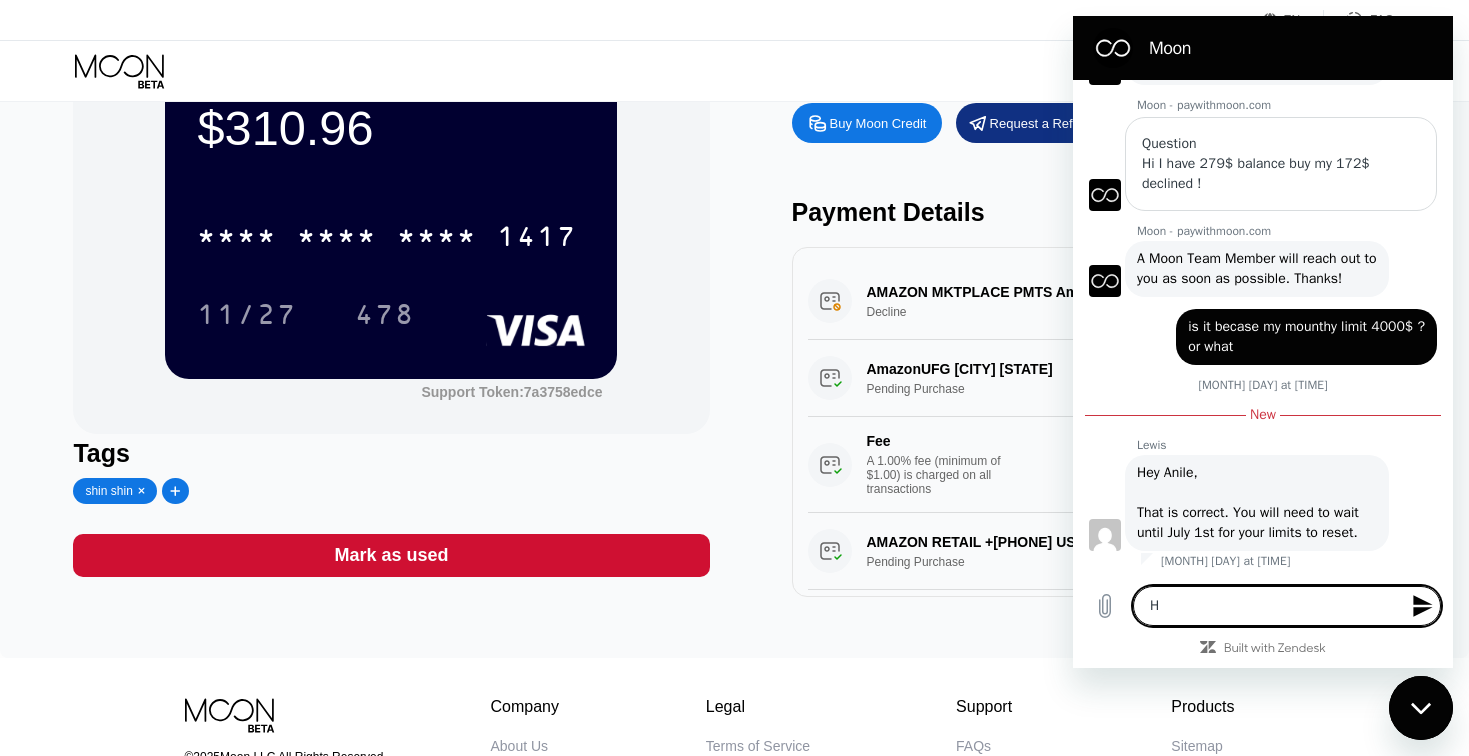 type on "Hi" 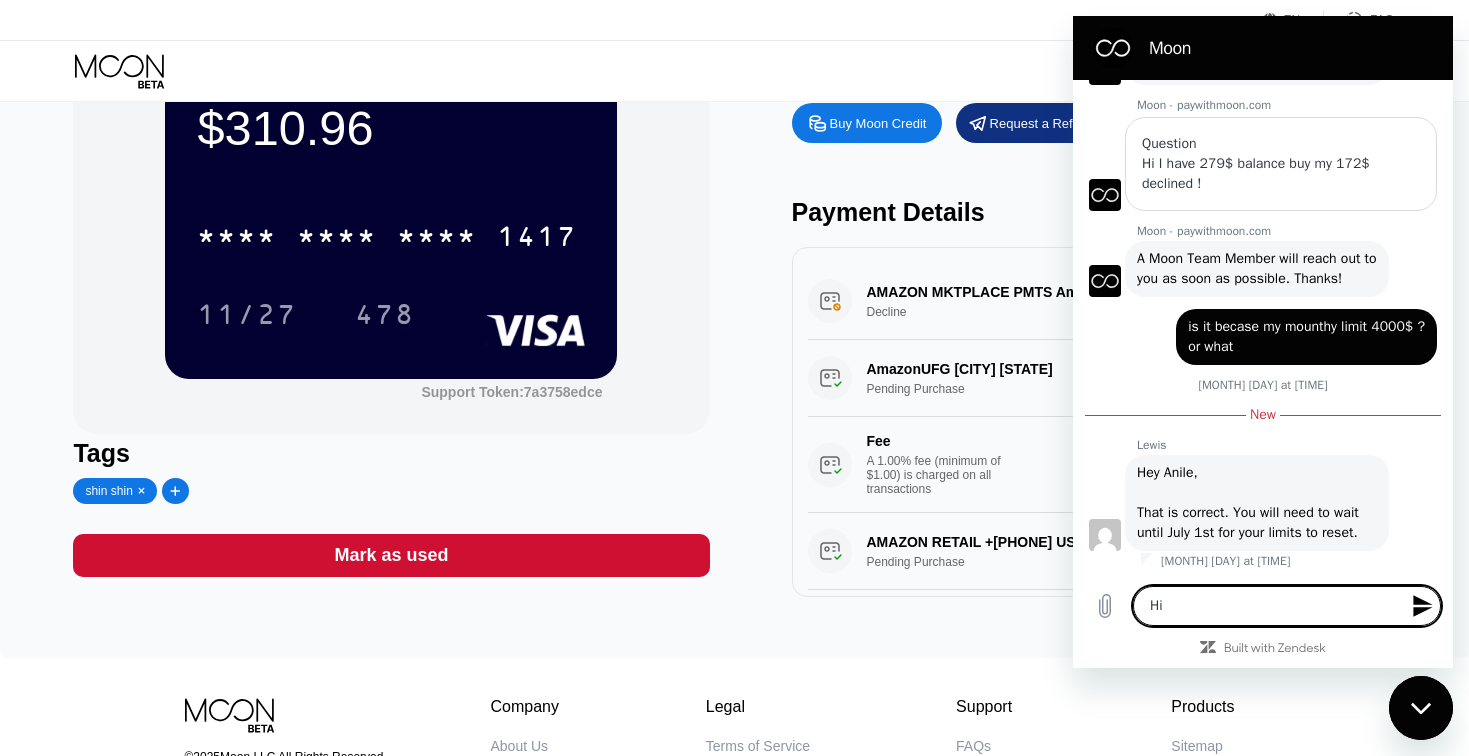 type 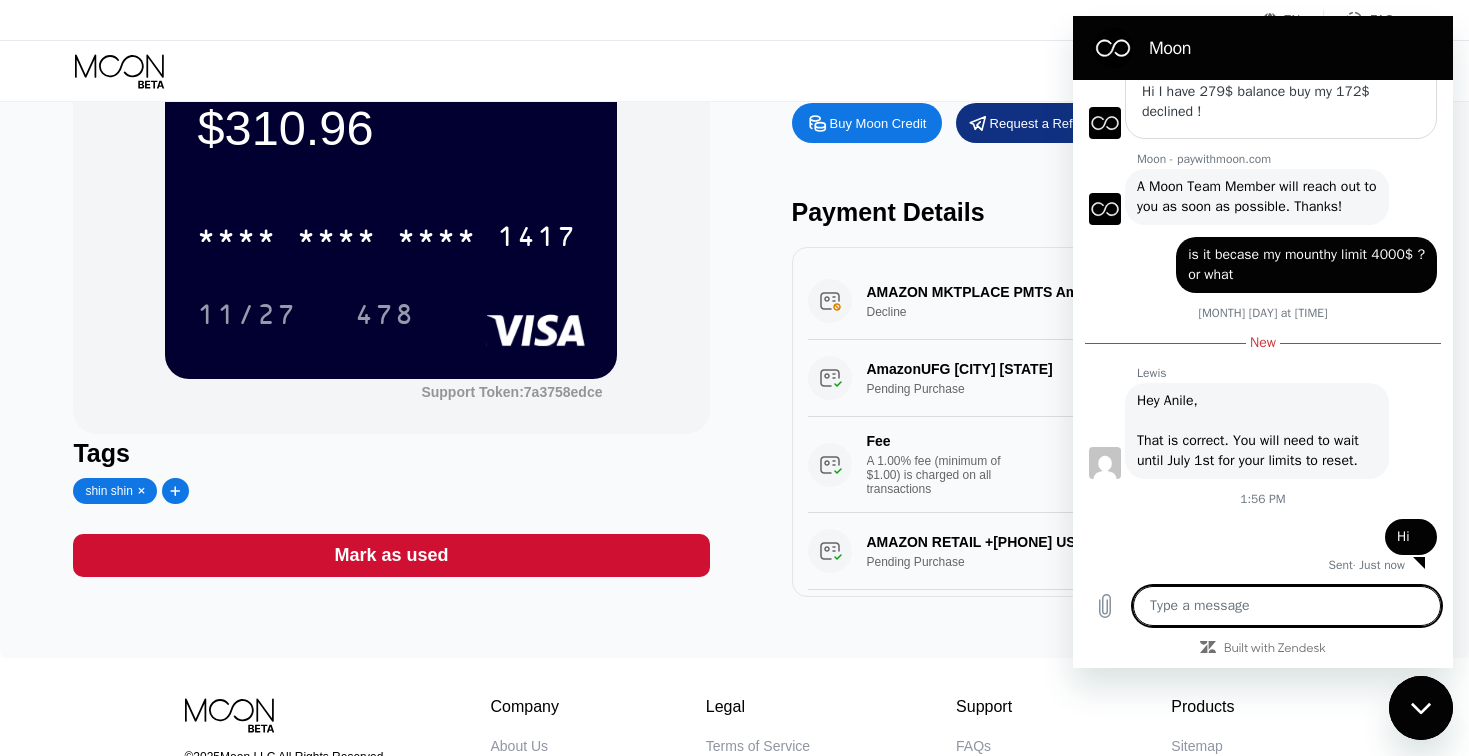type on "x" 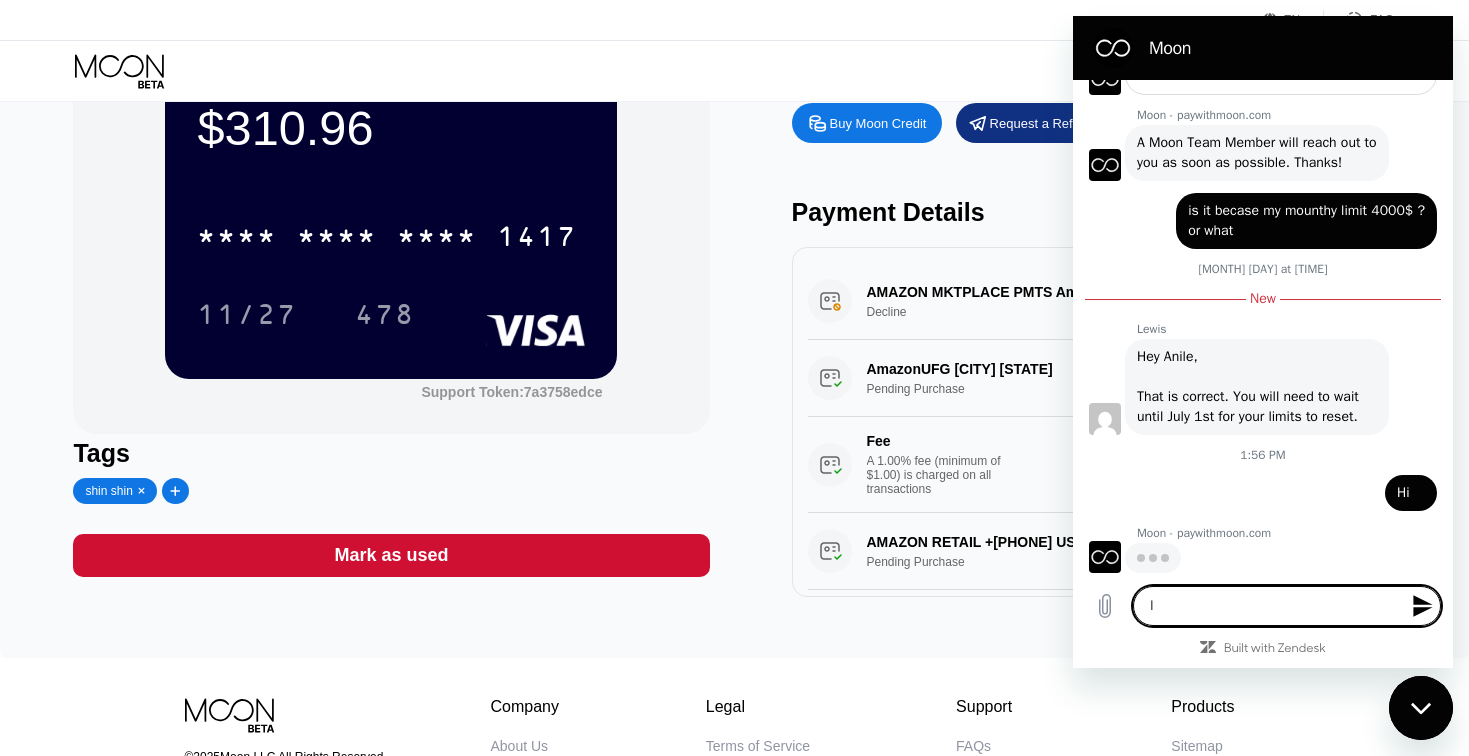 type on "I" 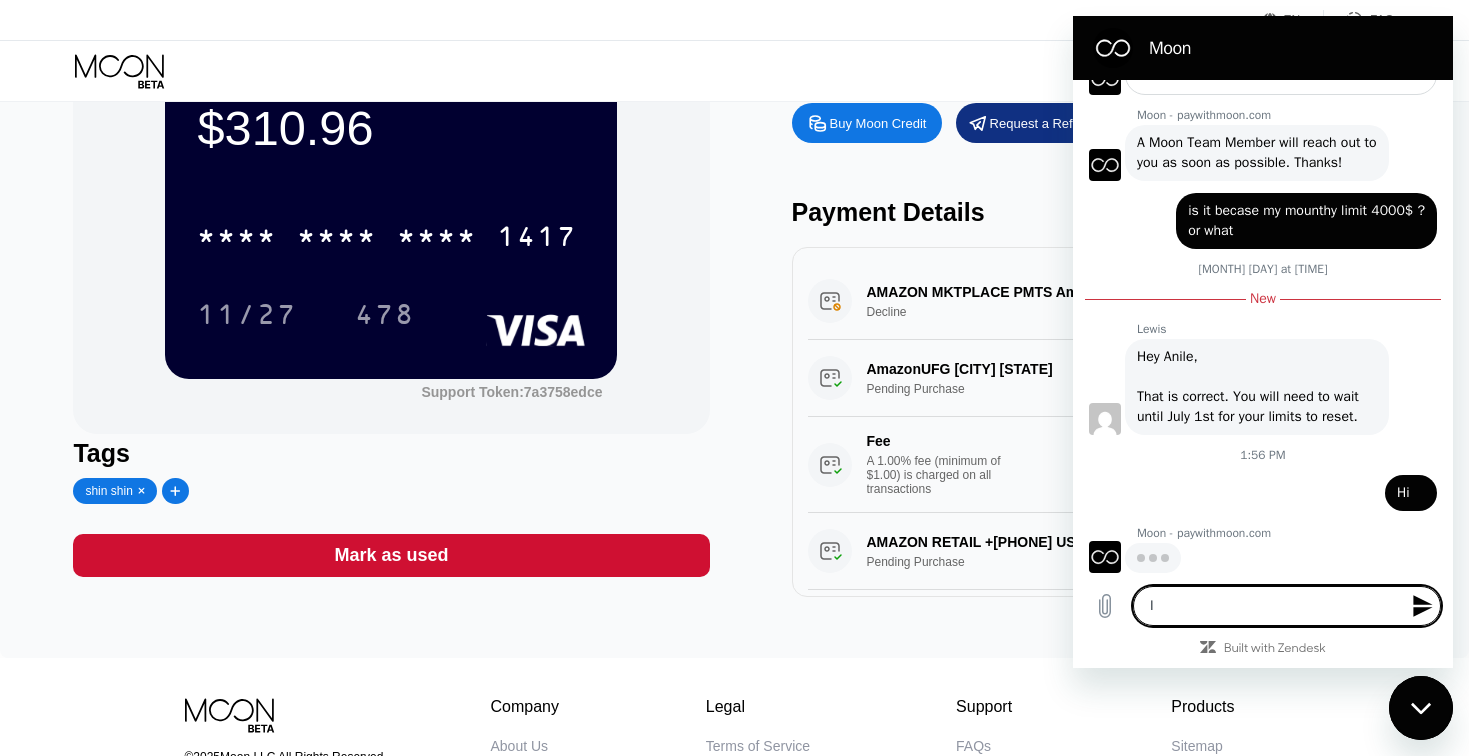 type on "x" 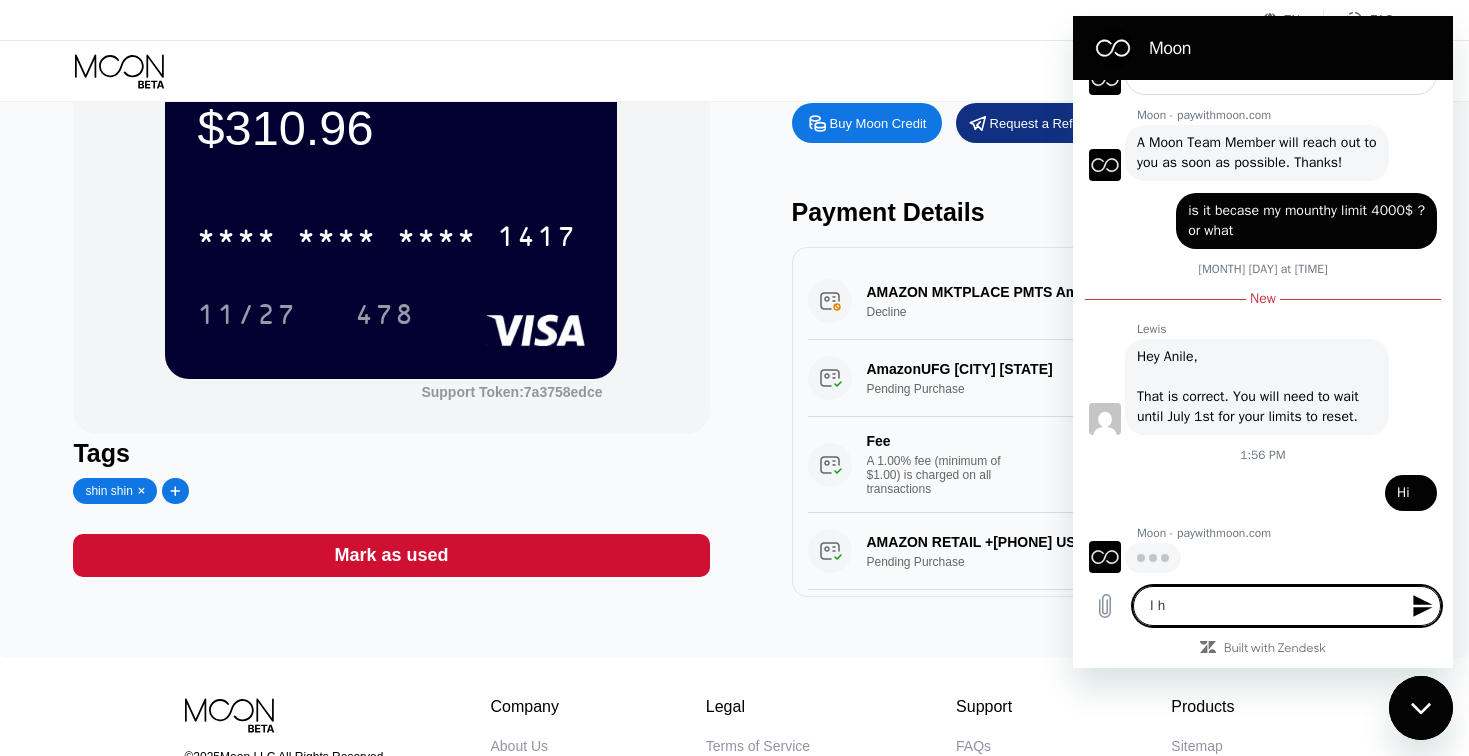 scroll, scrollTop: 1525, scrollLeft: 0, axis: vertical 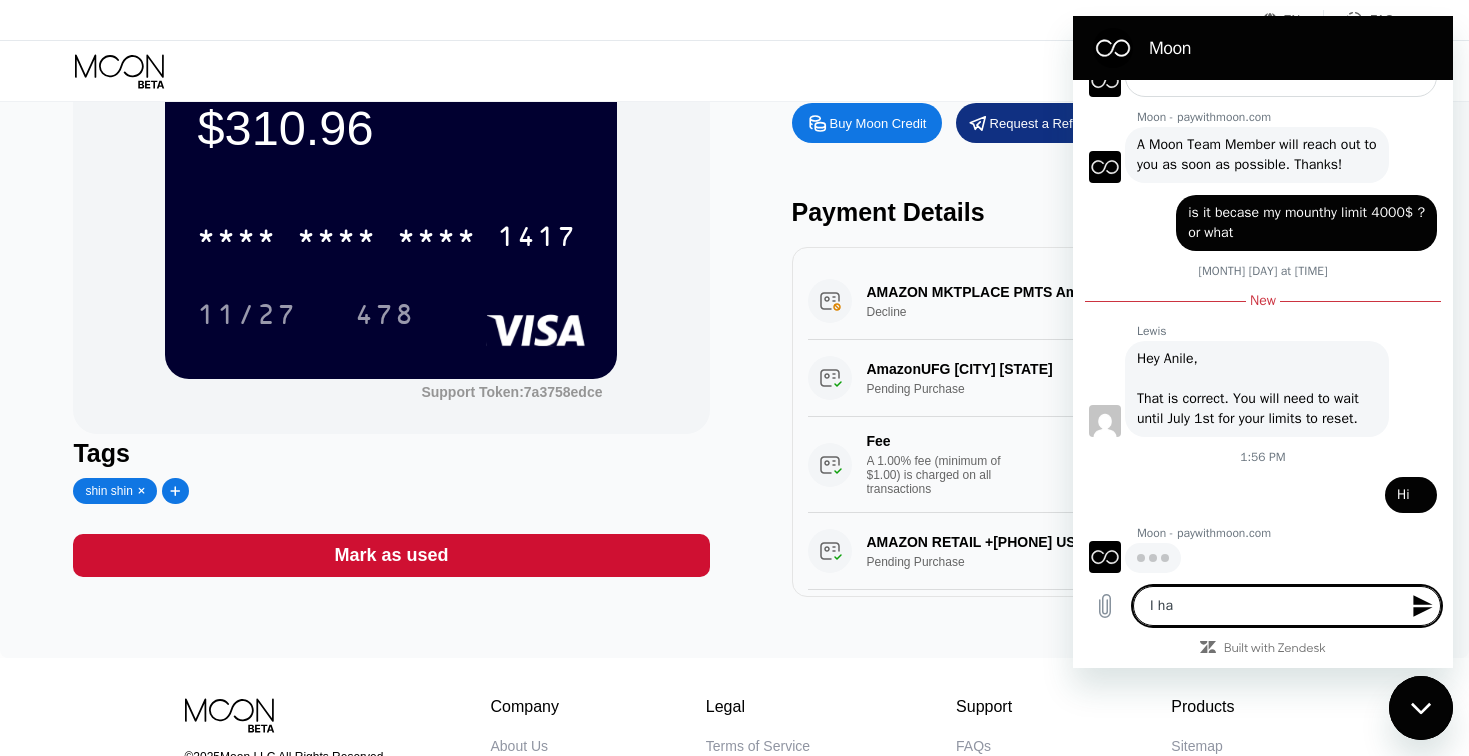 type on "I hav" 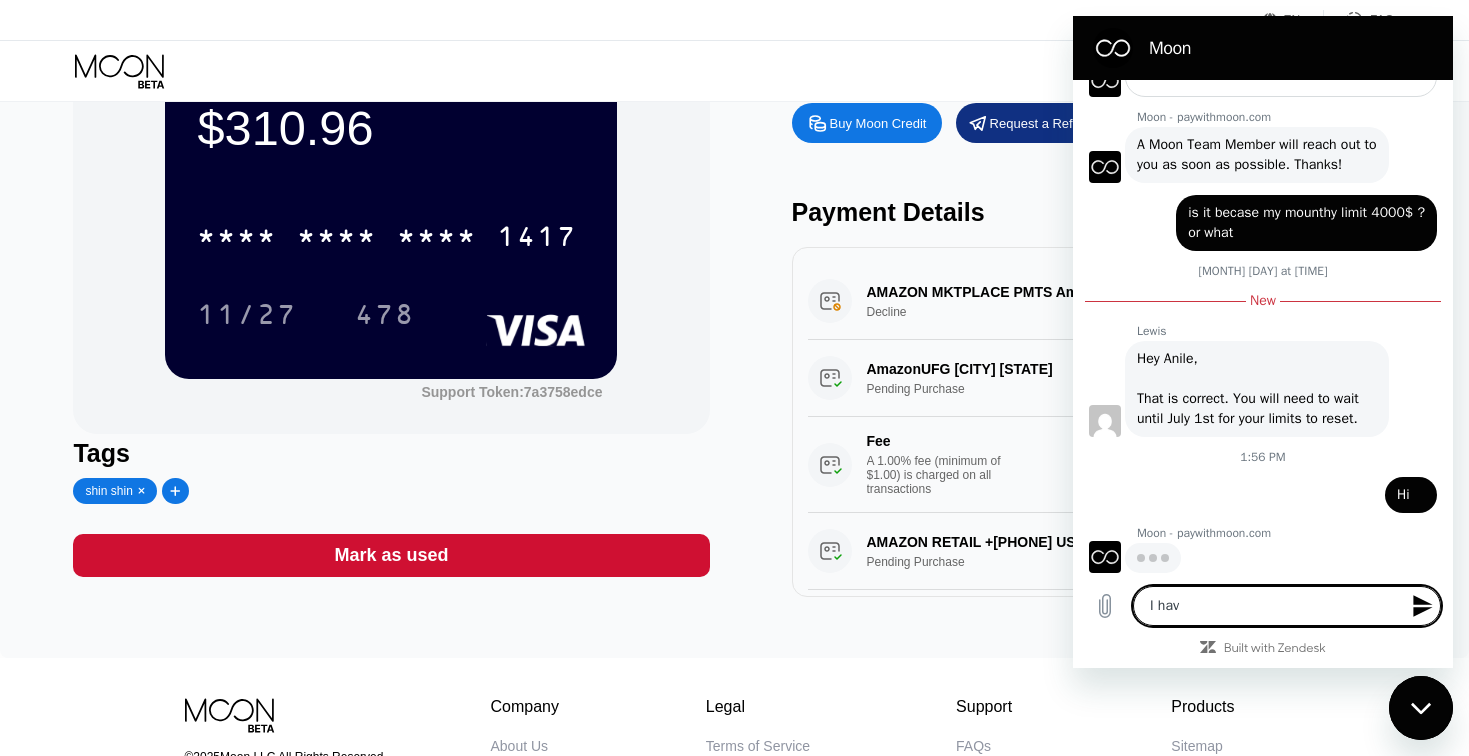 type on "I have" 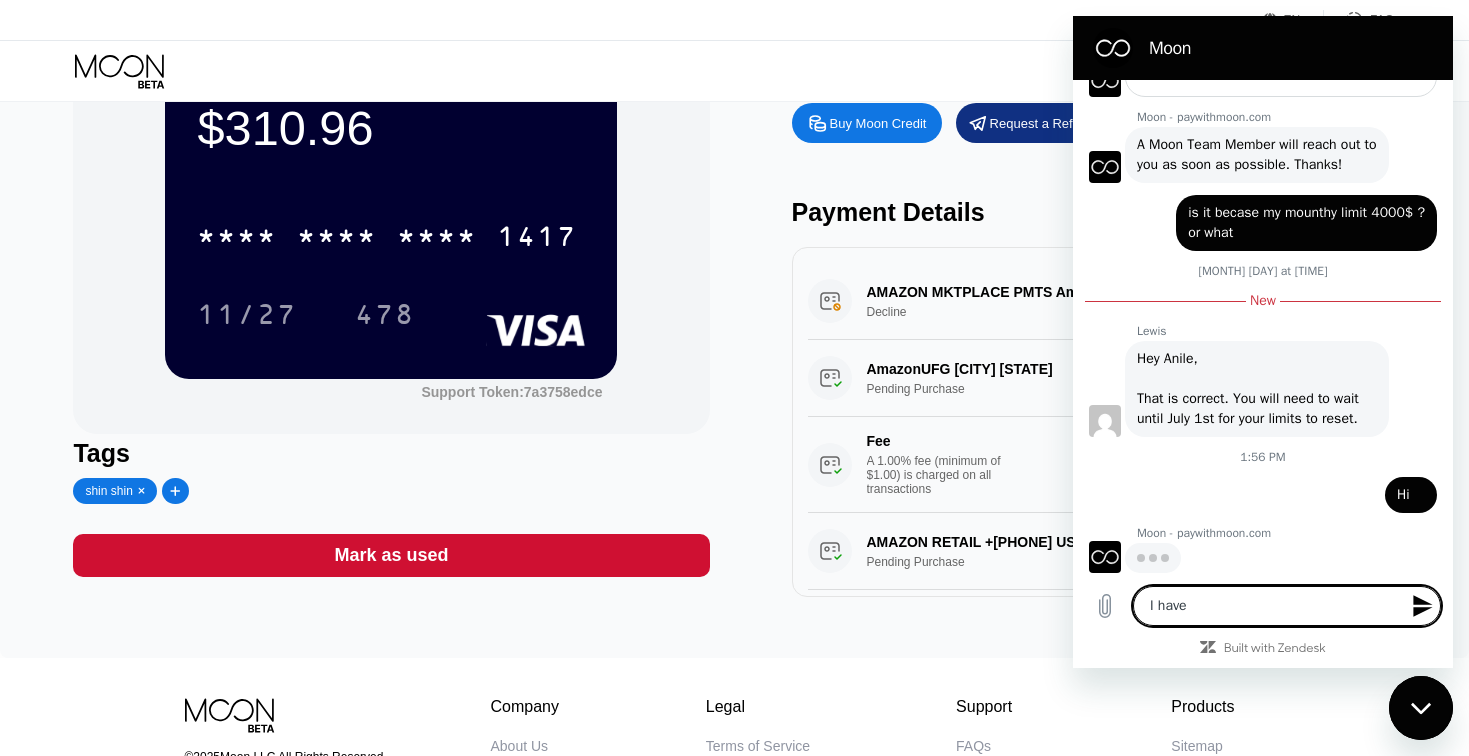 type on "I have" 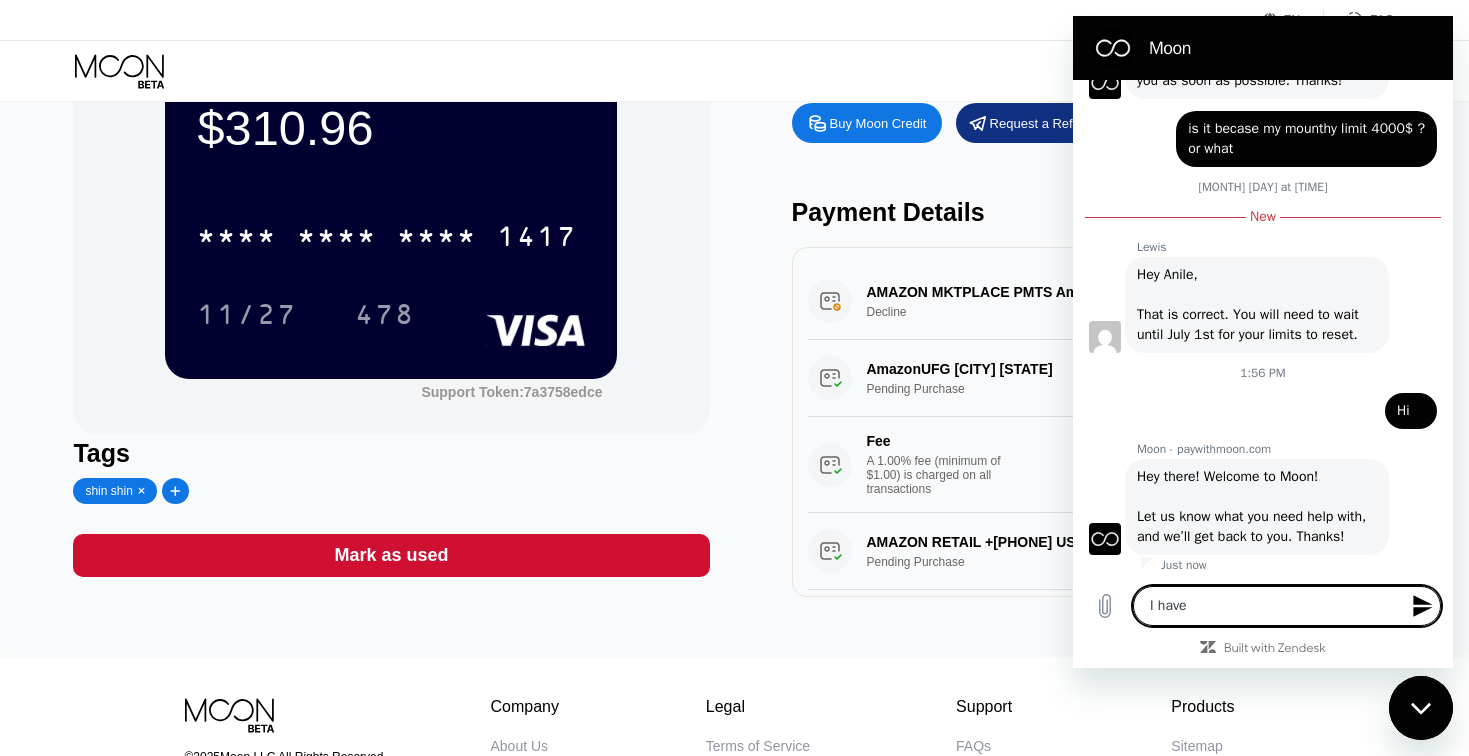 type on "x" 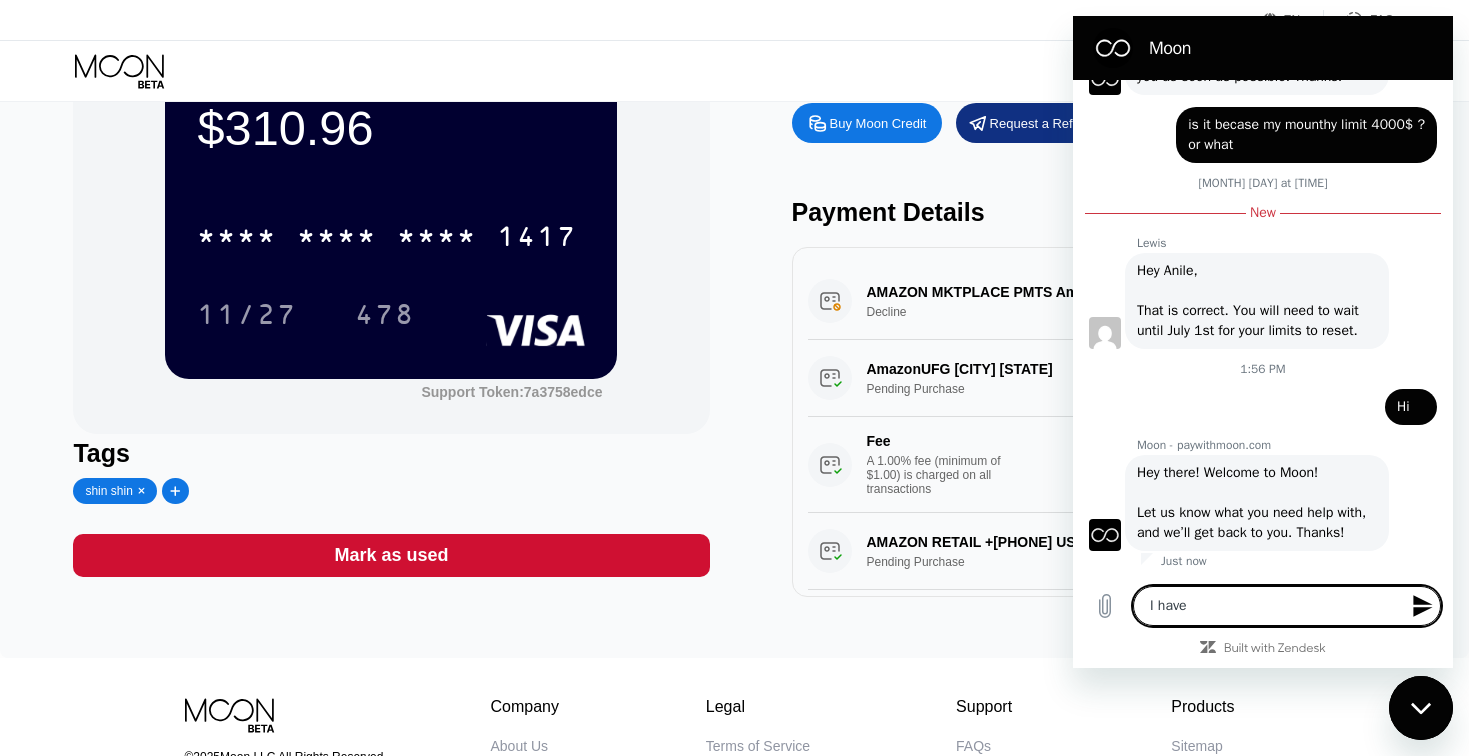 type on "I have" 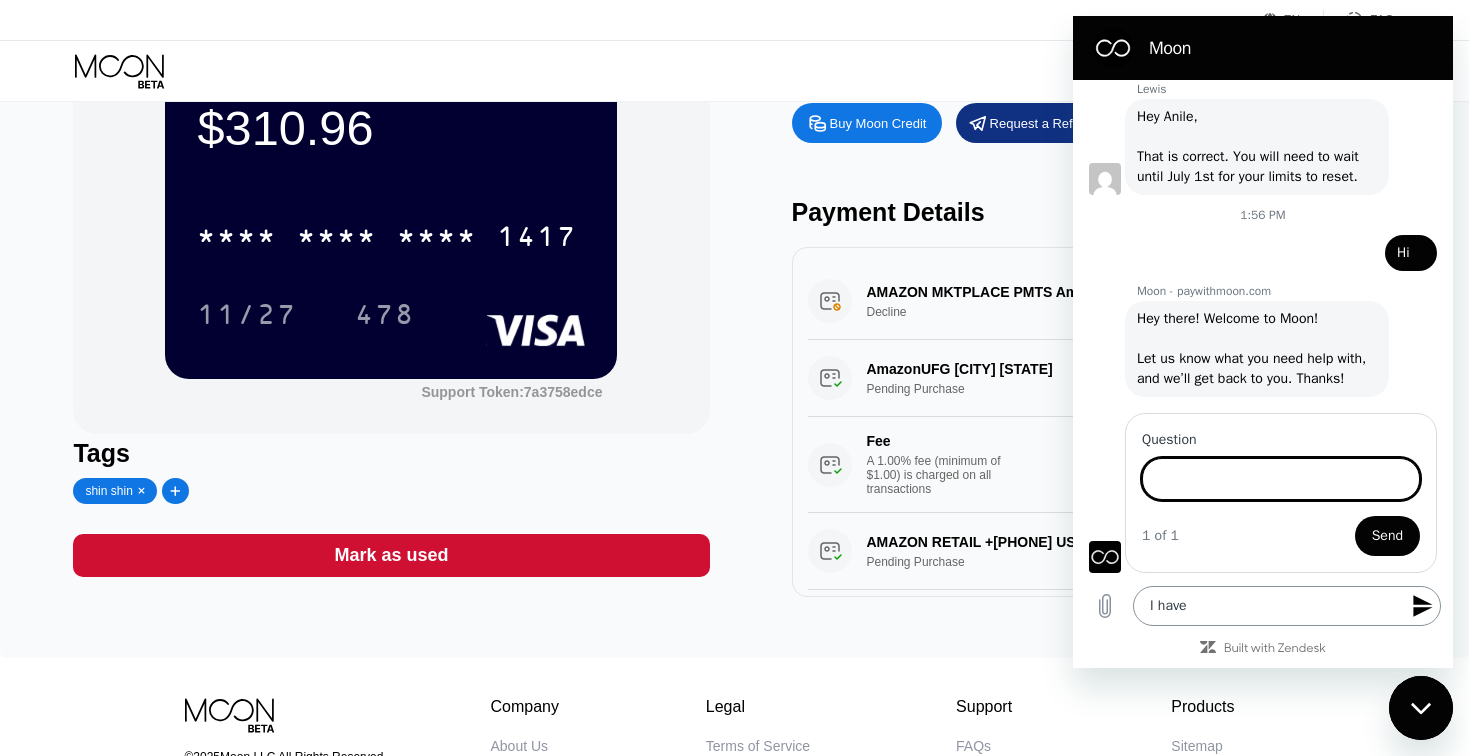 scroll, scrollTop: 1787, scrollLeft: 0, axis: vertical 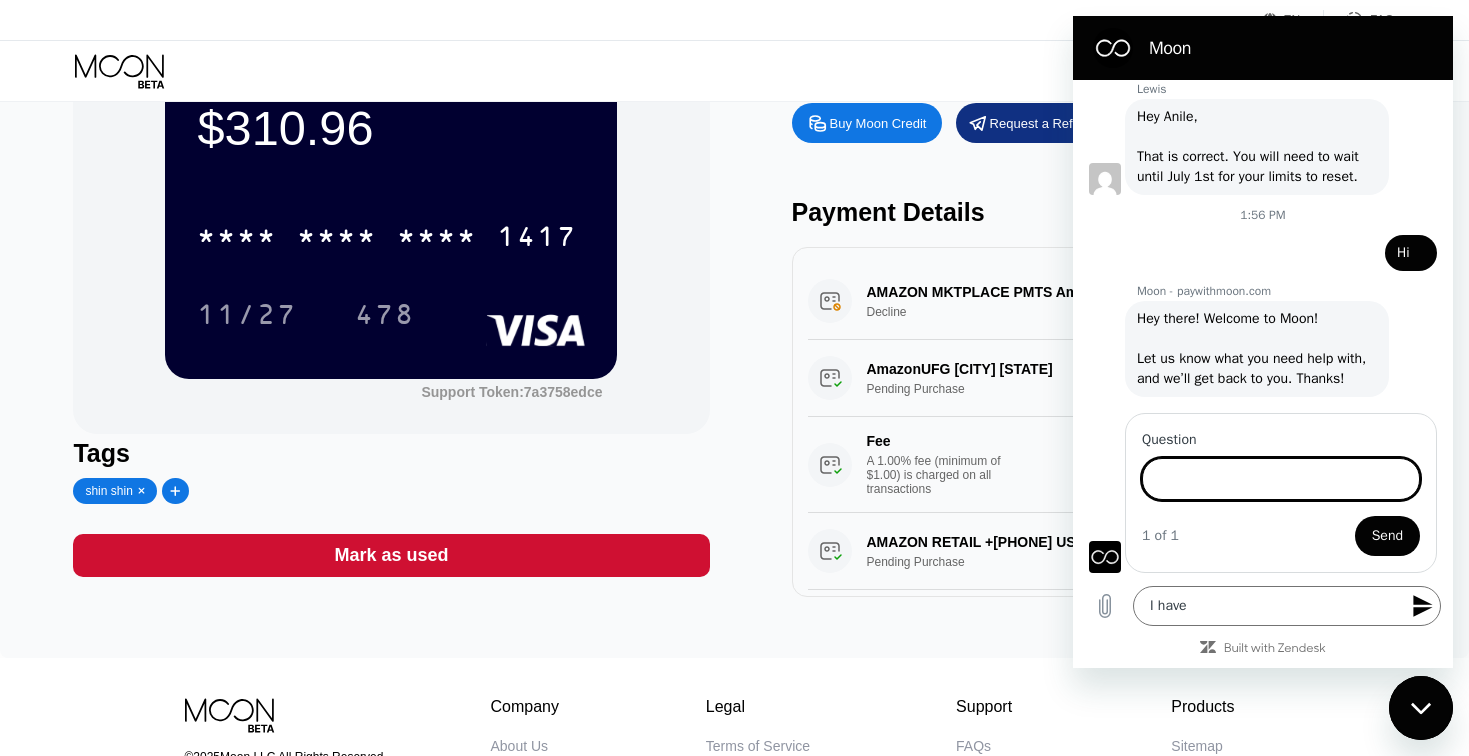 click on "Question" at bounding box center (1281, 479) 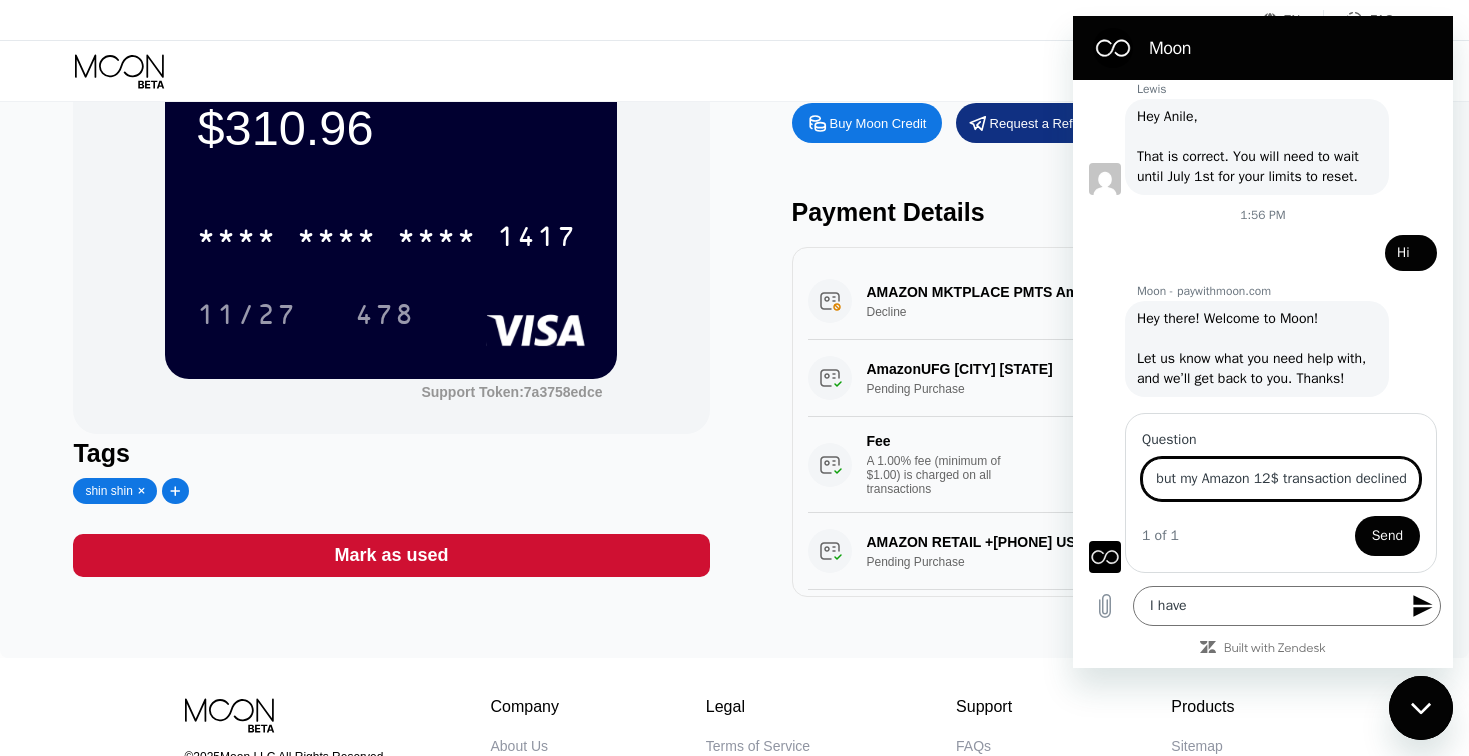 scroll, scrollTop: 0, scrollLeft: 353, axis: horizontal 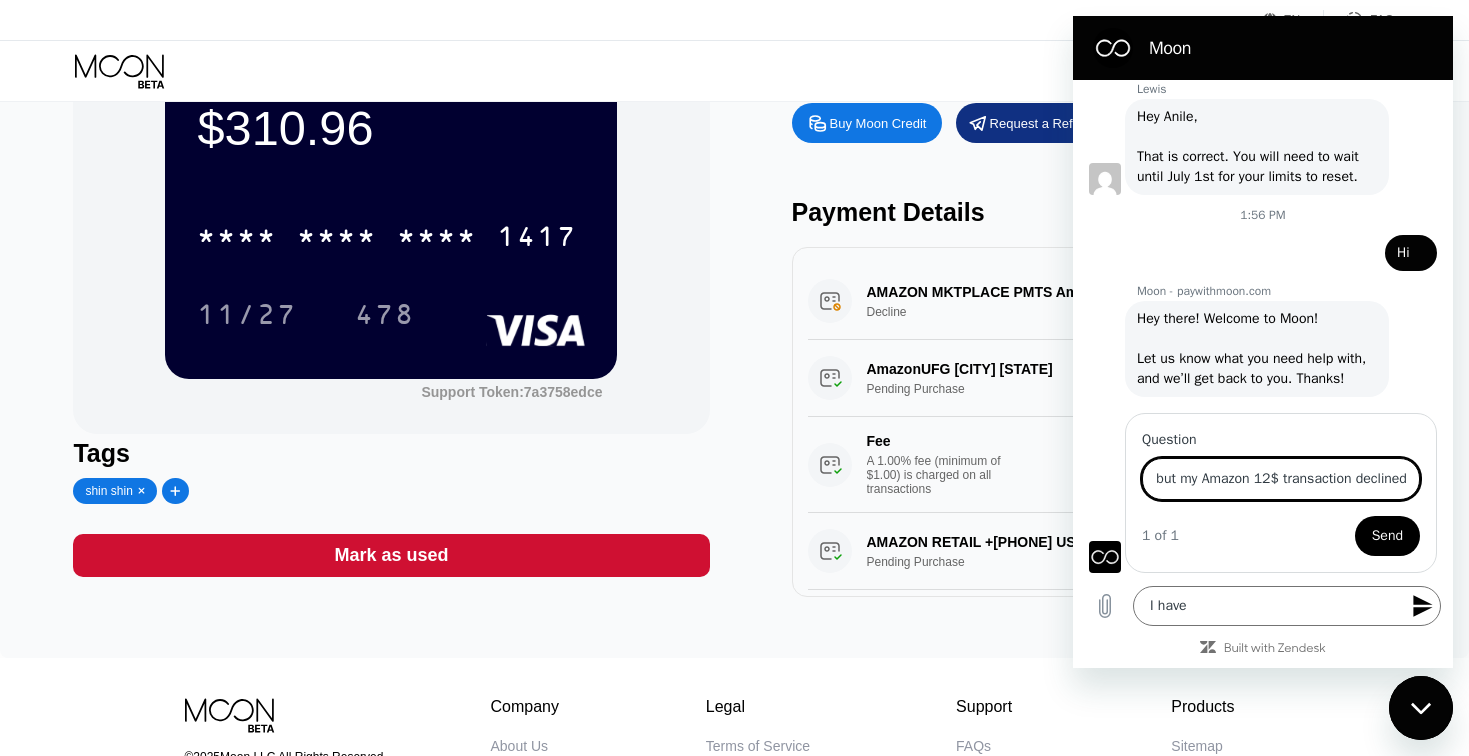 type on "I have balance in my account ( more than 300 usdd) but my Amazon 12$ transaction declined" 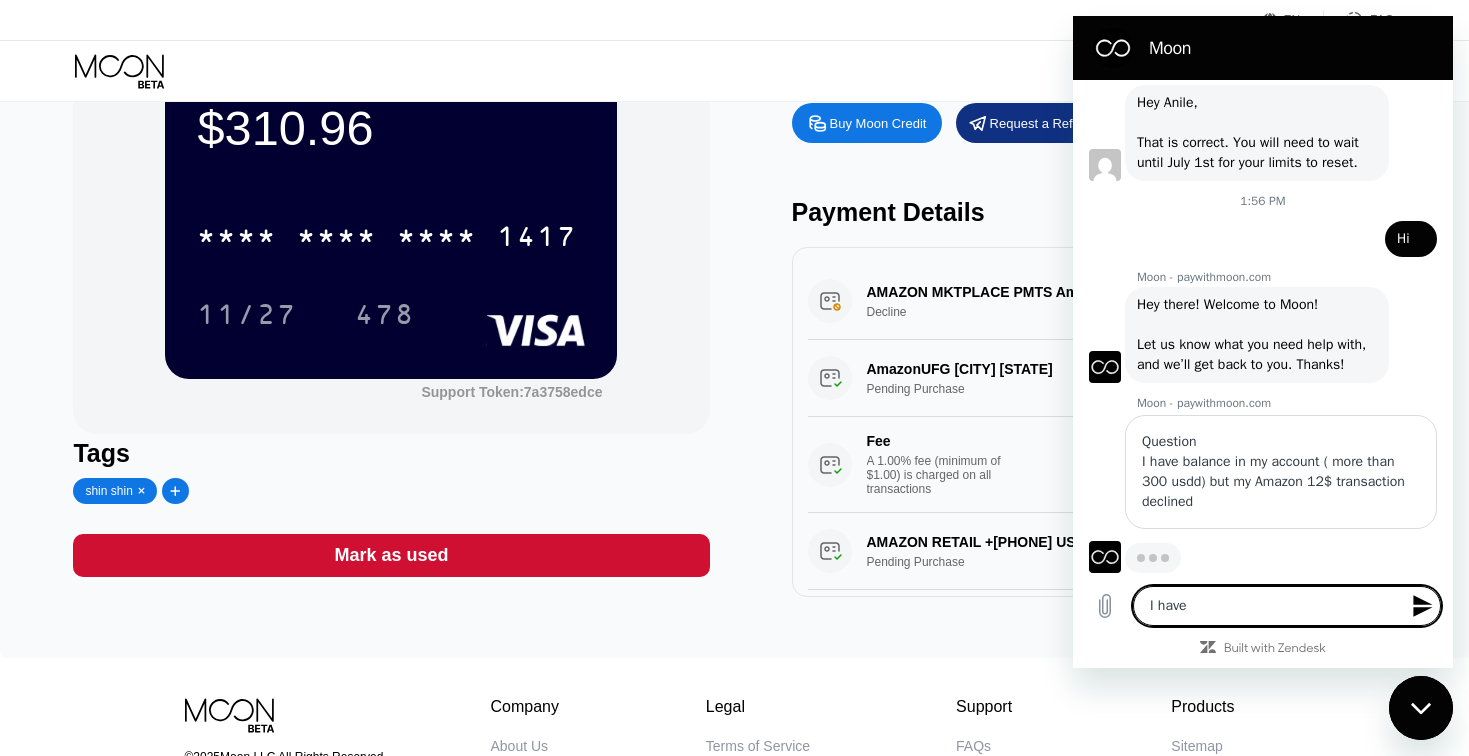 scroll, scrollTop: 1801, scrollLeft: 0, axis: vertical 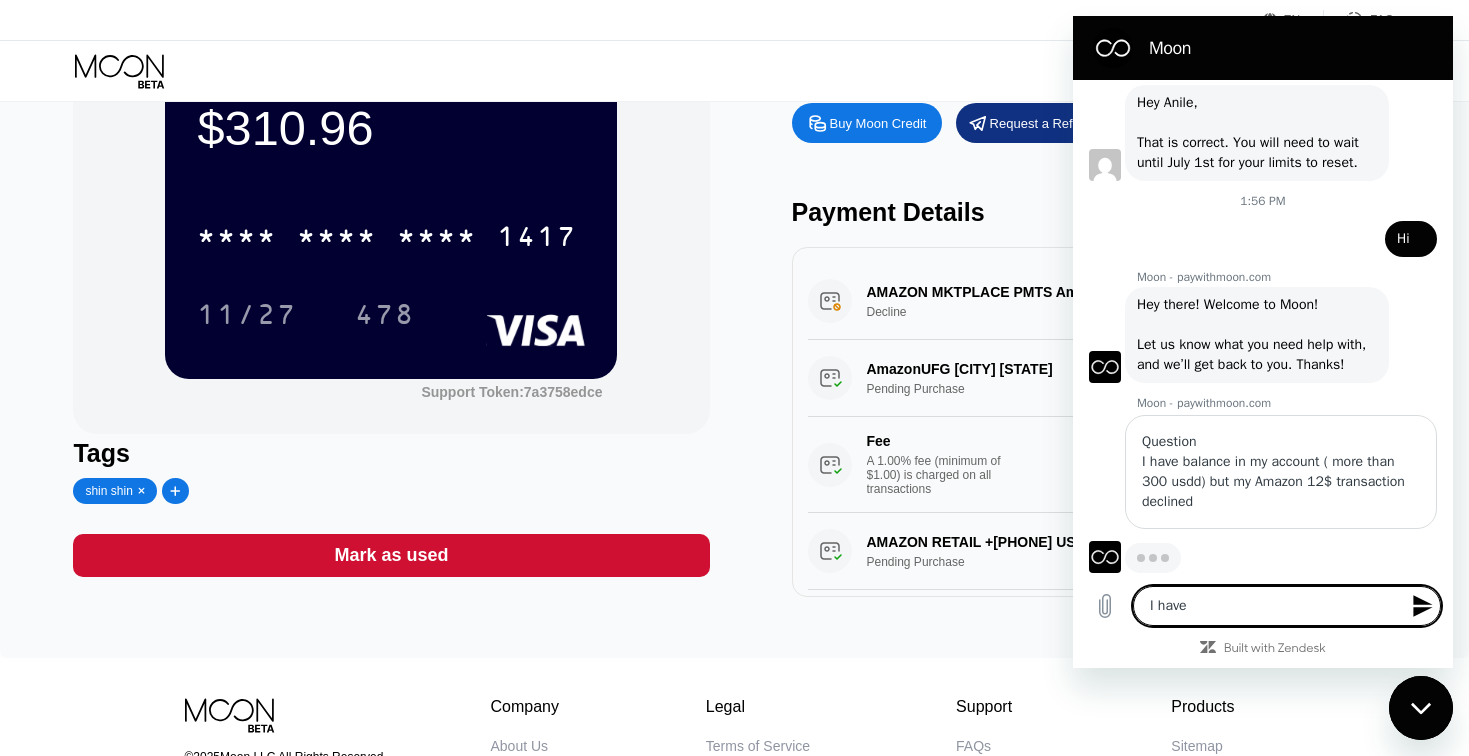 type on "x" 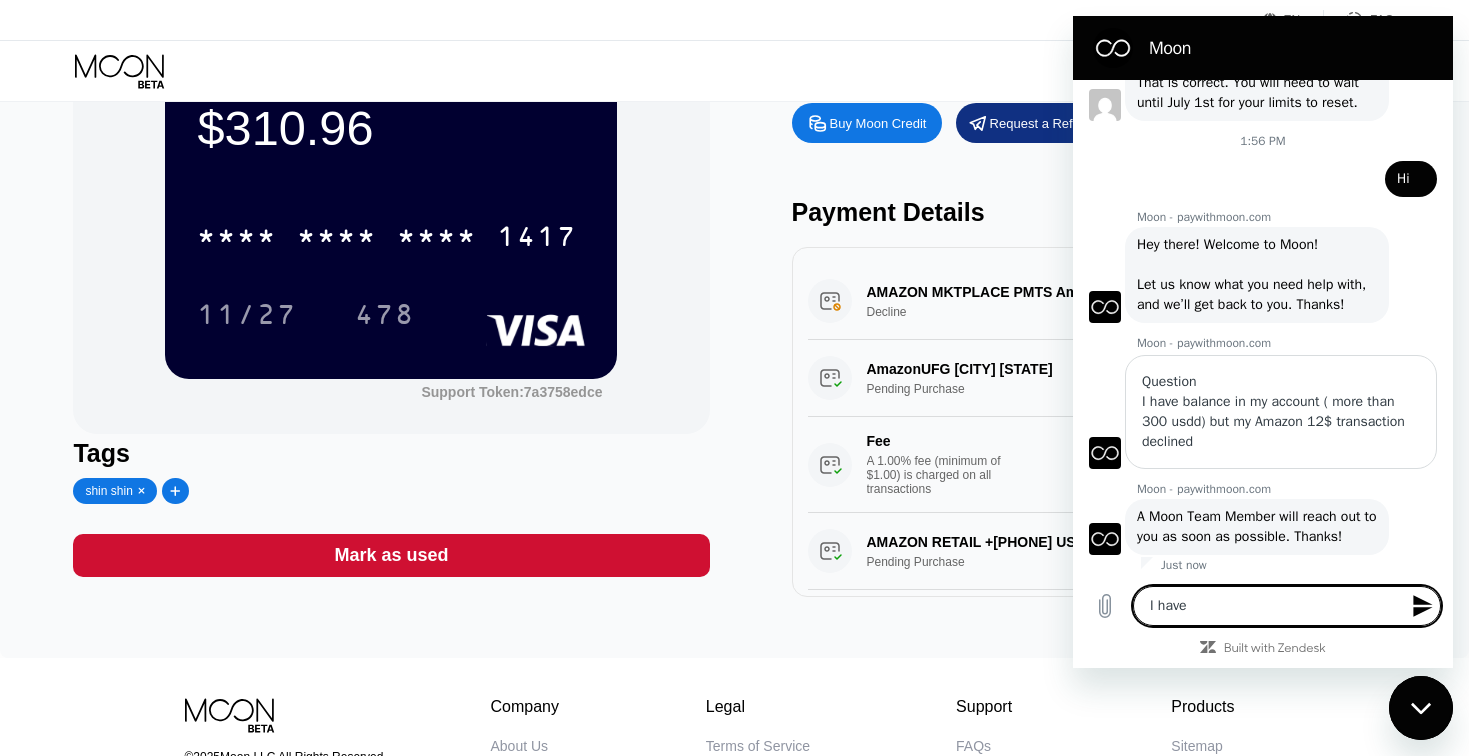scroll, scrollTop: 1865, scrollLeft: 0, axis: vertical 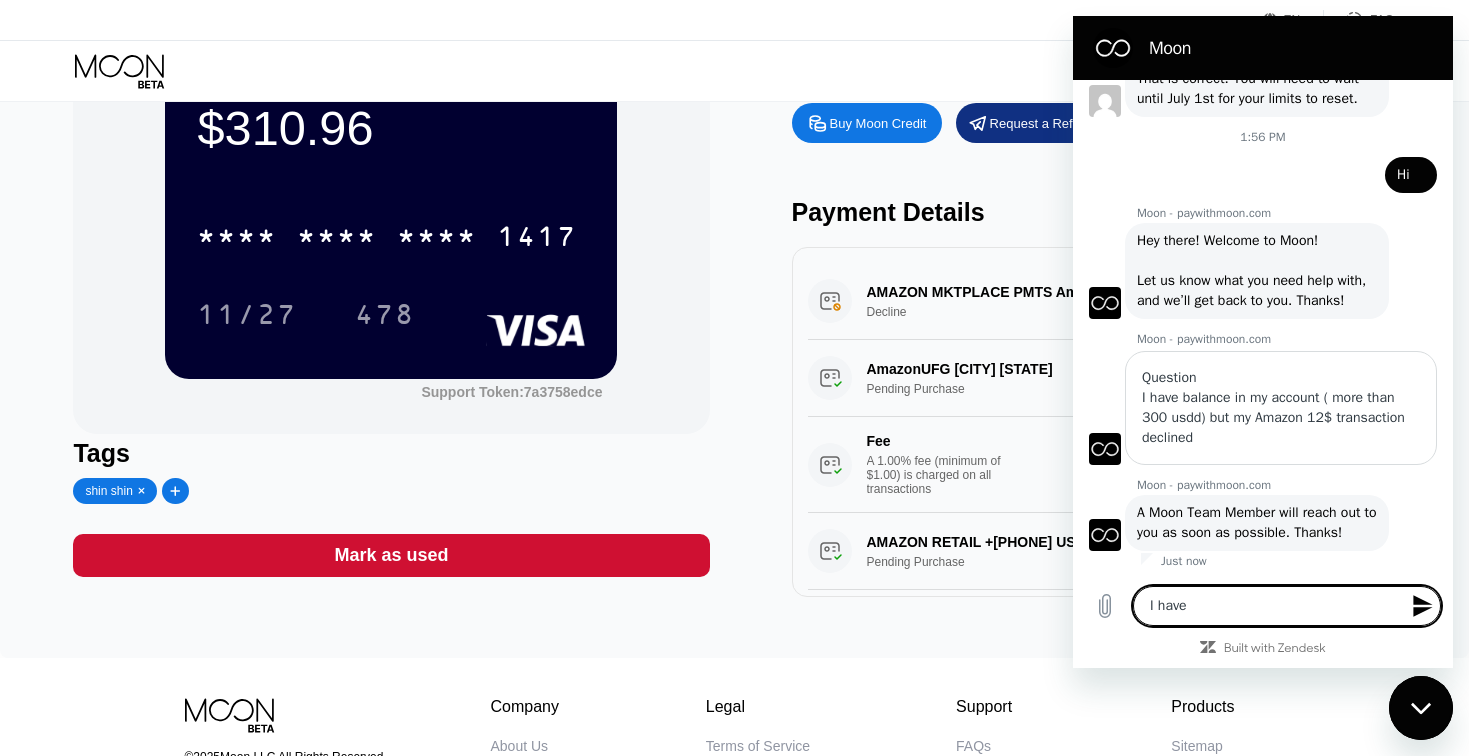 click on "I have" at bounding box center (1287, 606) 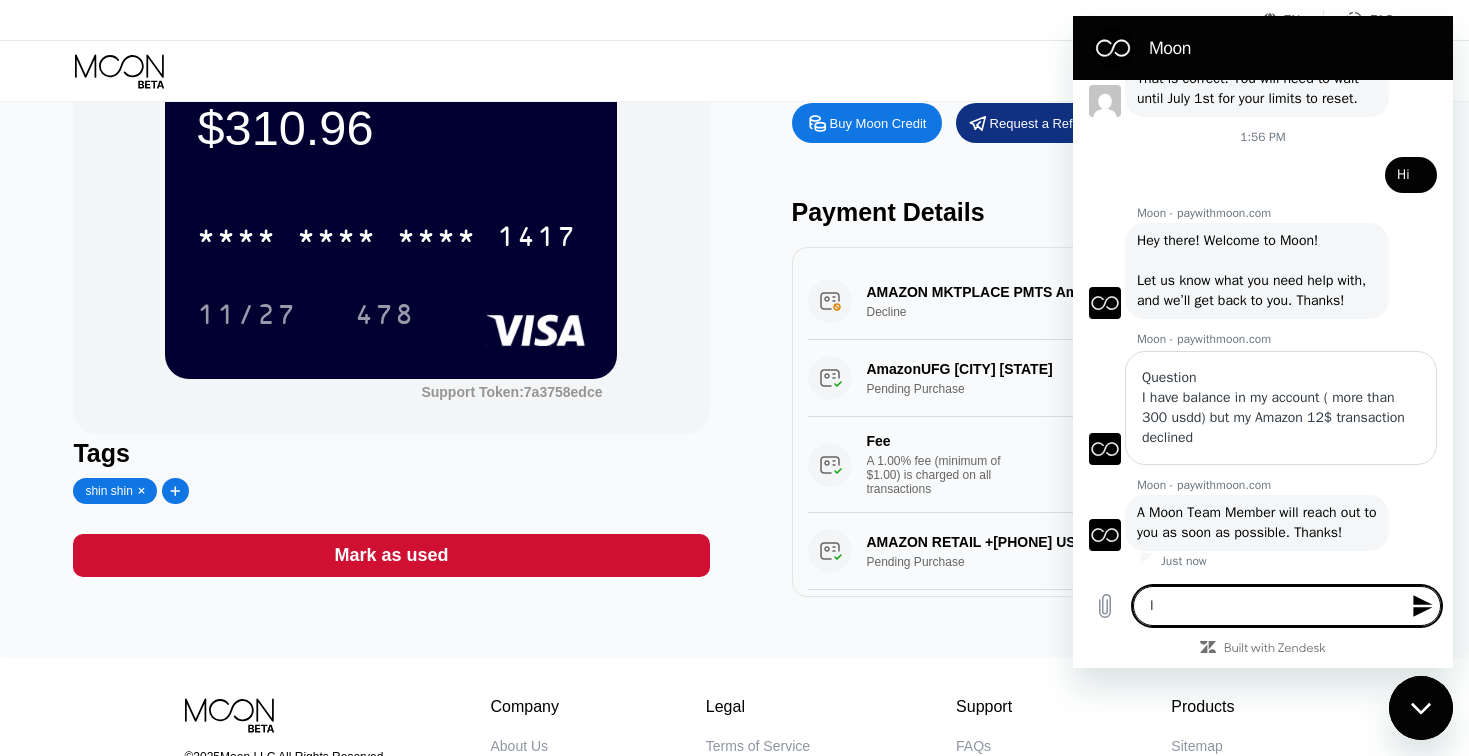 type on "I" 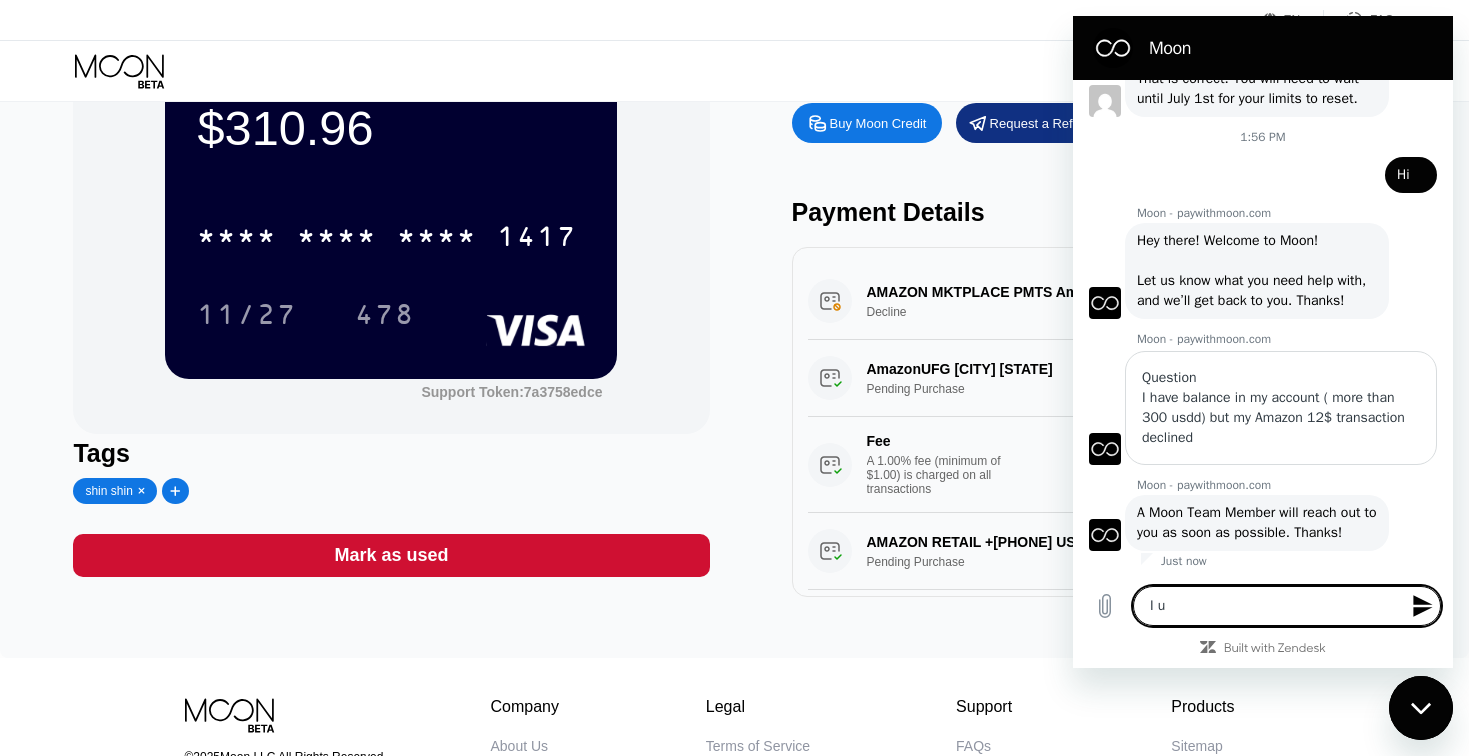 type on "I us" 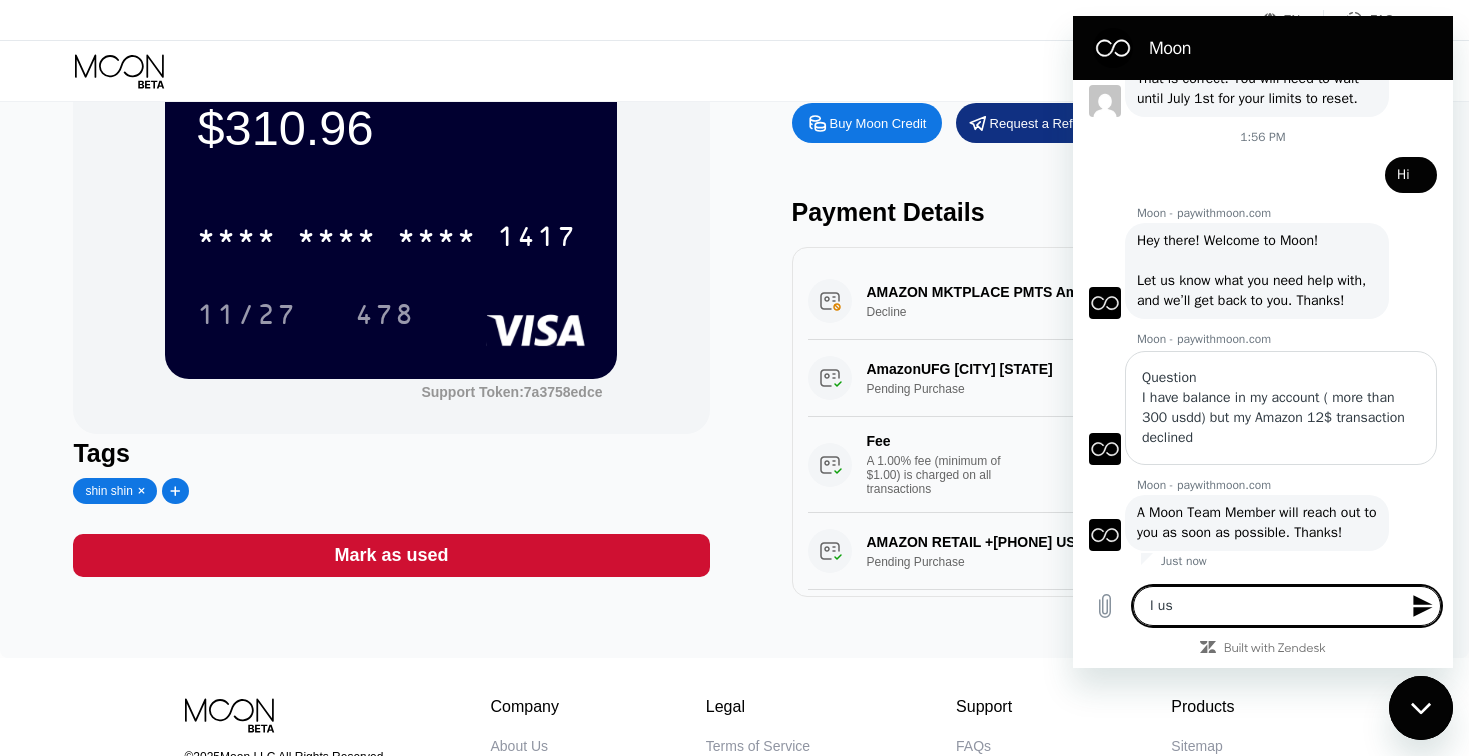 type on "I use" 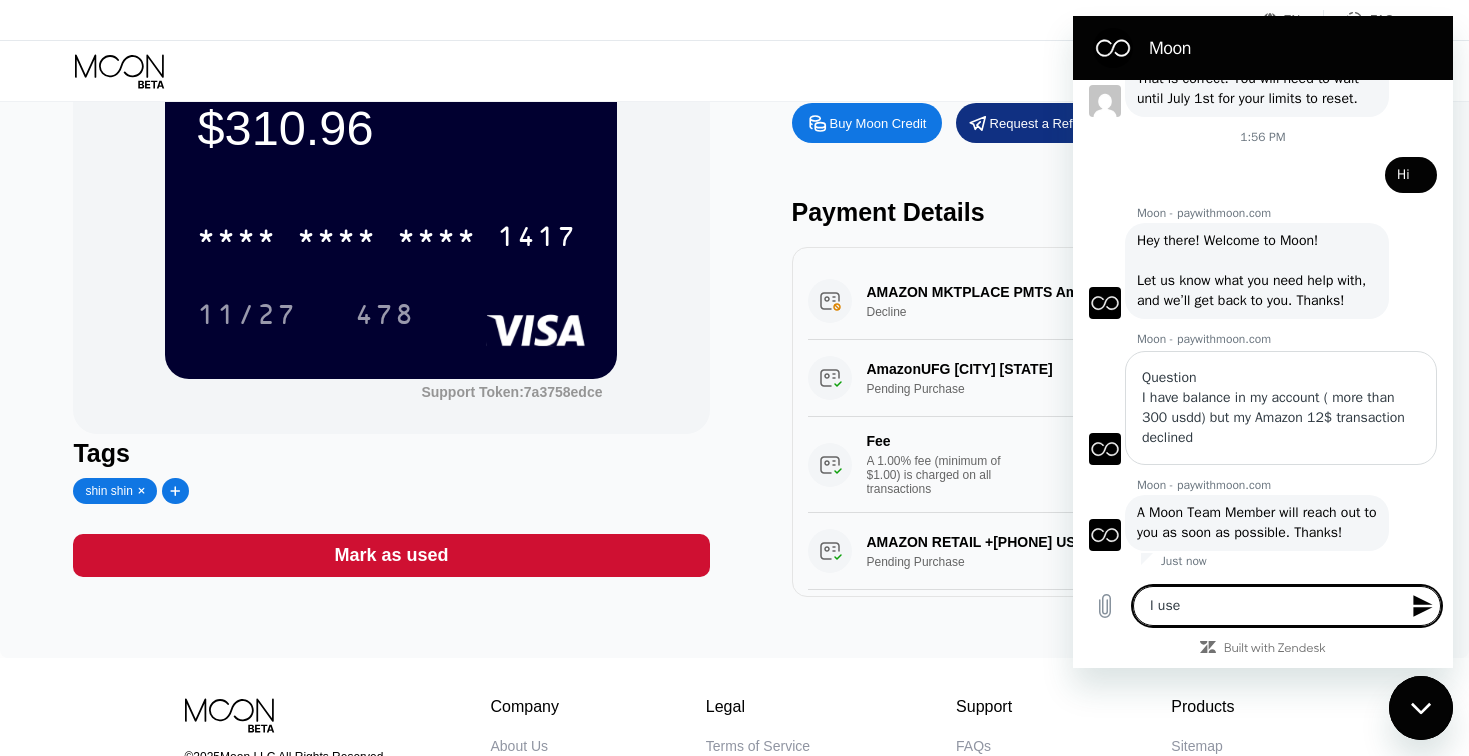 type on "I use" 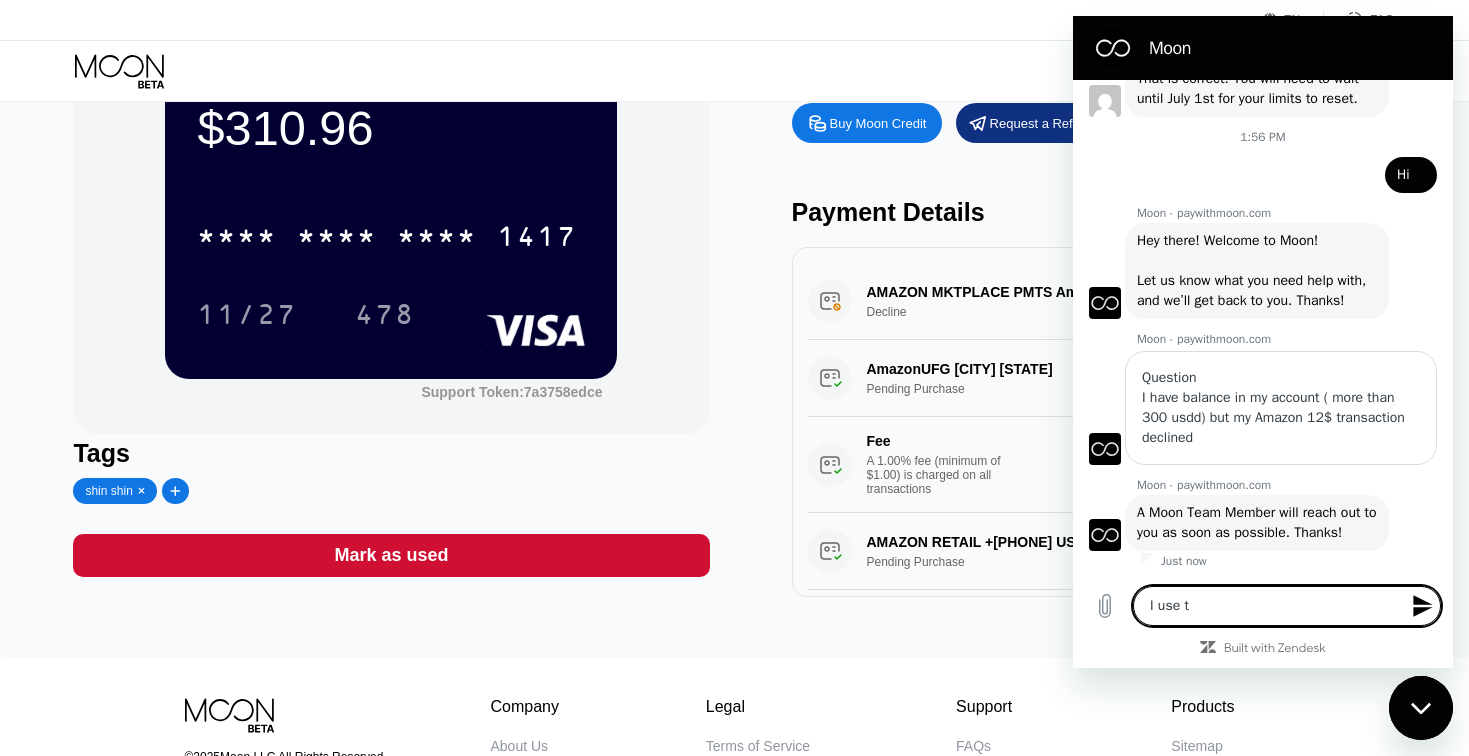 type on "I use th" 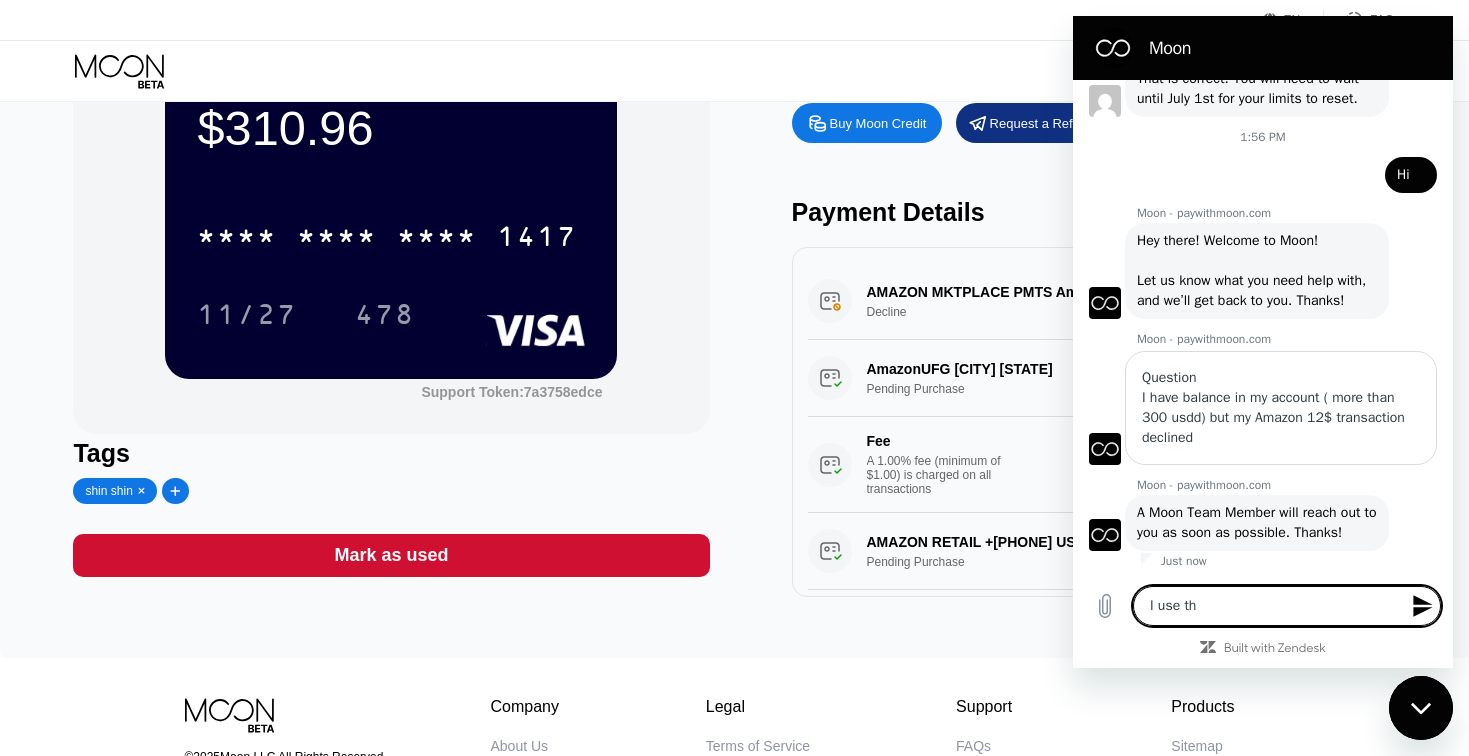 type on "I use thi" 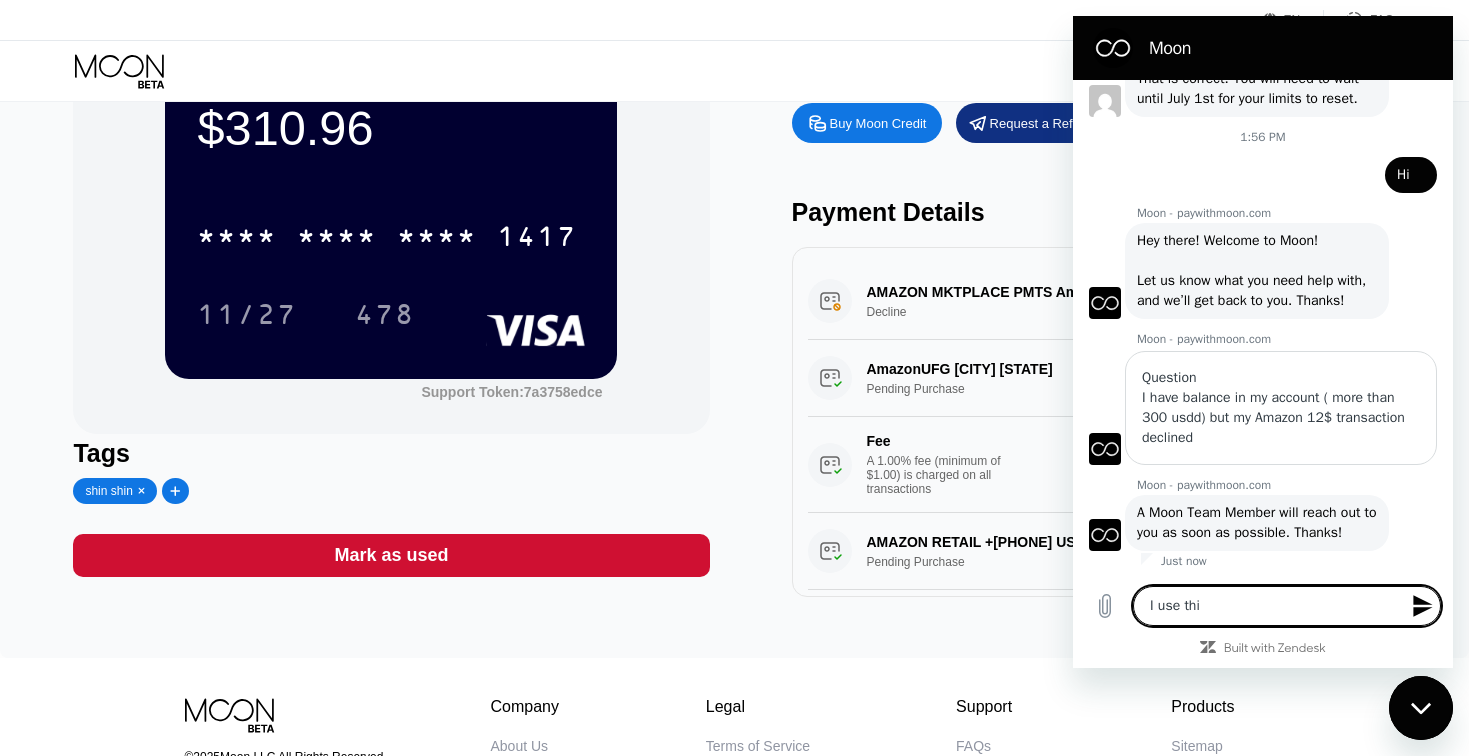 type on "I use this" 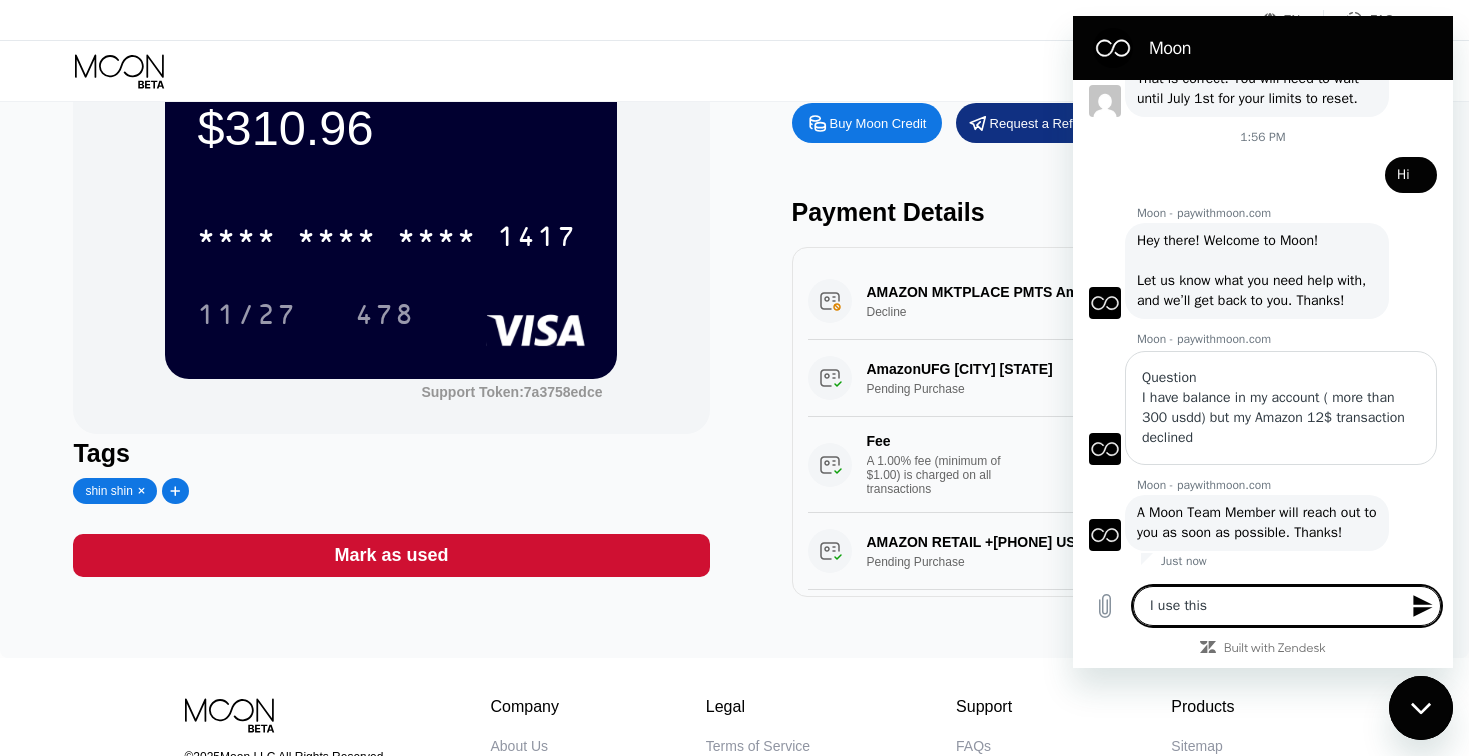 type on "I use this" 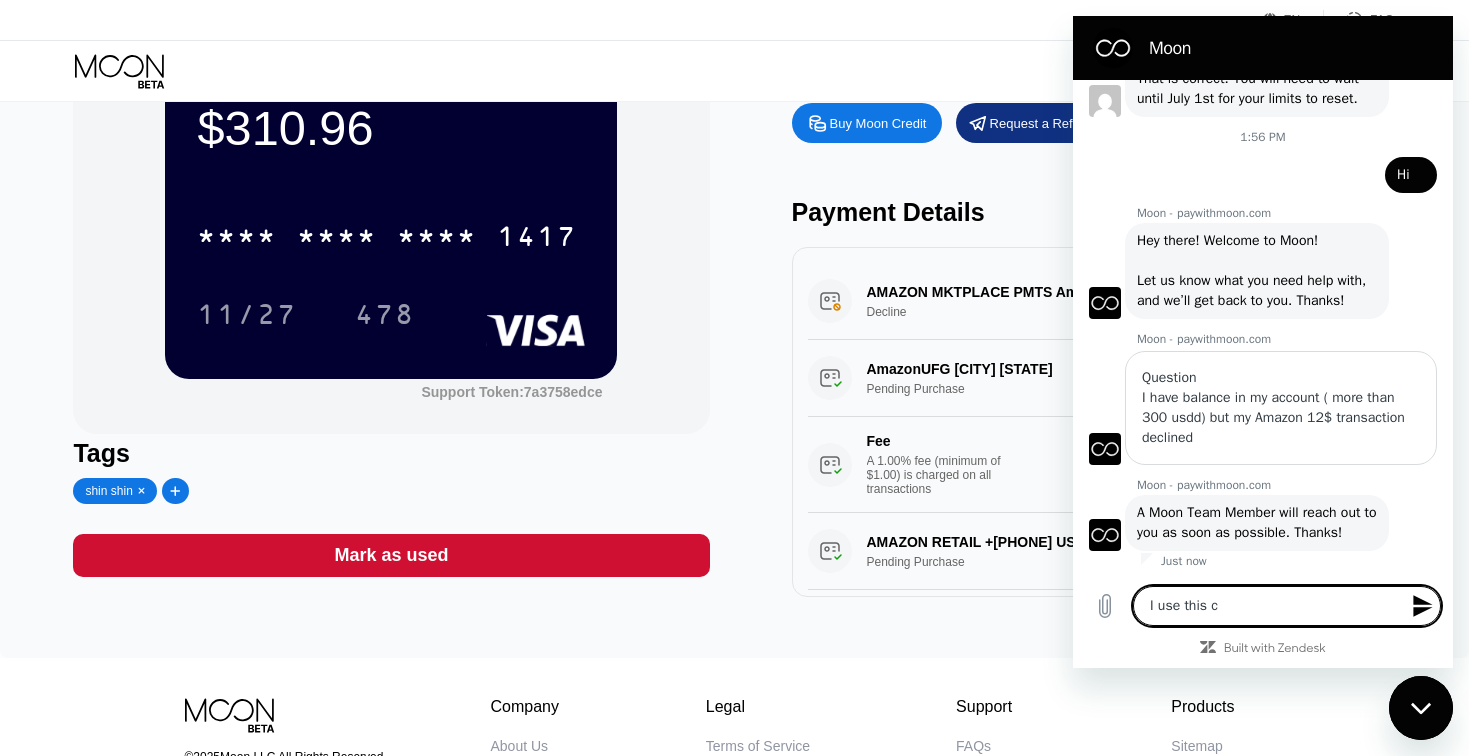 type on "I use this ca" 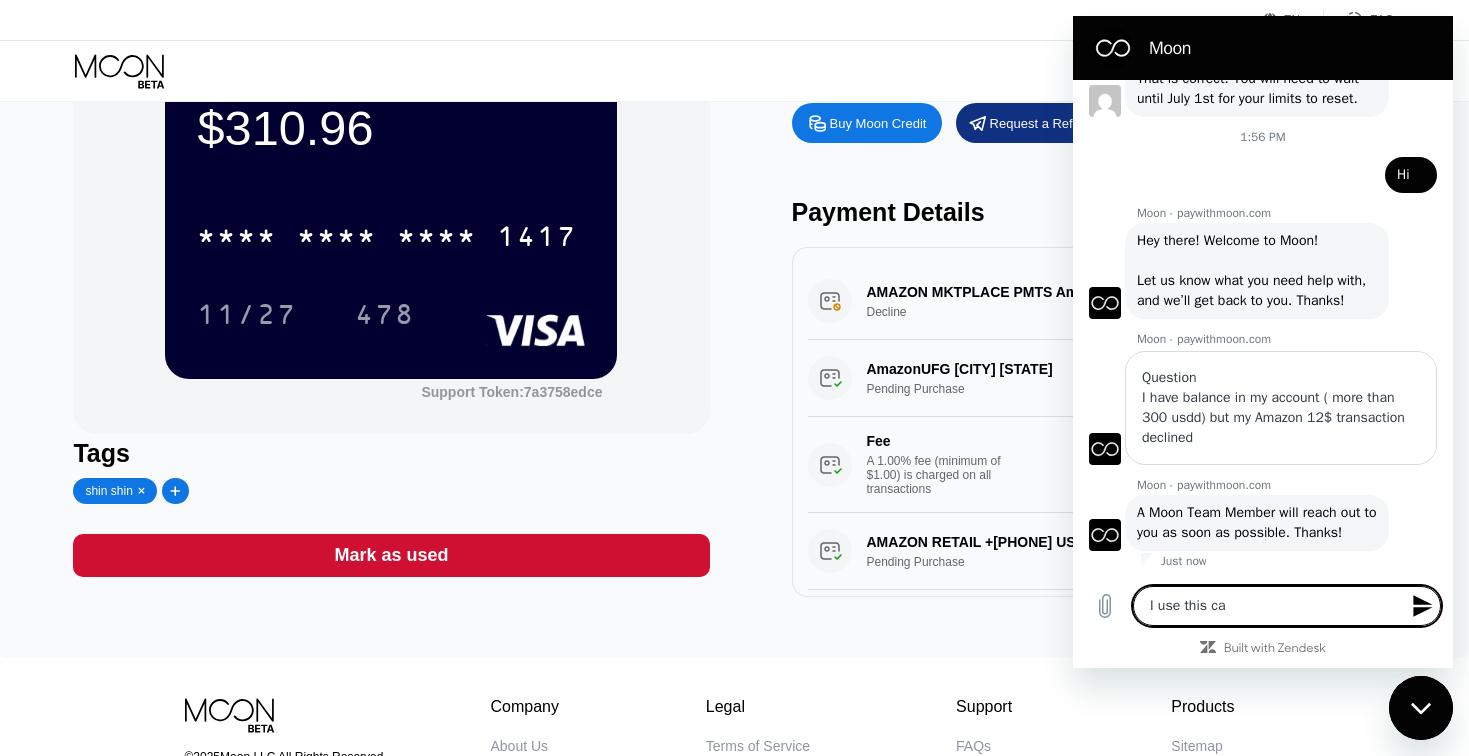 type on "I use this car" 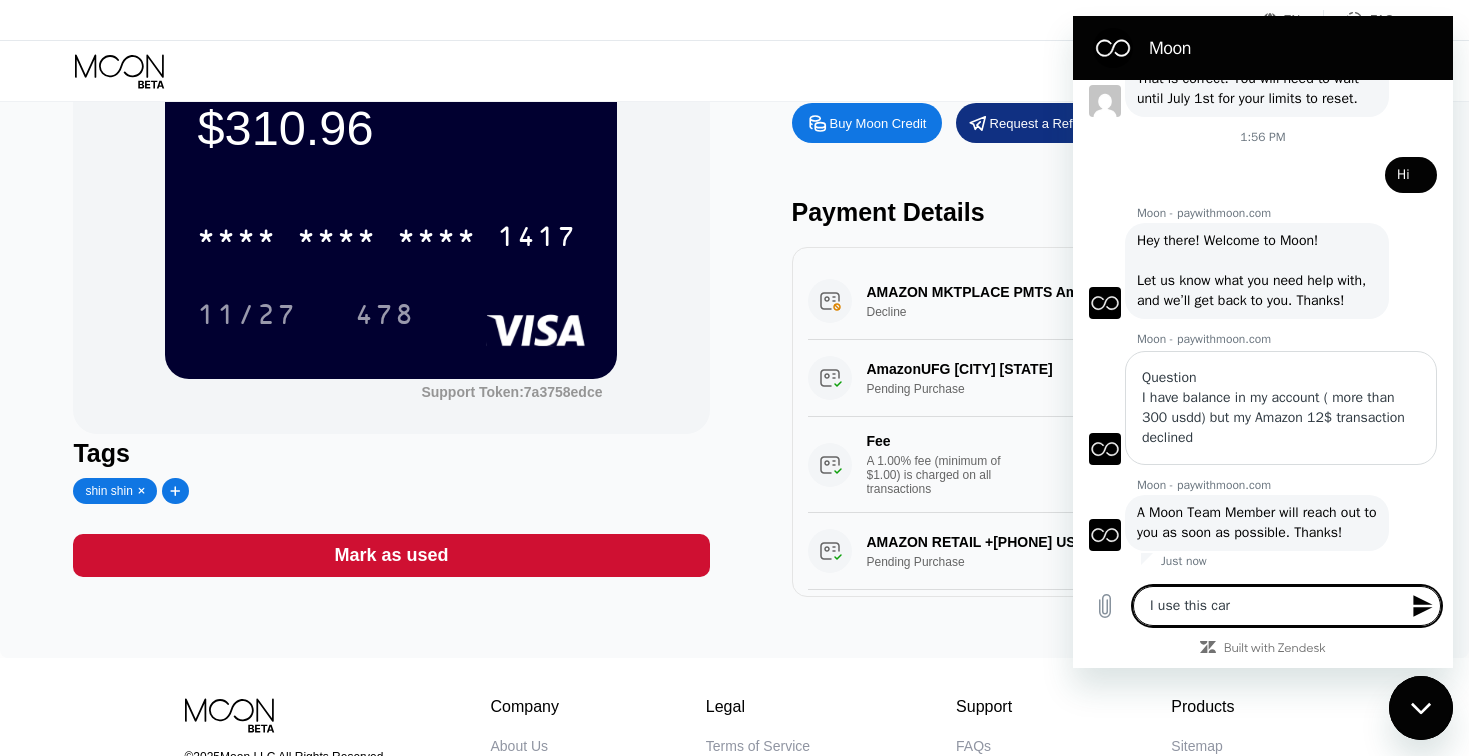 type on "I use this card" 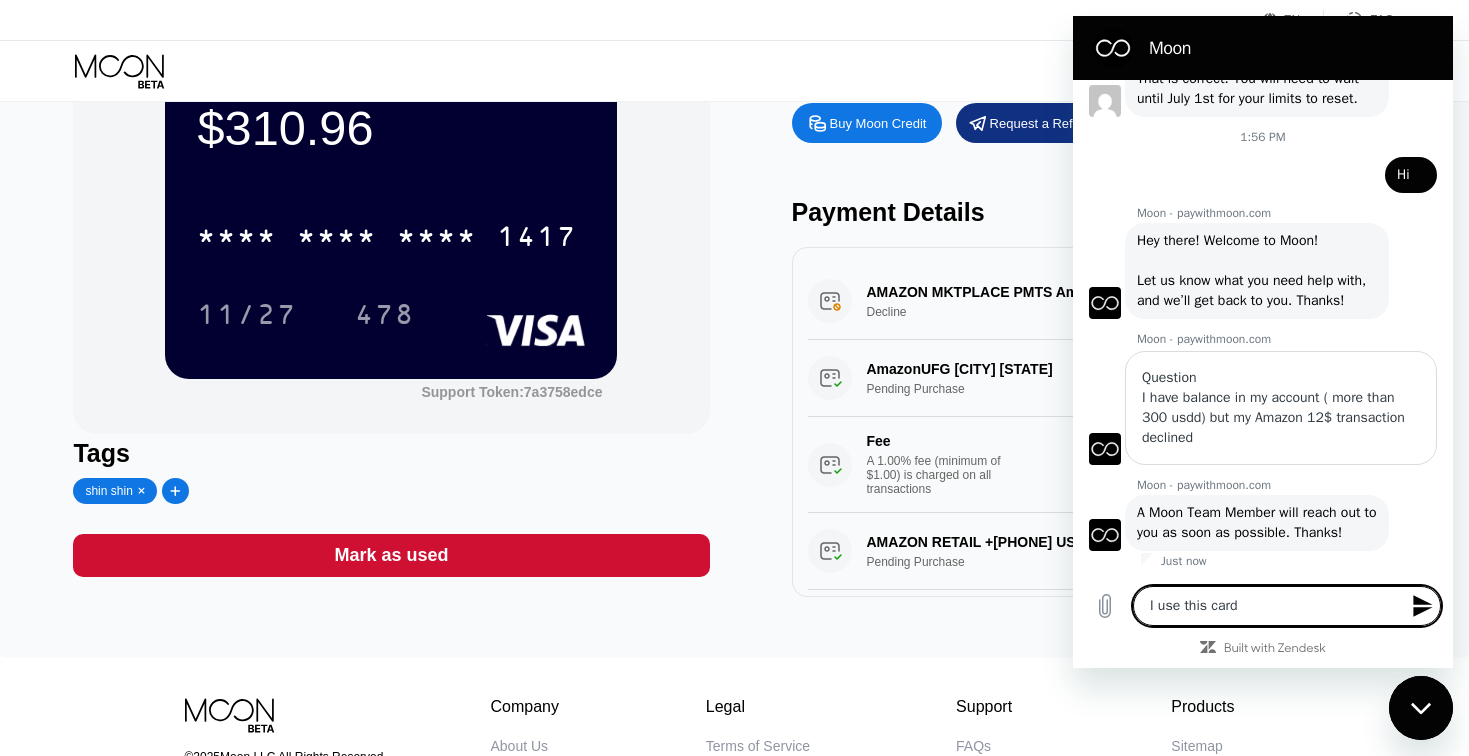 type on "I use this card" 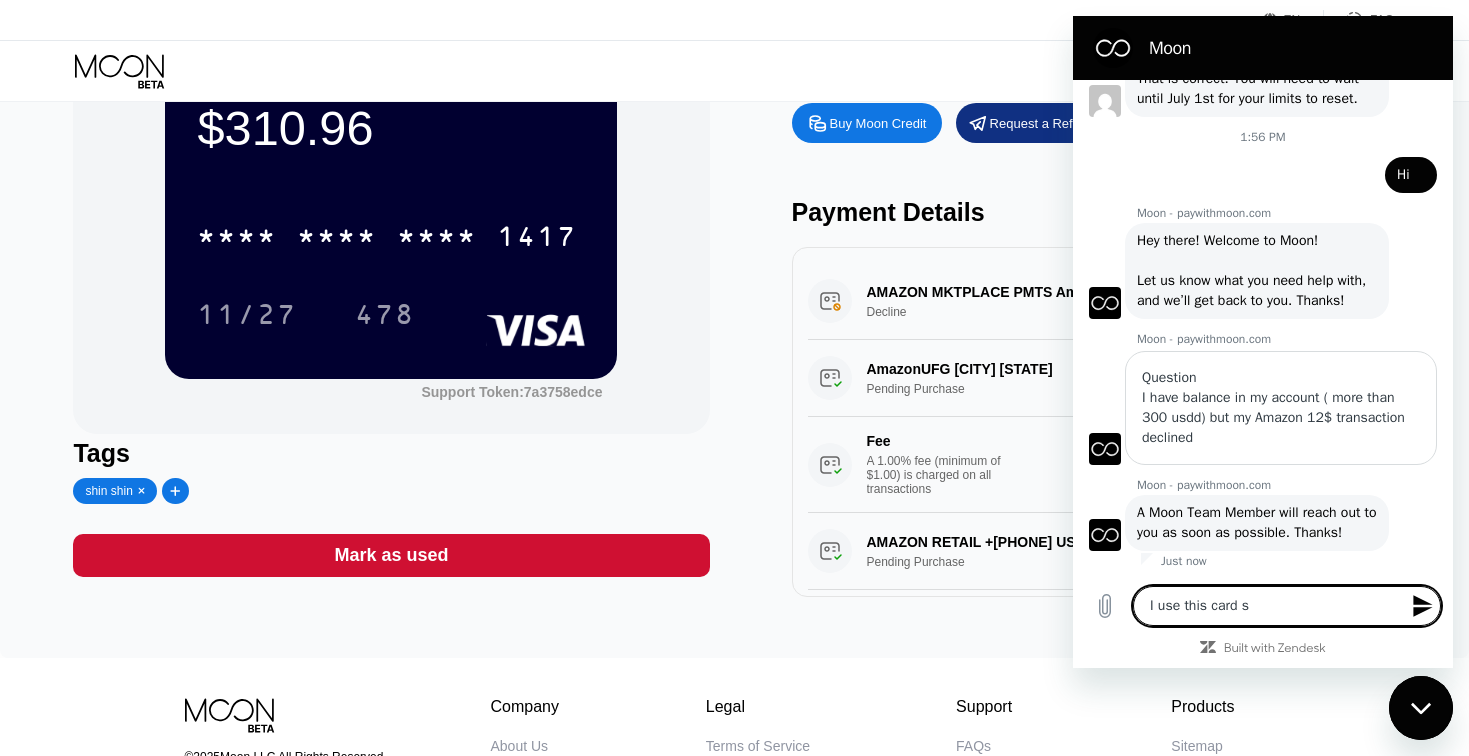 type on "I use this card se" 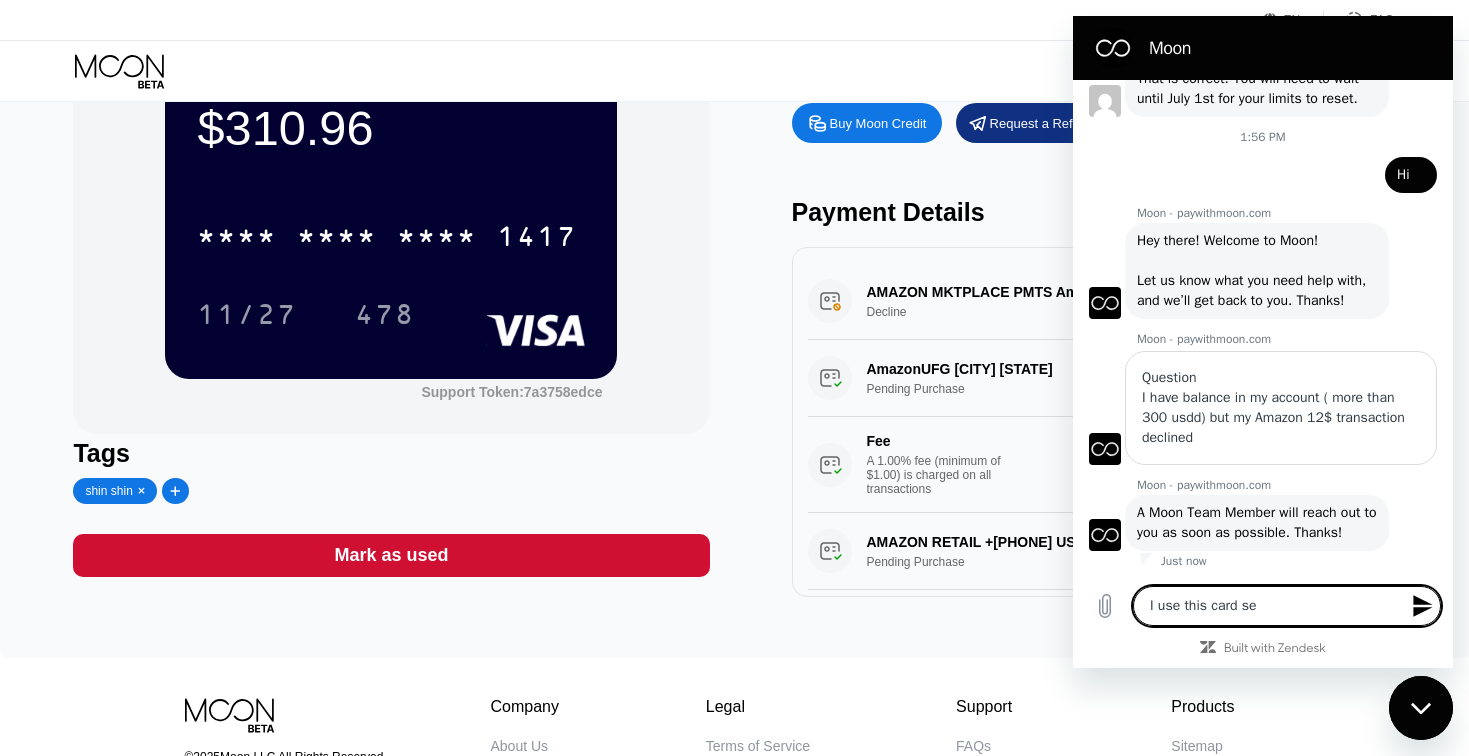 type on "x" 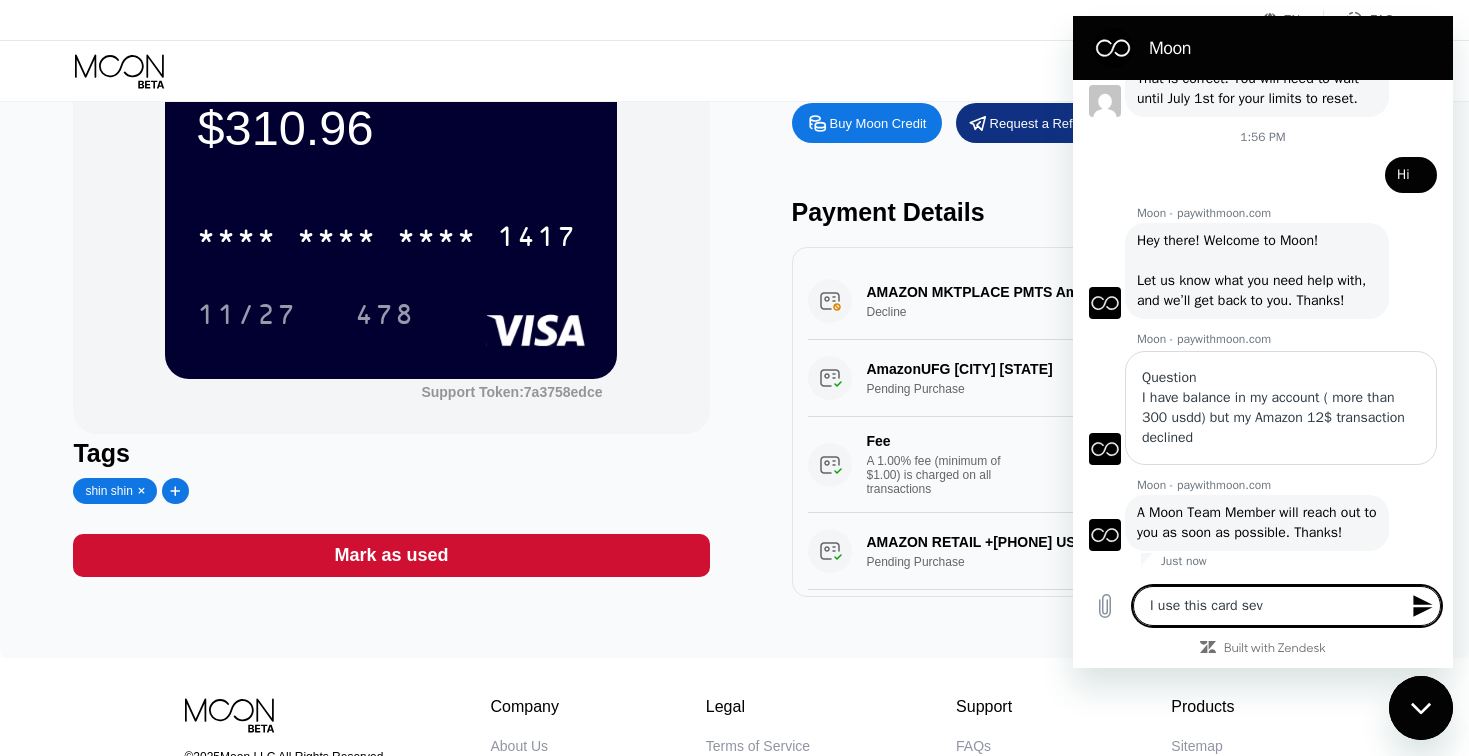 type on "I use this card seve" 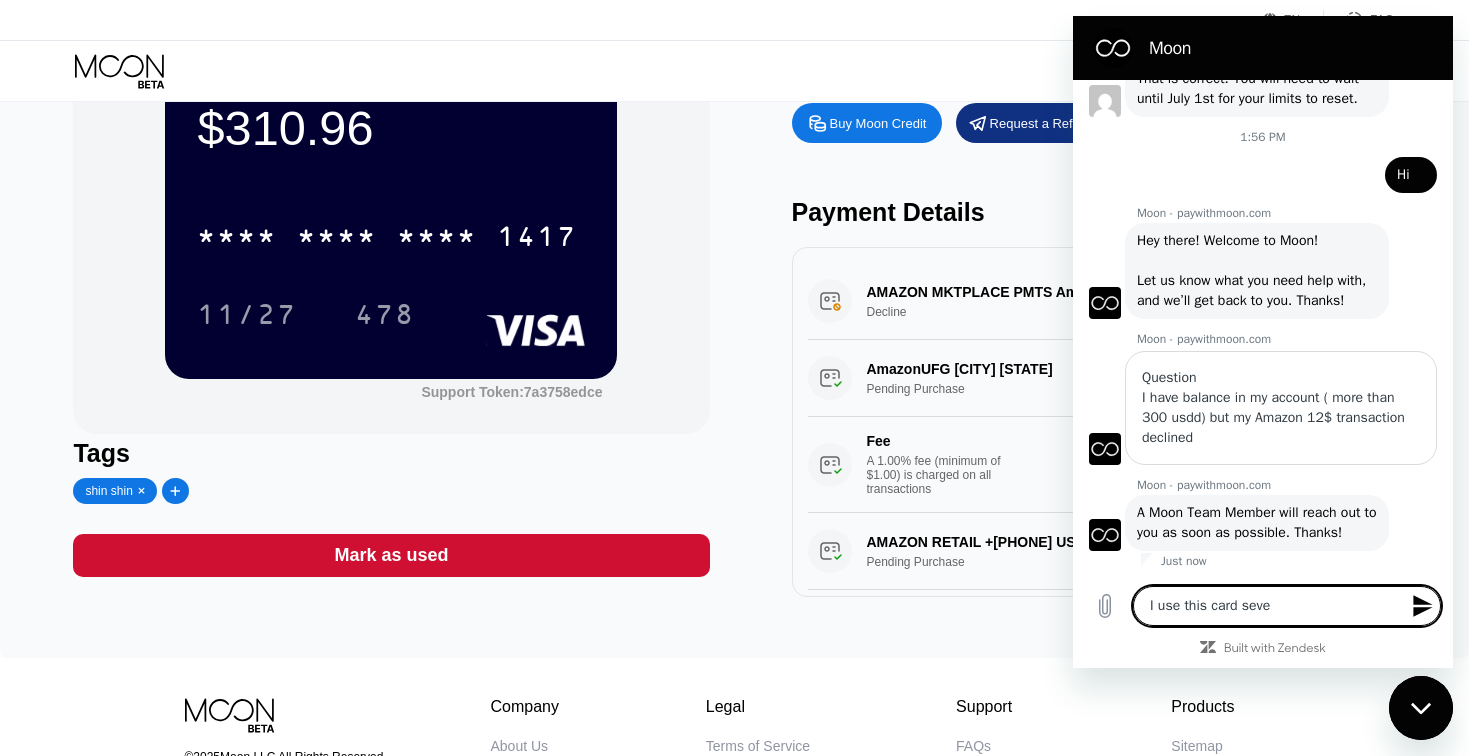 type on "I use this card sever" 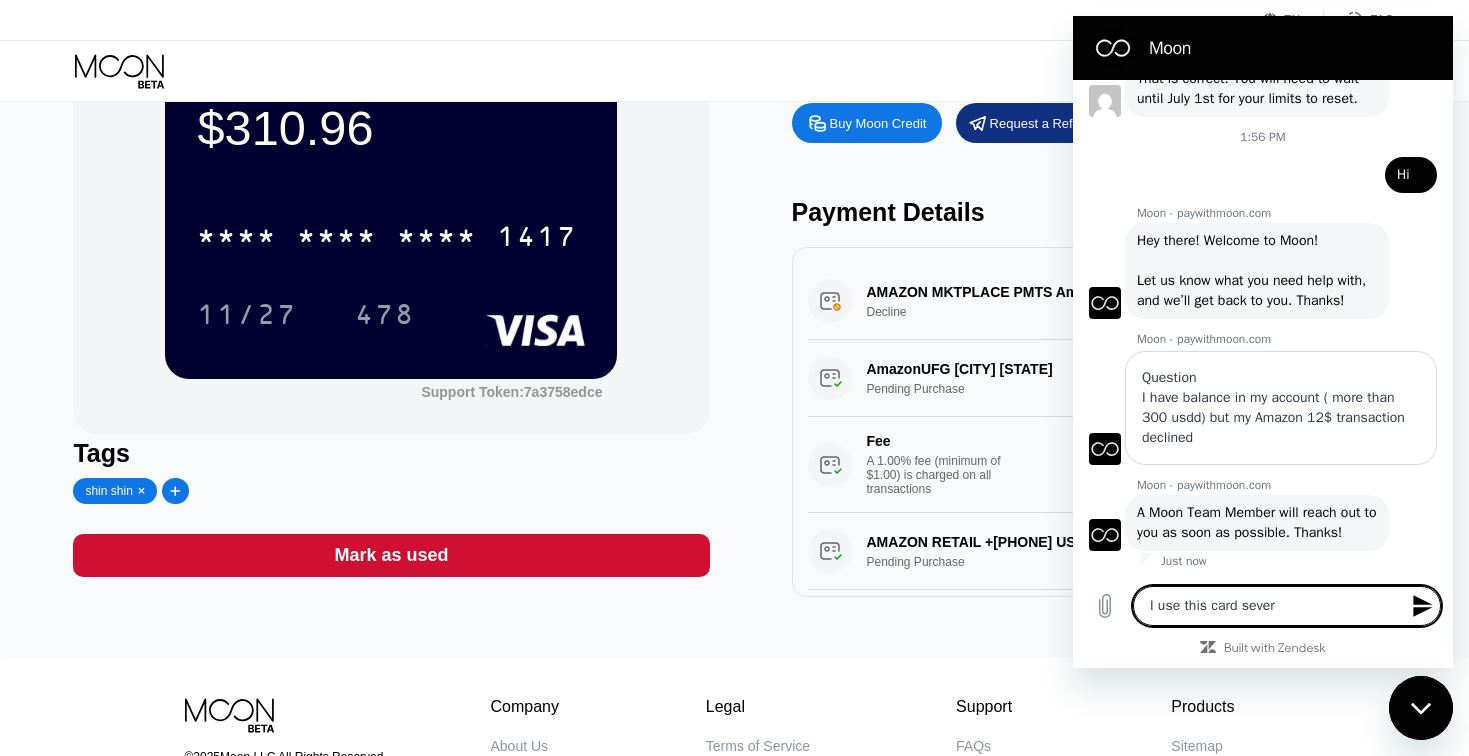 type on "I use this card severa" 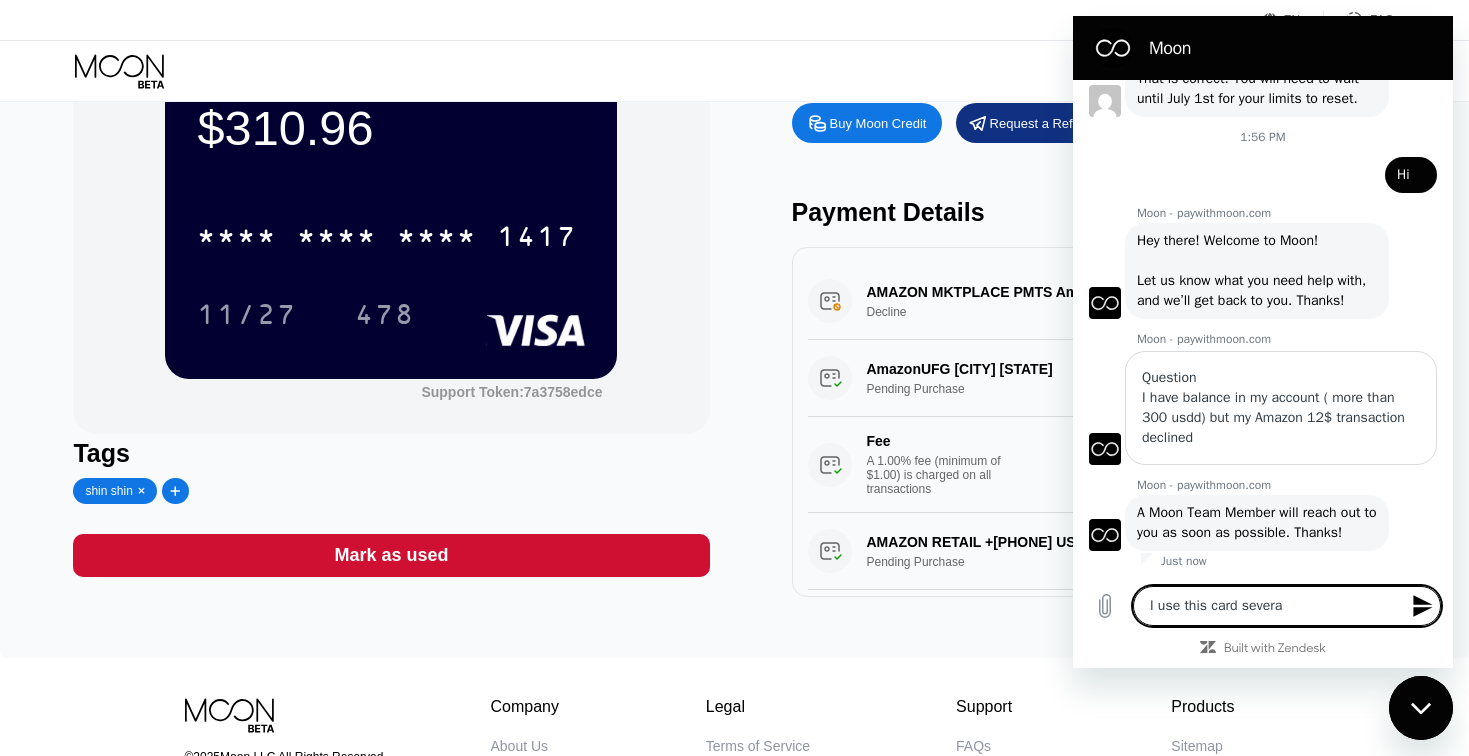 type on "I use this card several" 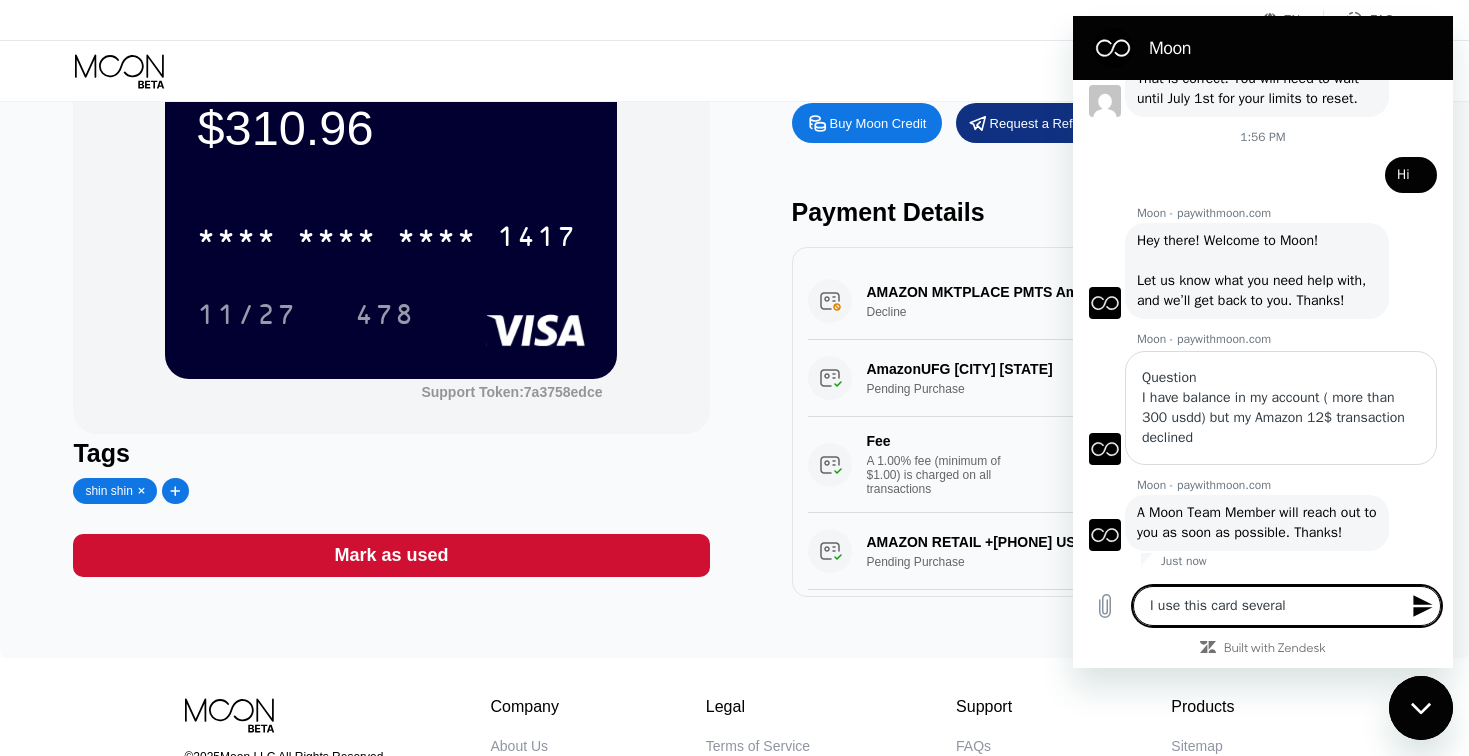 type on "I use this card several" 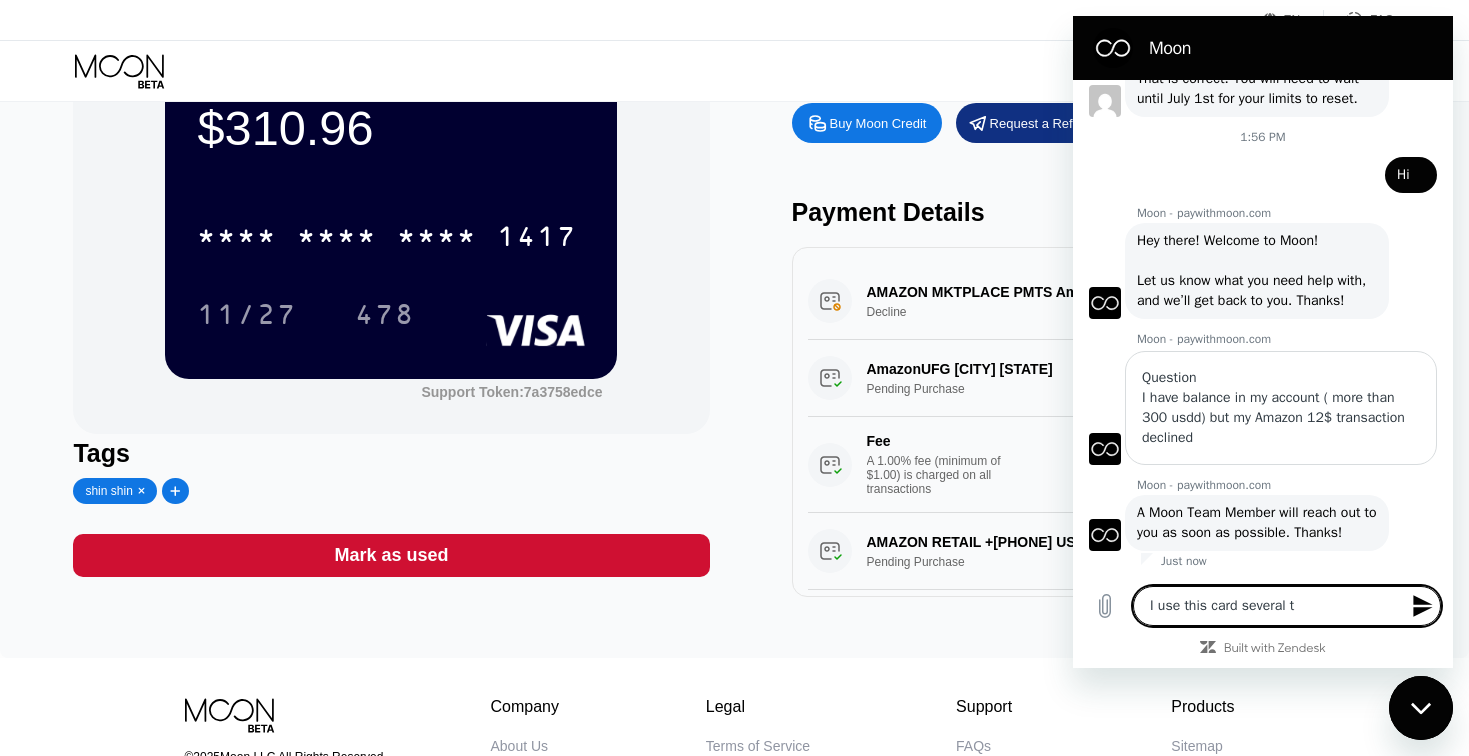 type on "I use this card several ti" 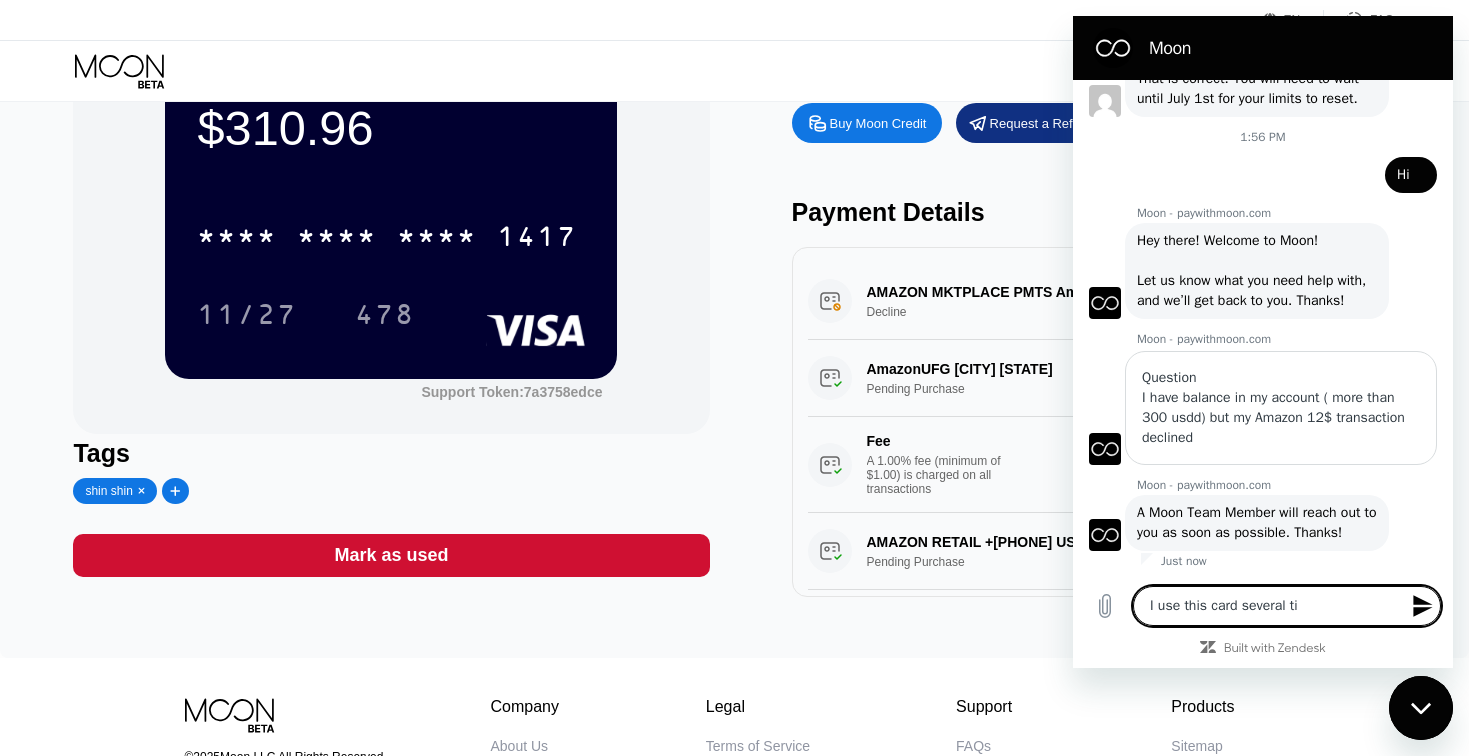 type on "I use this card several tim" 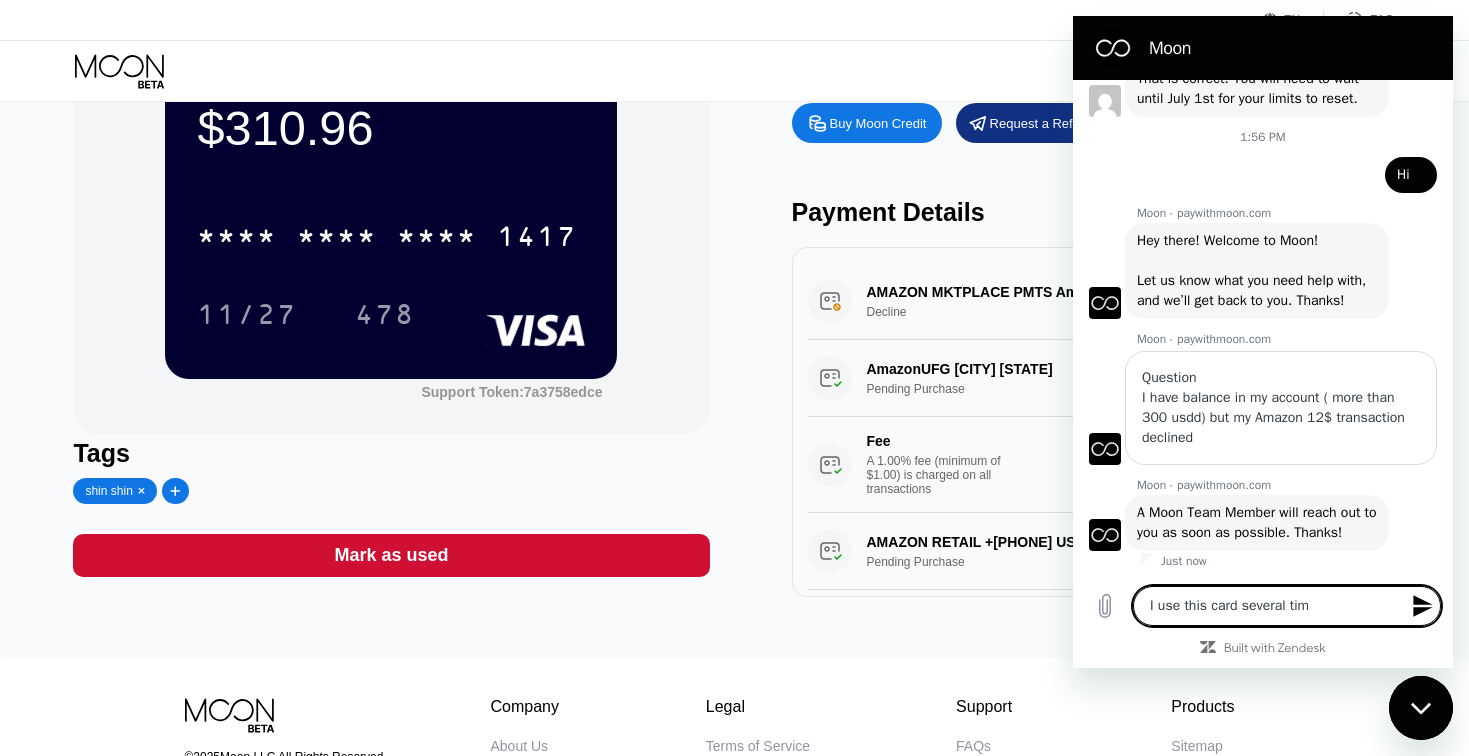 type on "I use this card several time" 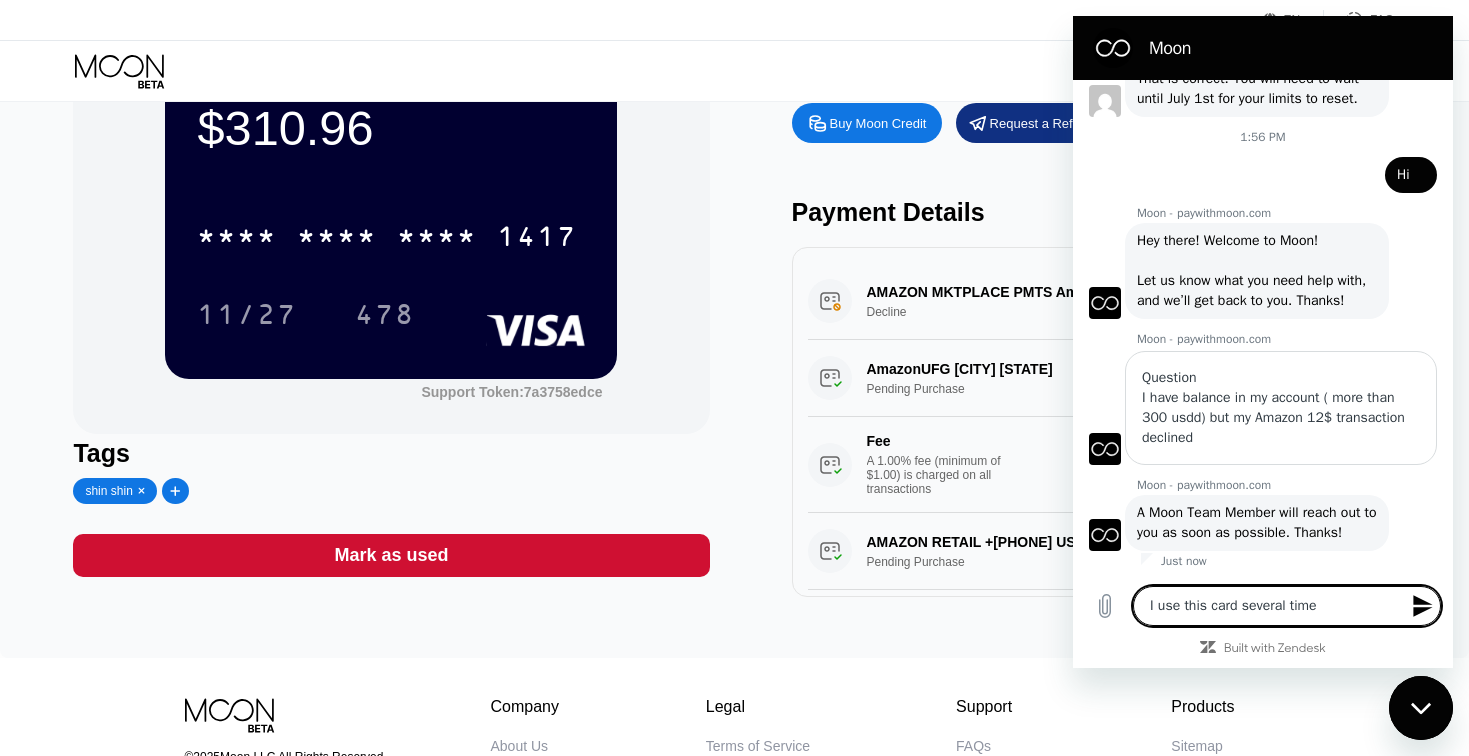 type on "I use this card several times" 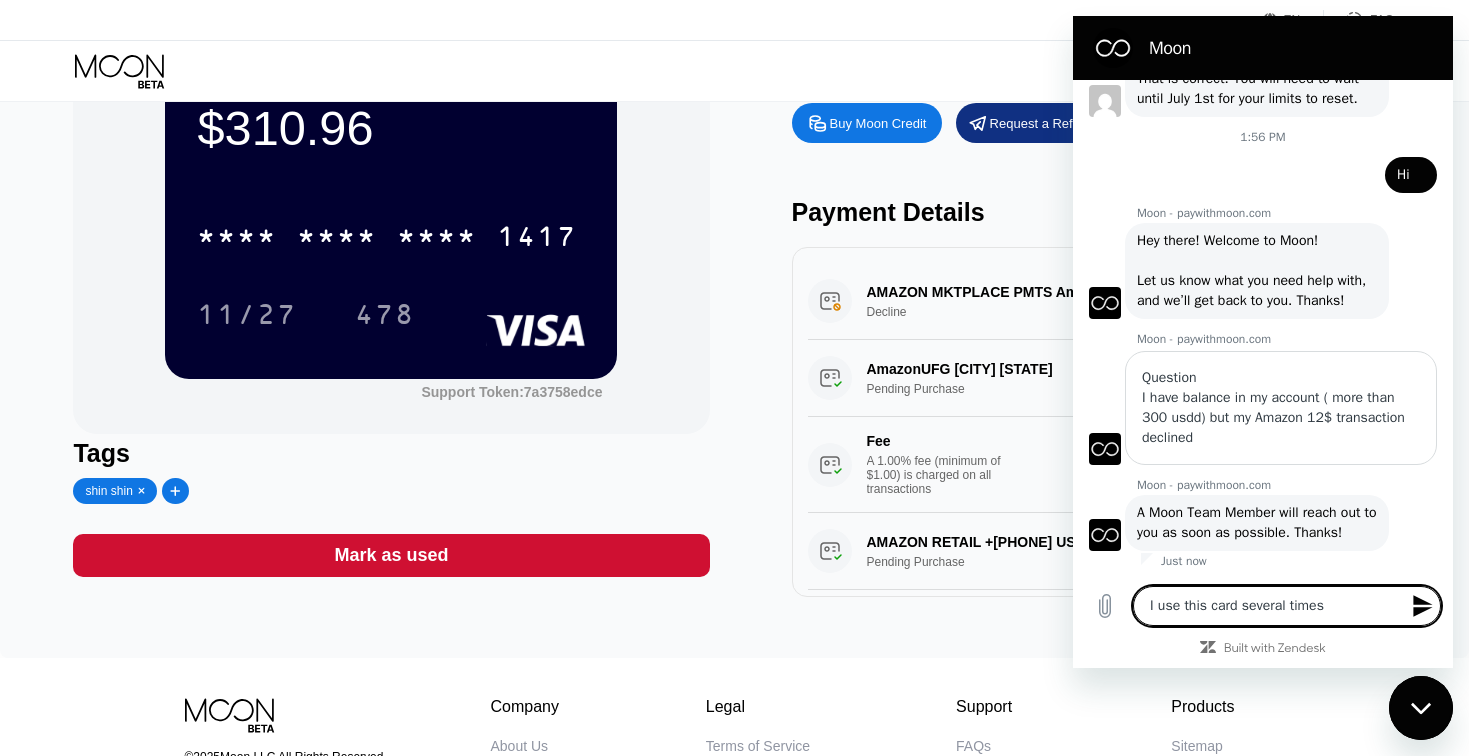 type on "I use this card several times" 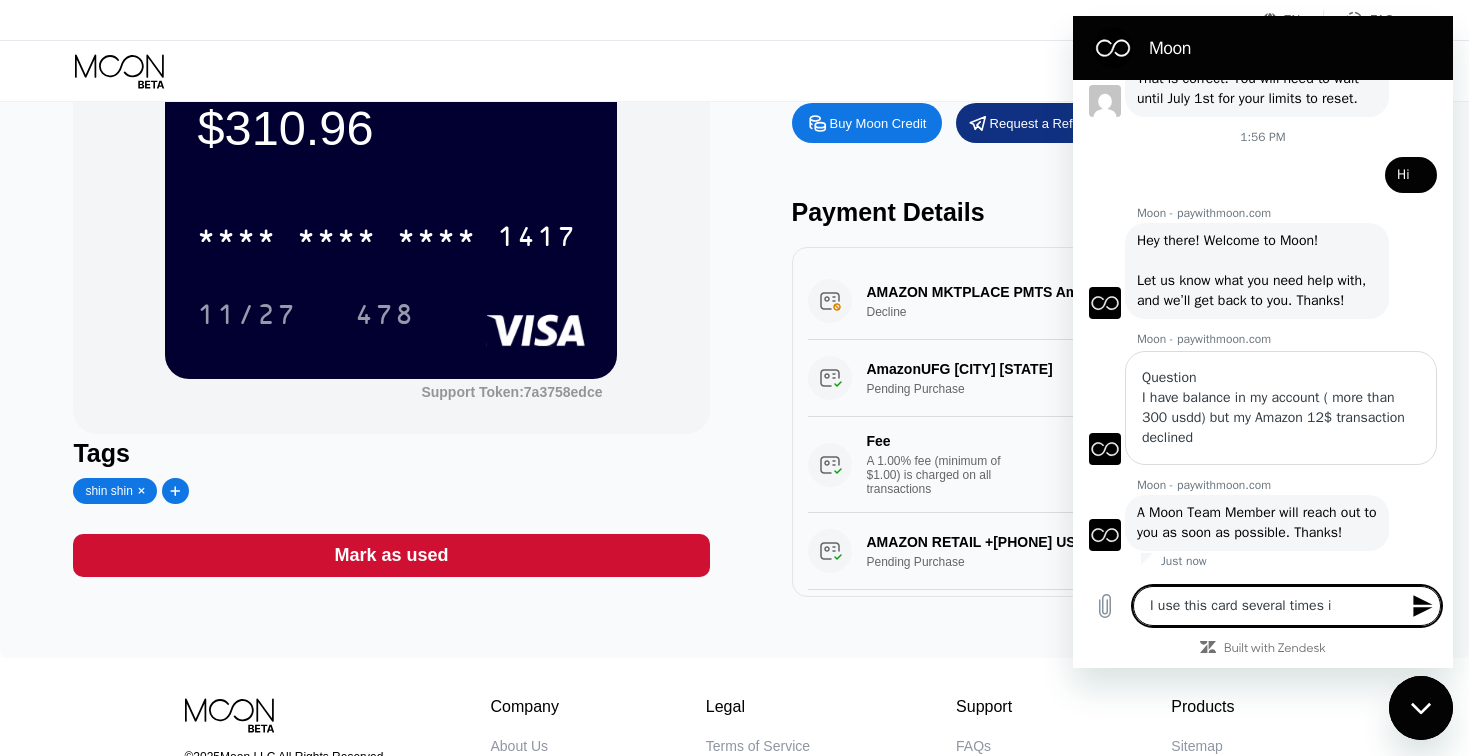 type on "I use this card several times in" 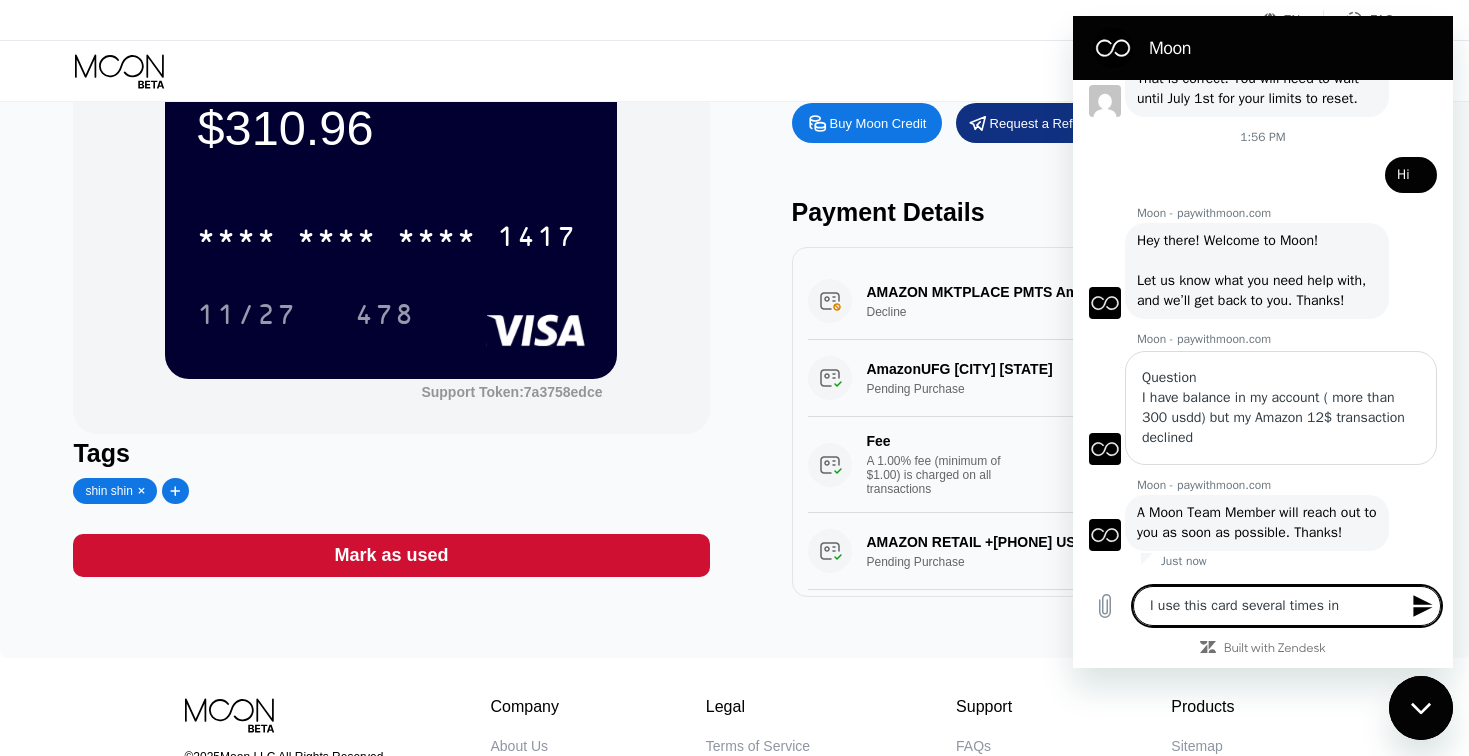 type on "x" 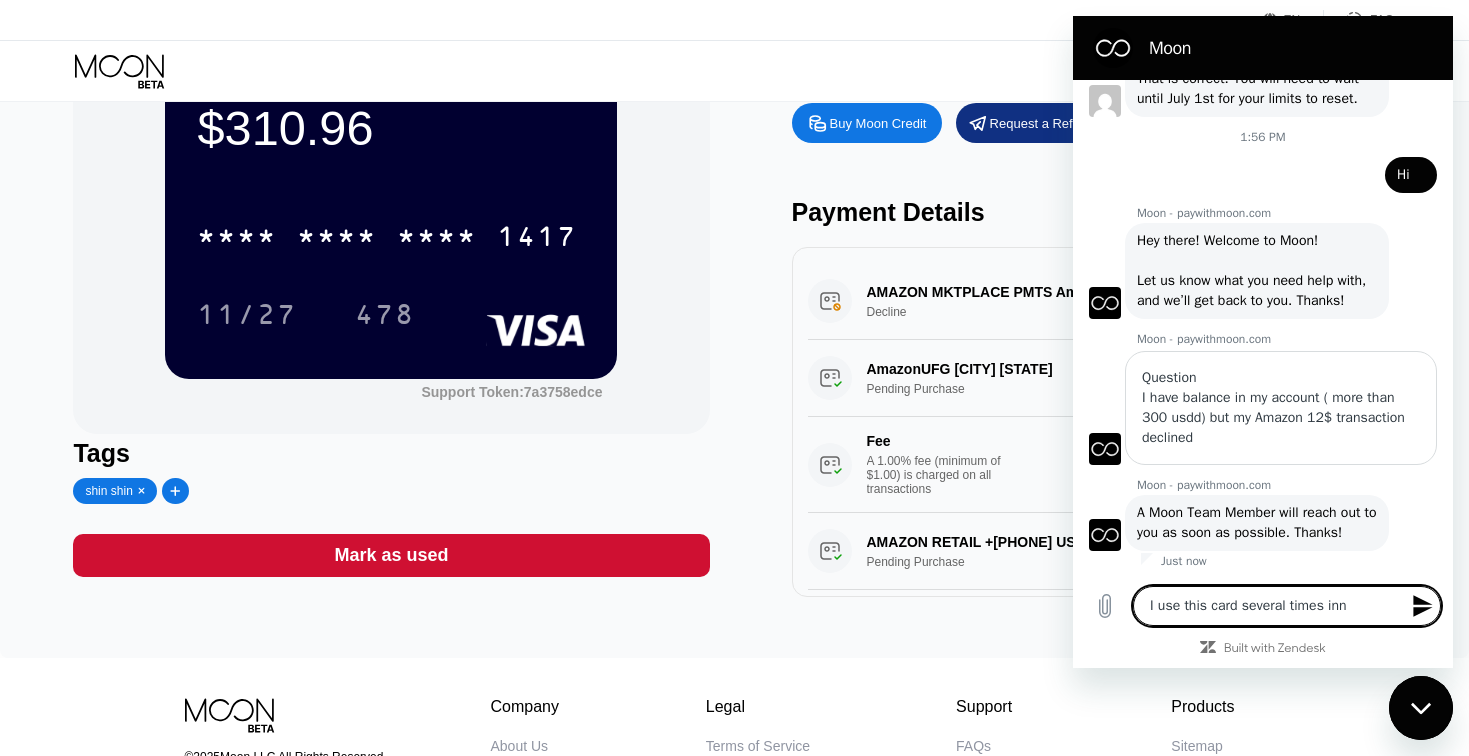 type on "I use this card several times inn" 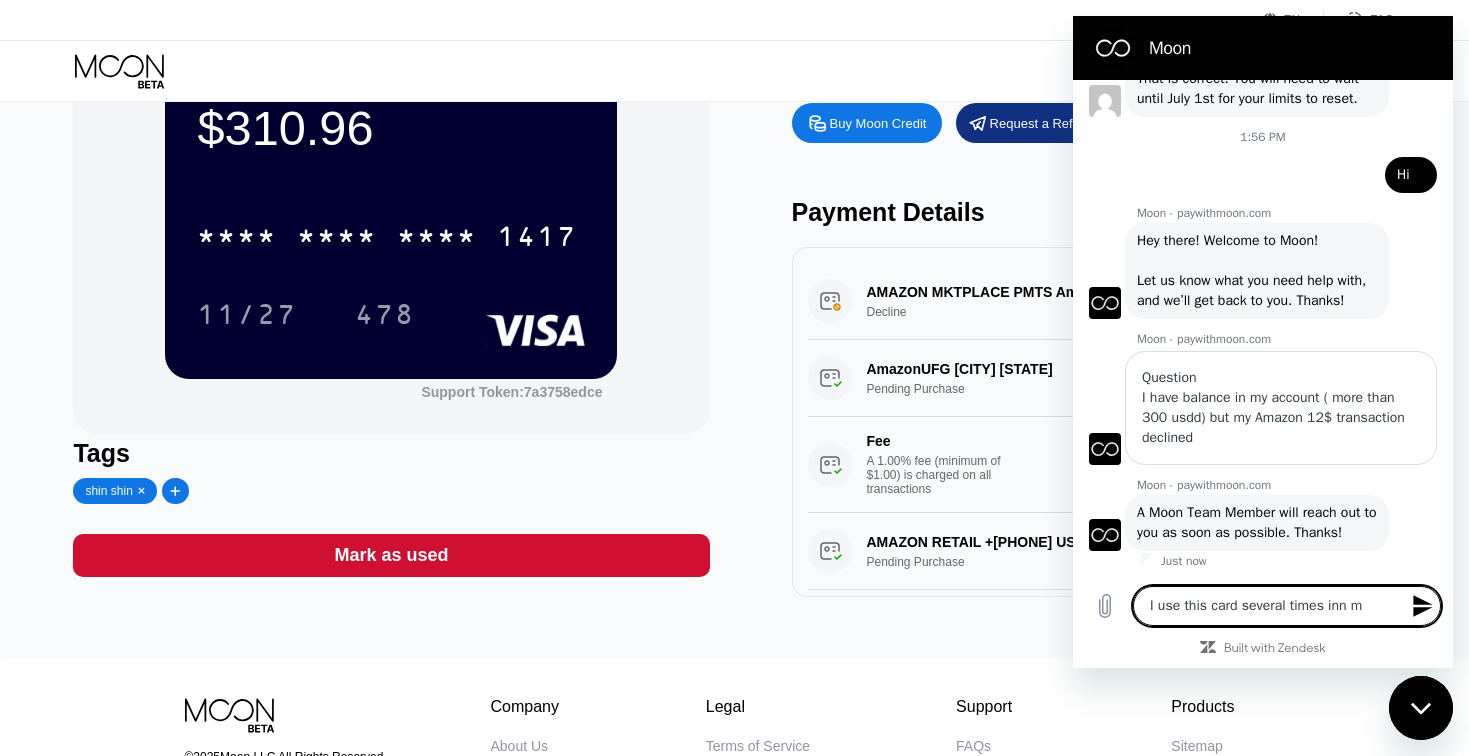 type on "I use this card several times inn my" 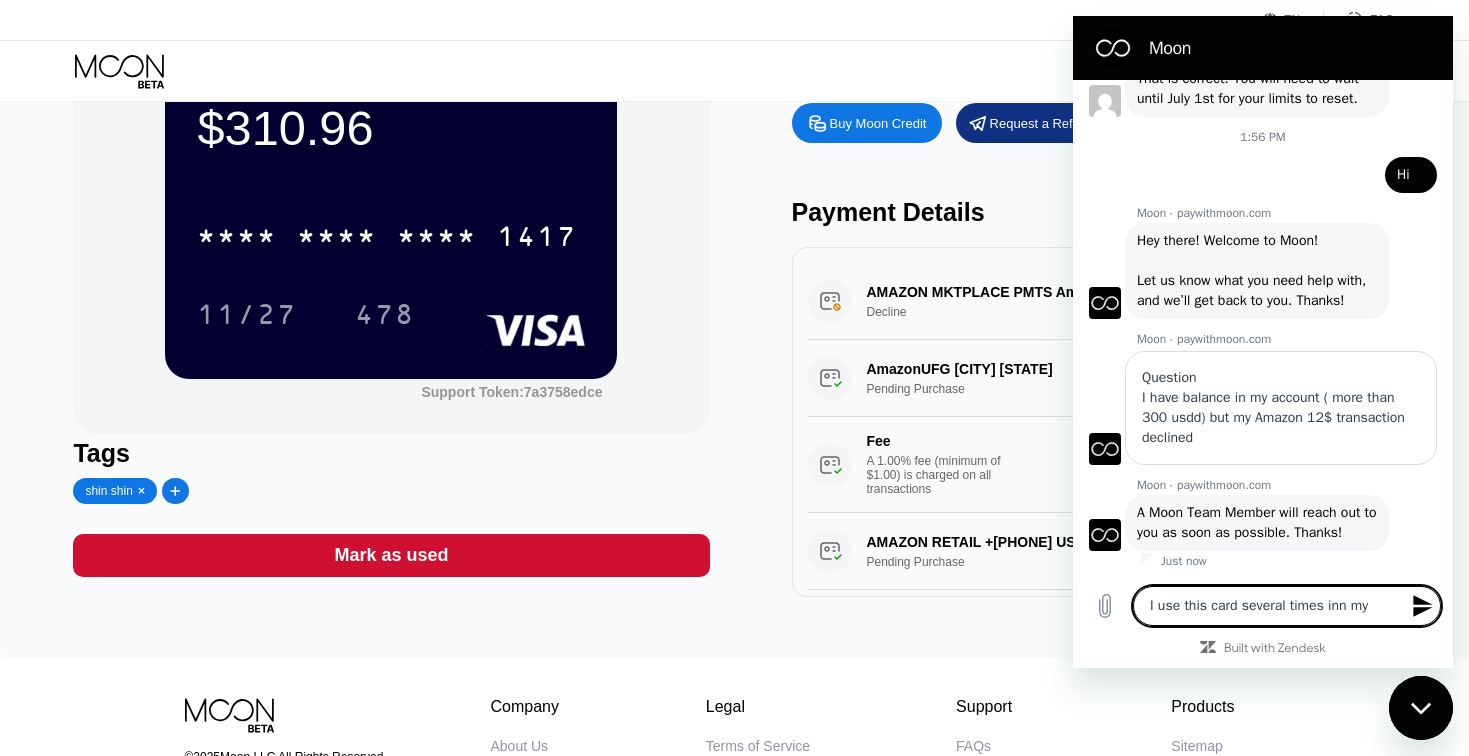 type on "I use this card several times inn my" 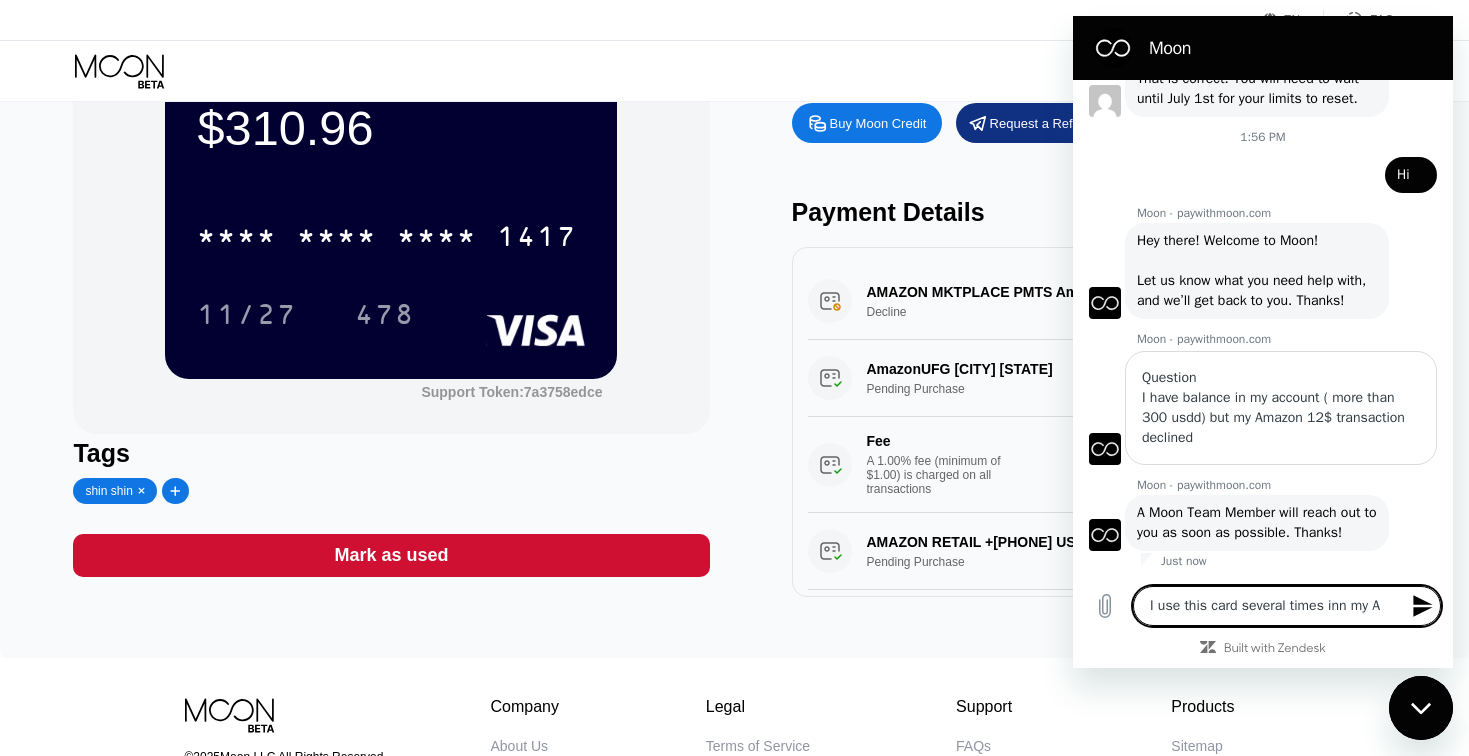 type on "x" 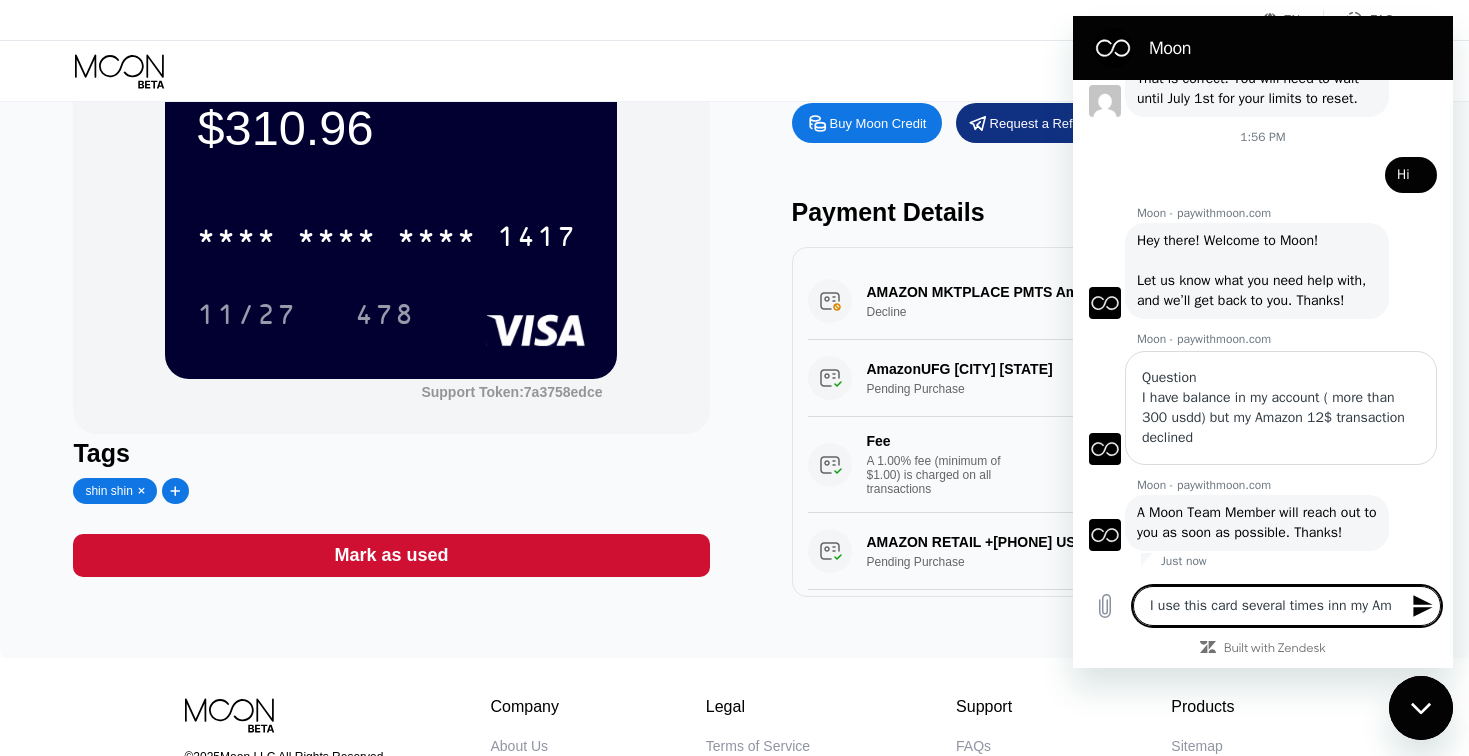 type on "I use this card several times inn my Ama" 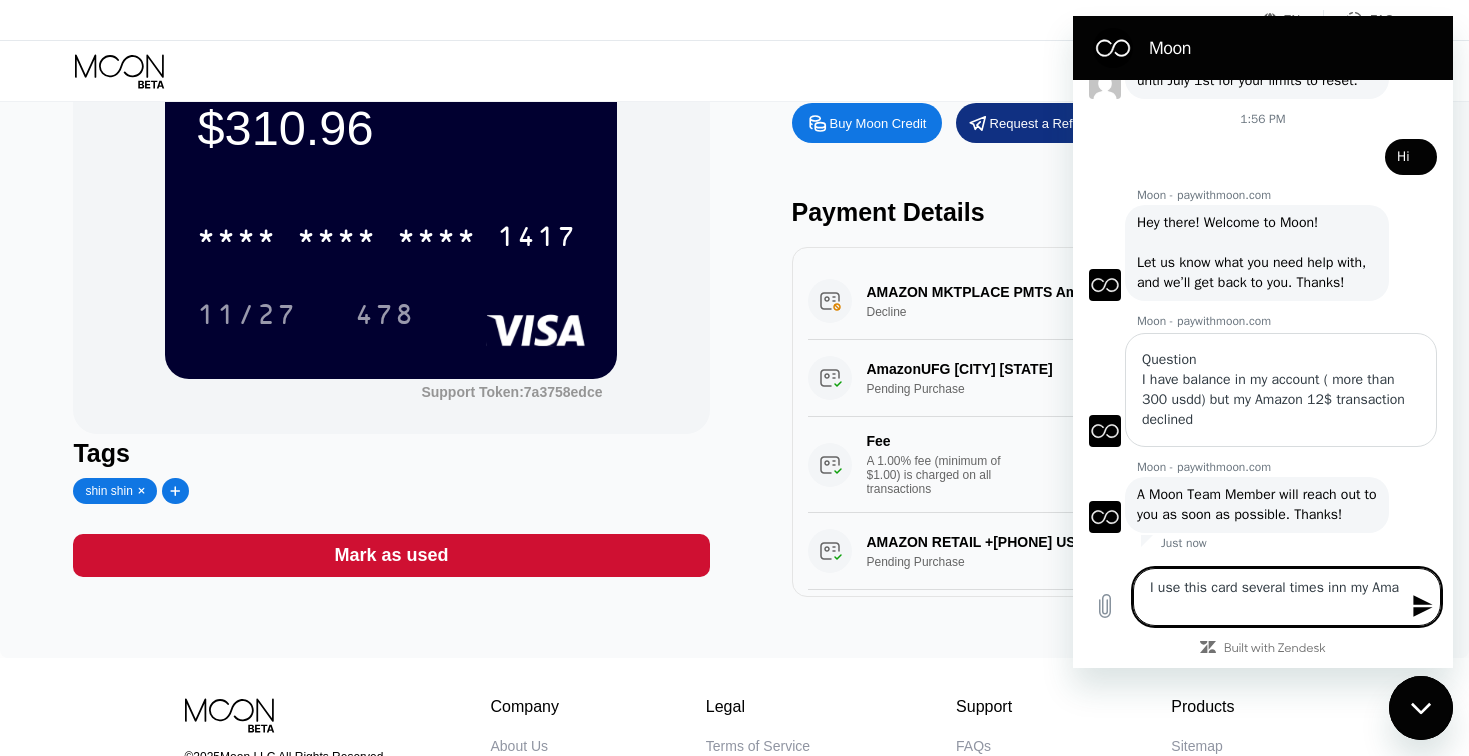 type on "I use this card several times inn my Amaz" 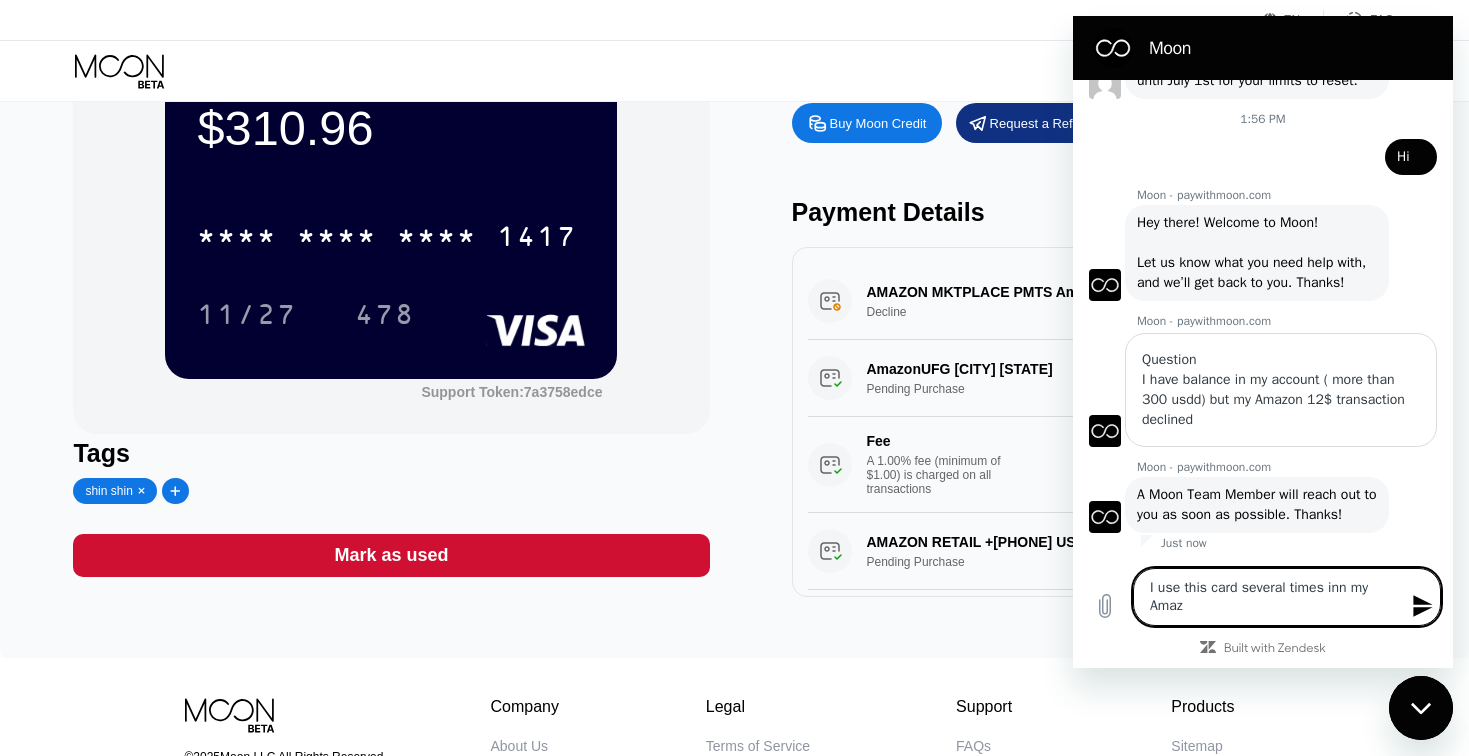 type on "I use this card several times inn my Amazo" 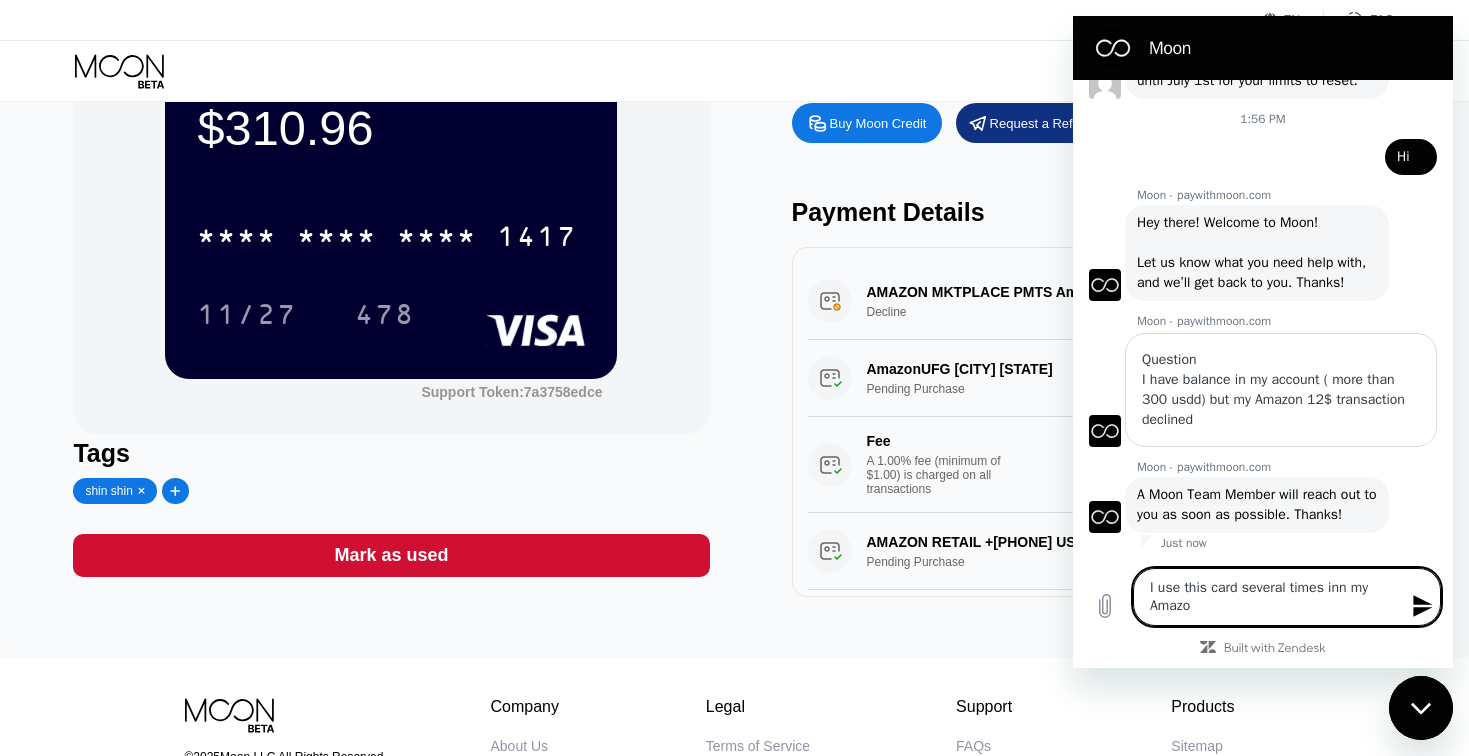 type on "x" 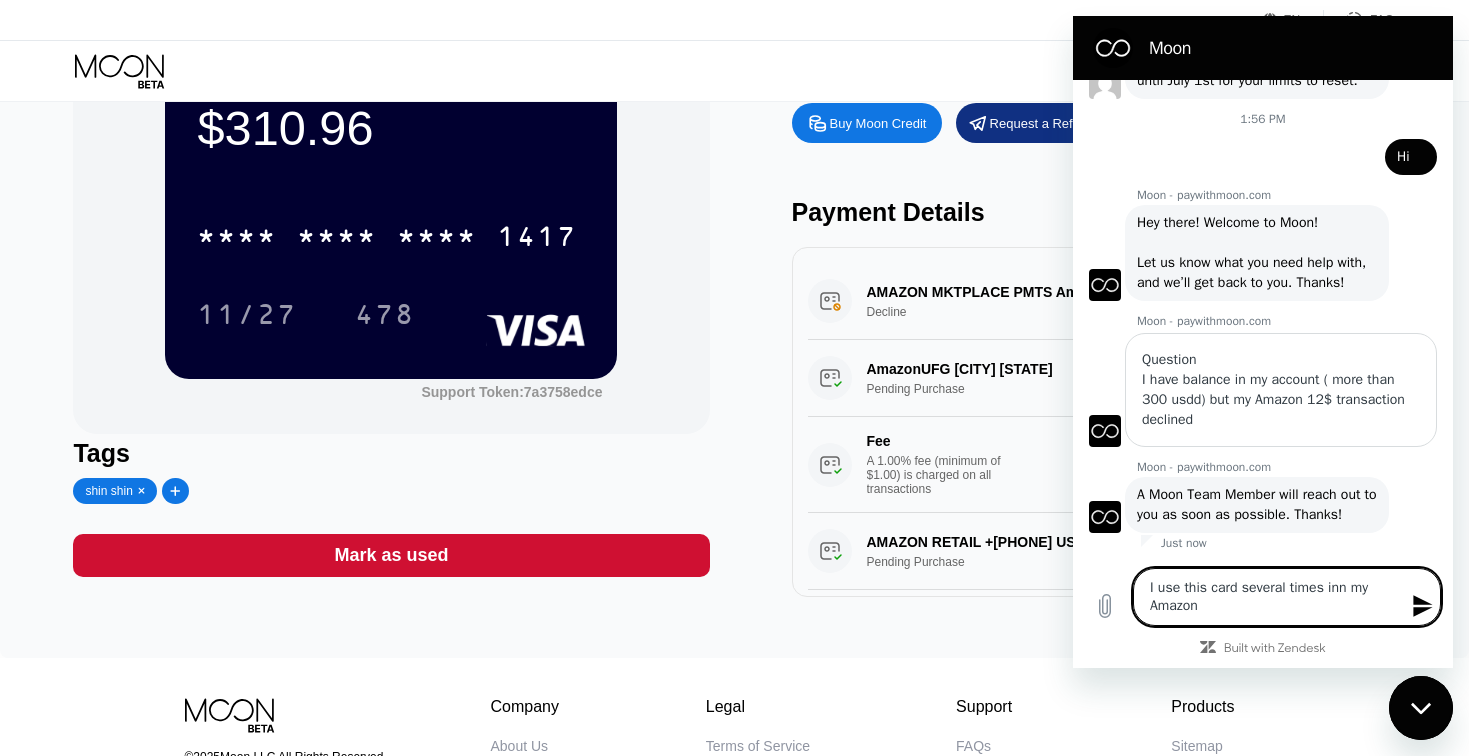 type on "I use this card several times inn my Amazon" 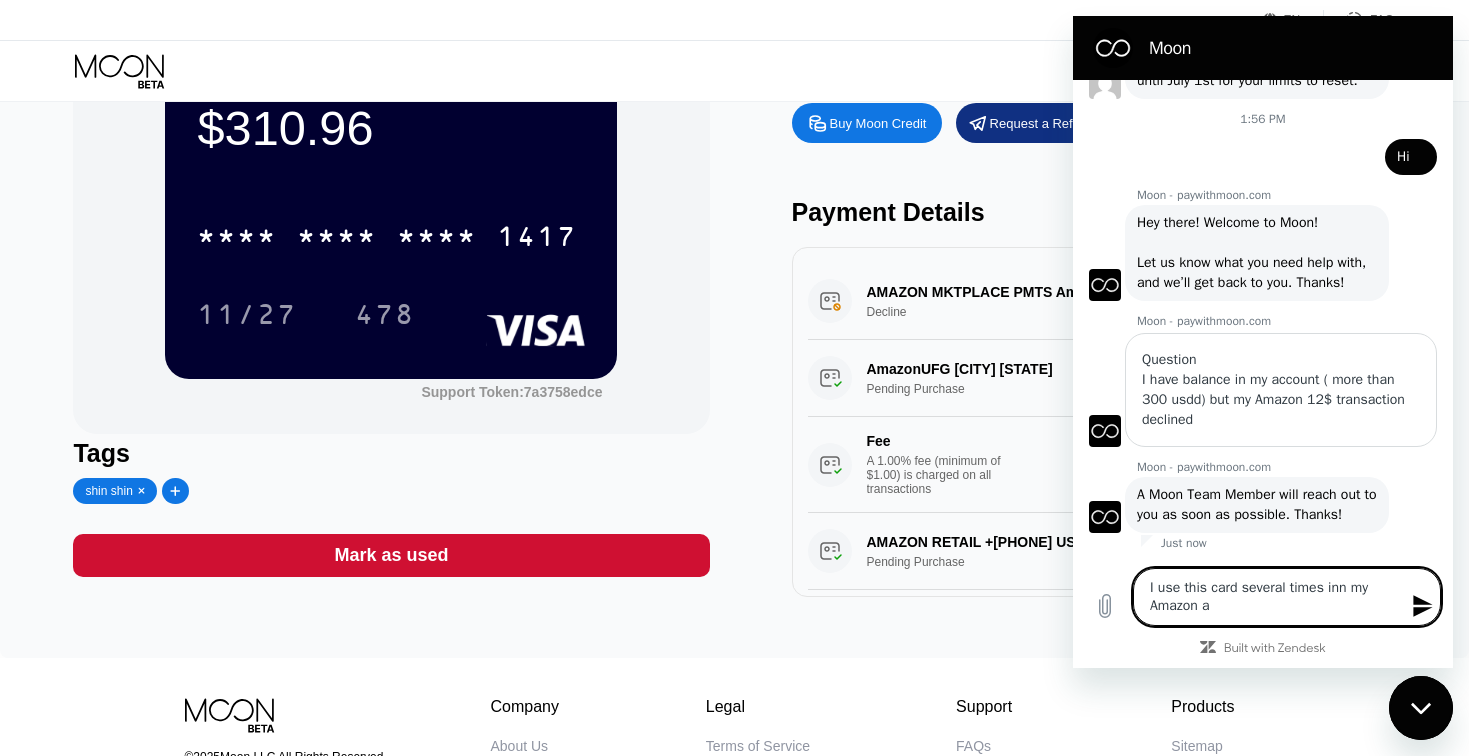 type on "I use this card several times inn my Amazon ac" 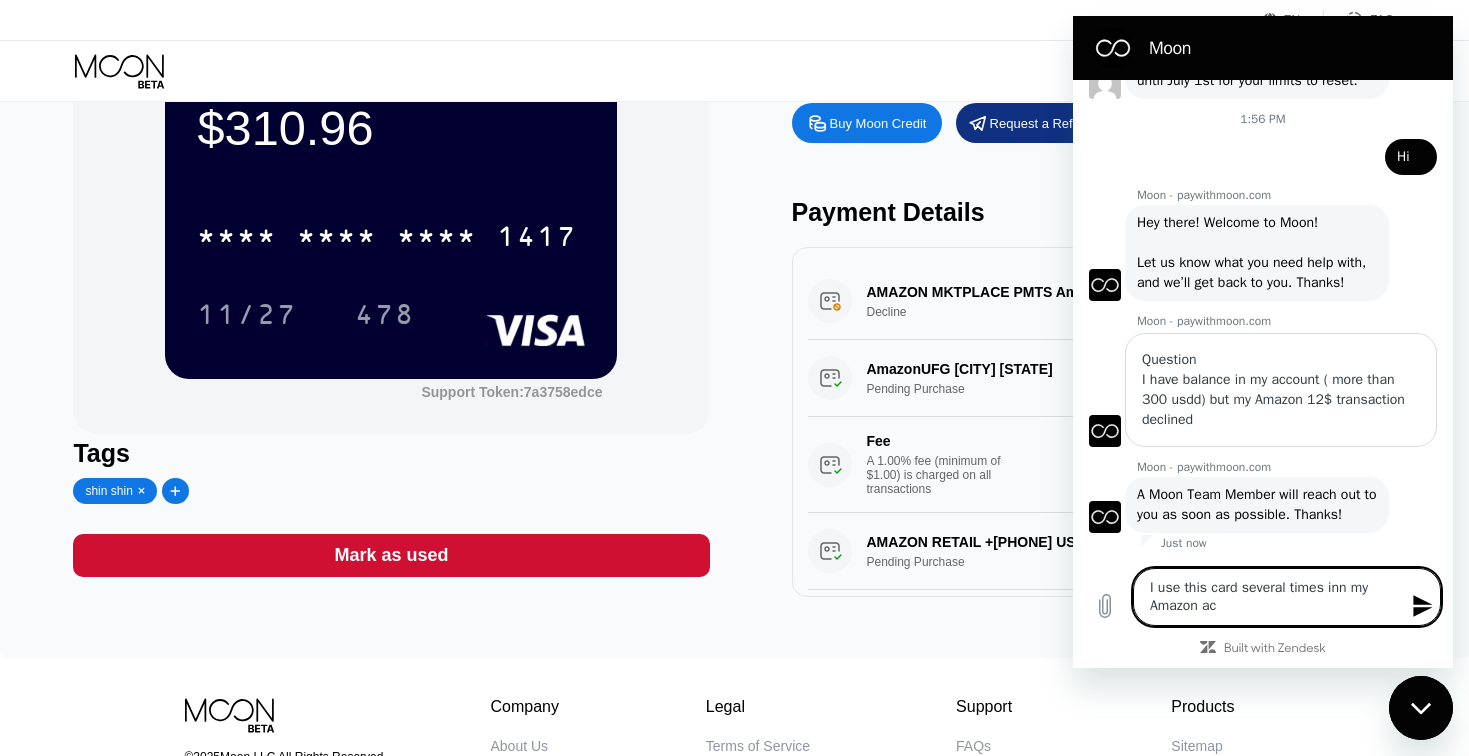 type on "I use this card several times inn my Amazon acc" 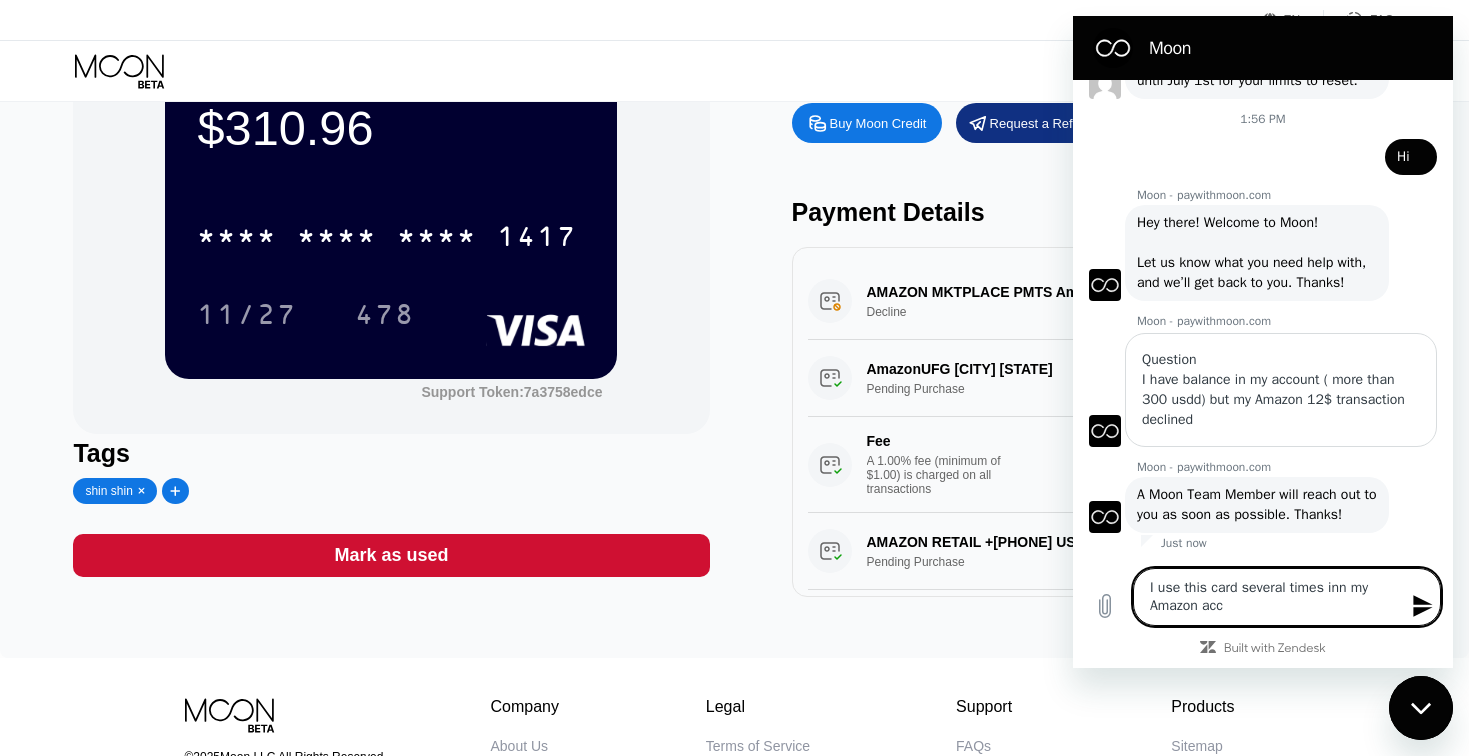 type on "I use this card several times inn my Amazon acco" 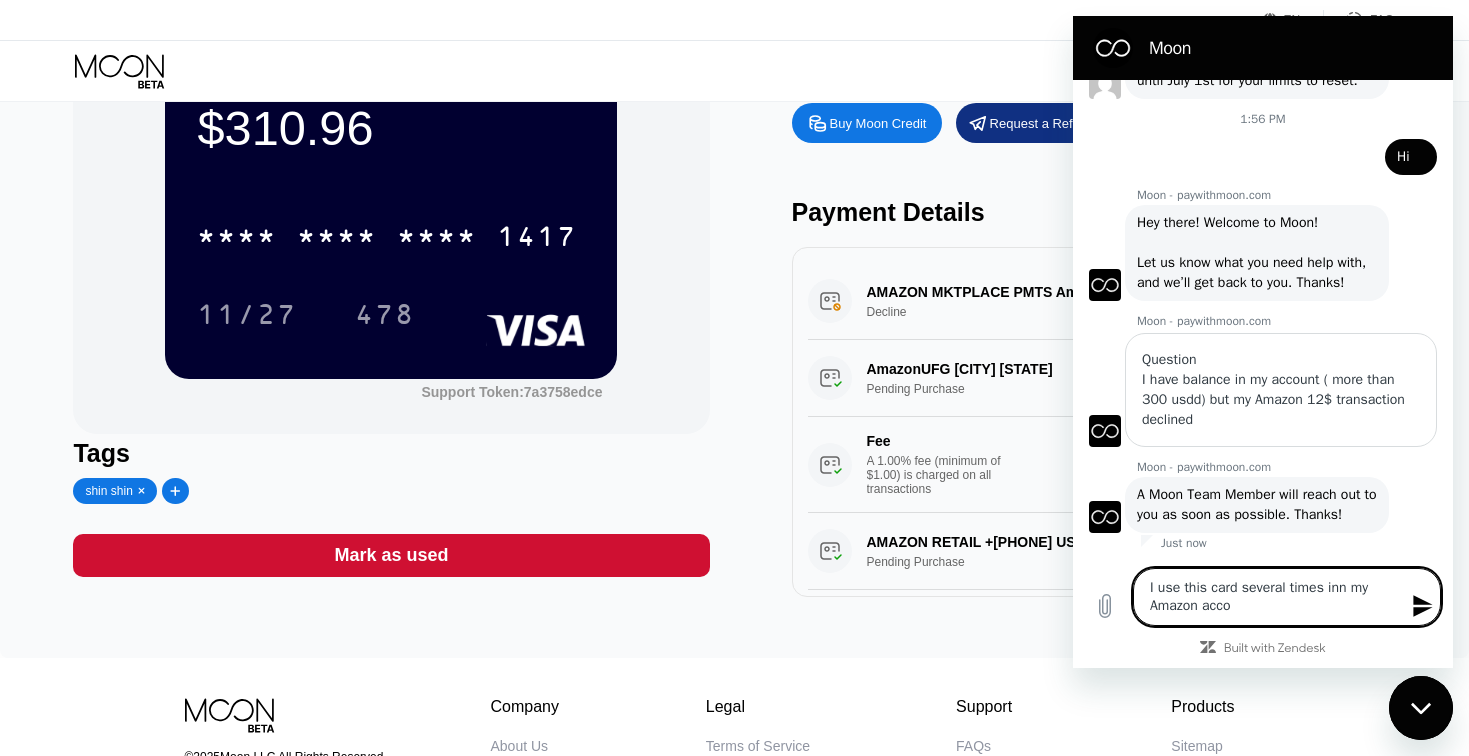 type on "I use this card several times inn my Amazon accou" 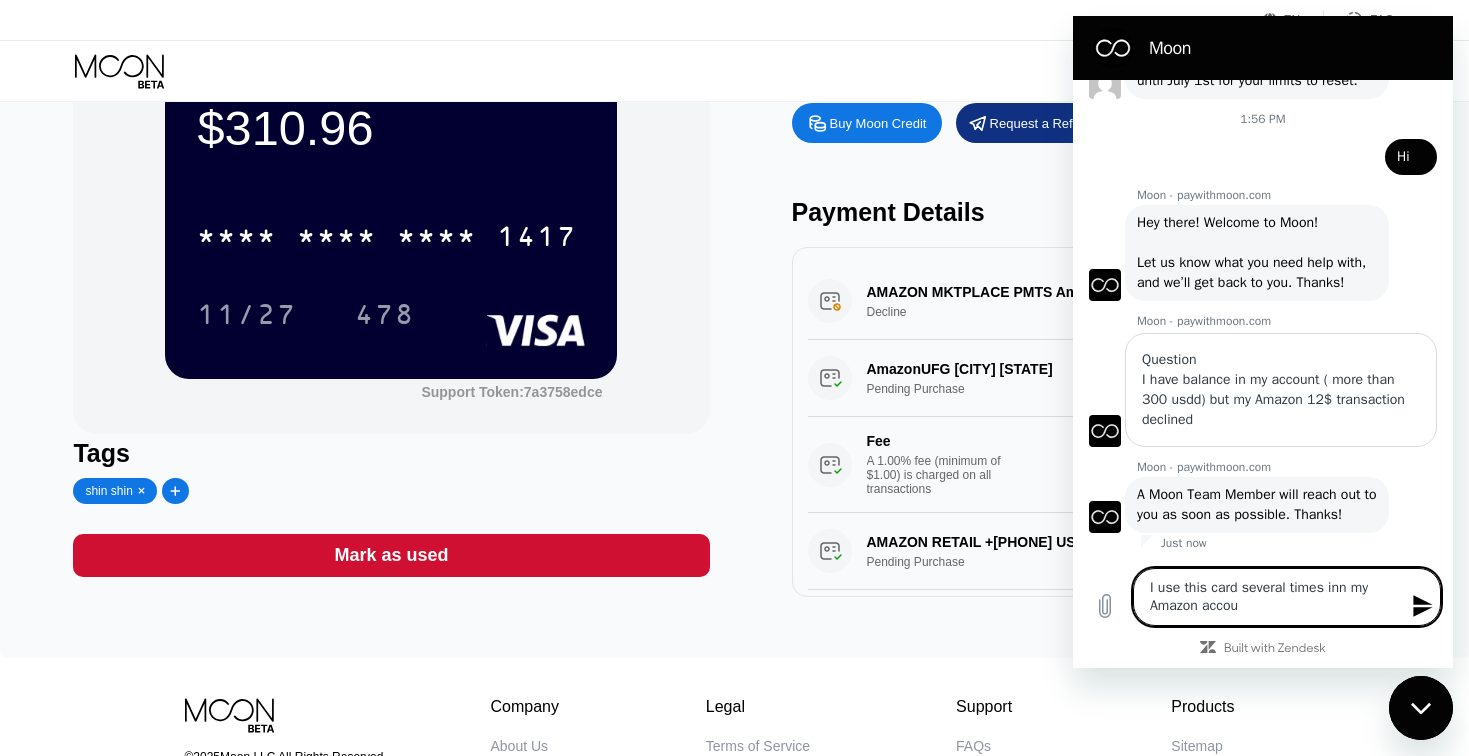 type on "I use this card several times inn my Amazon accout" 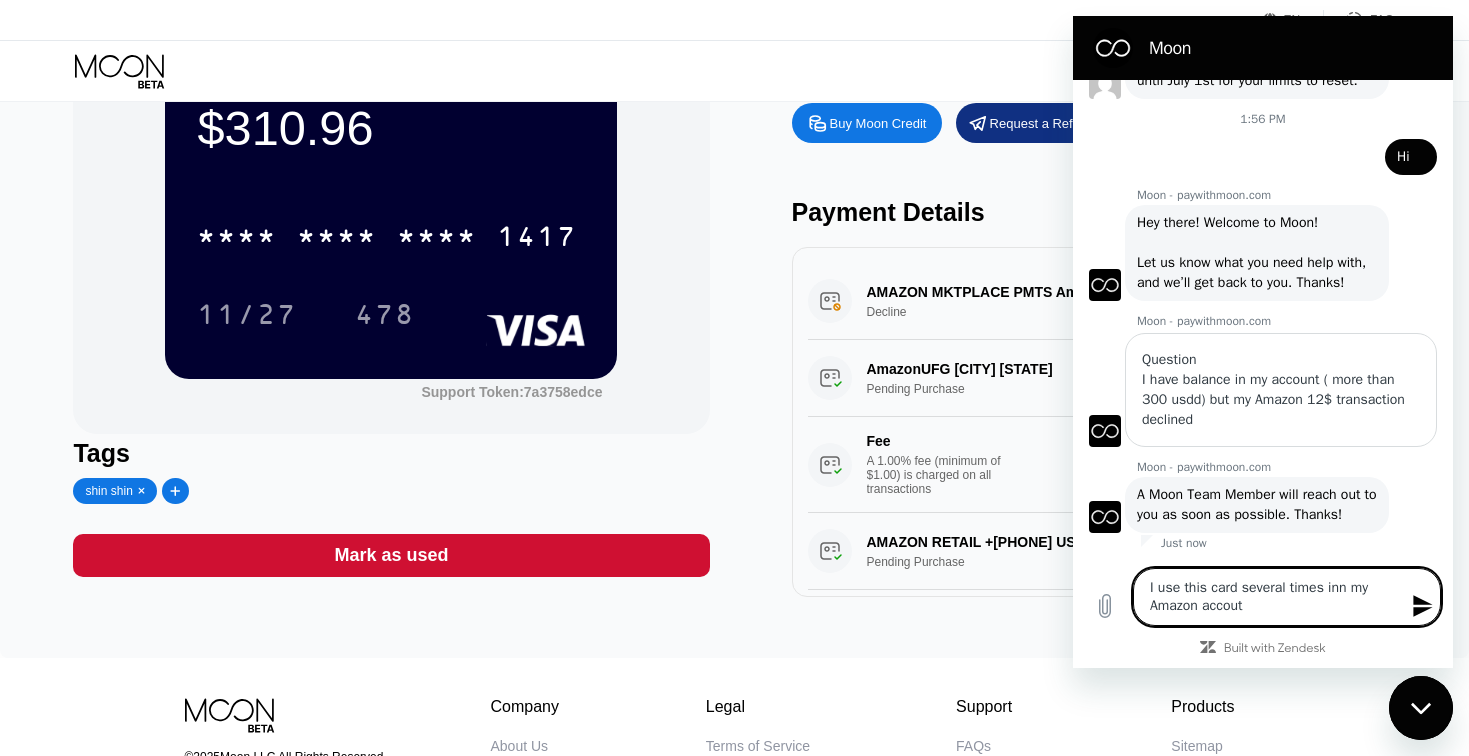 type on "I use this card several times inn my Amazon accout" 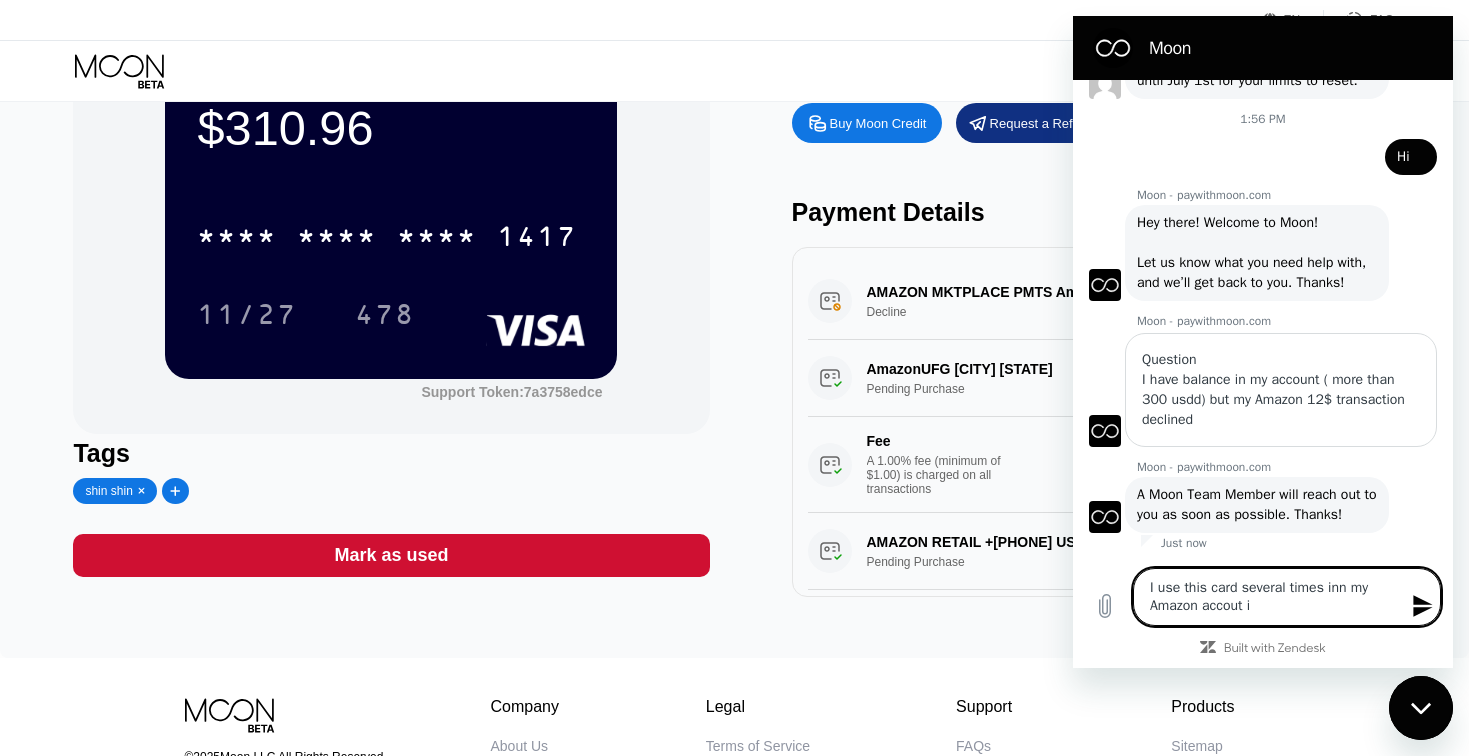 type on "I use this card several times inn my Amazon accout it" 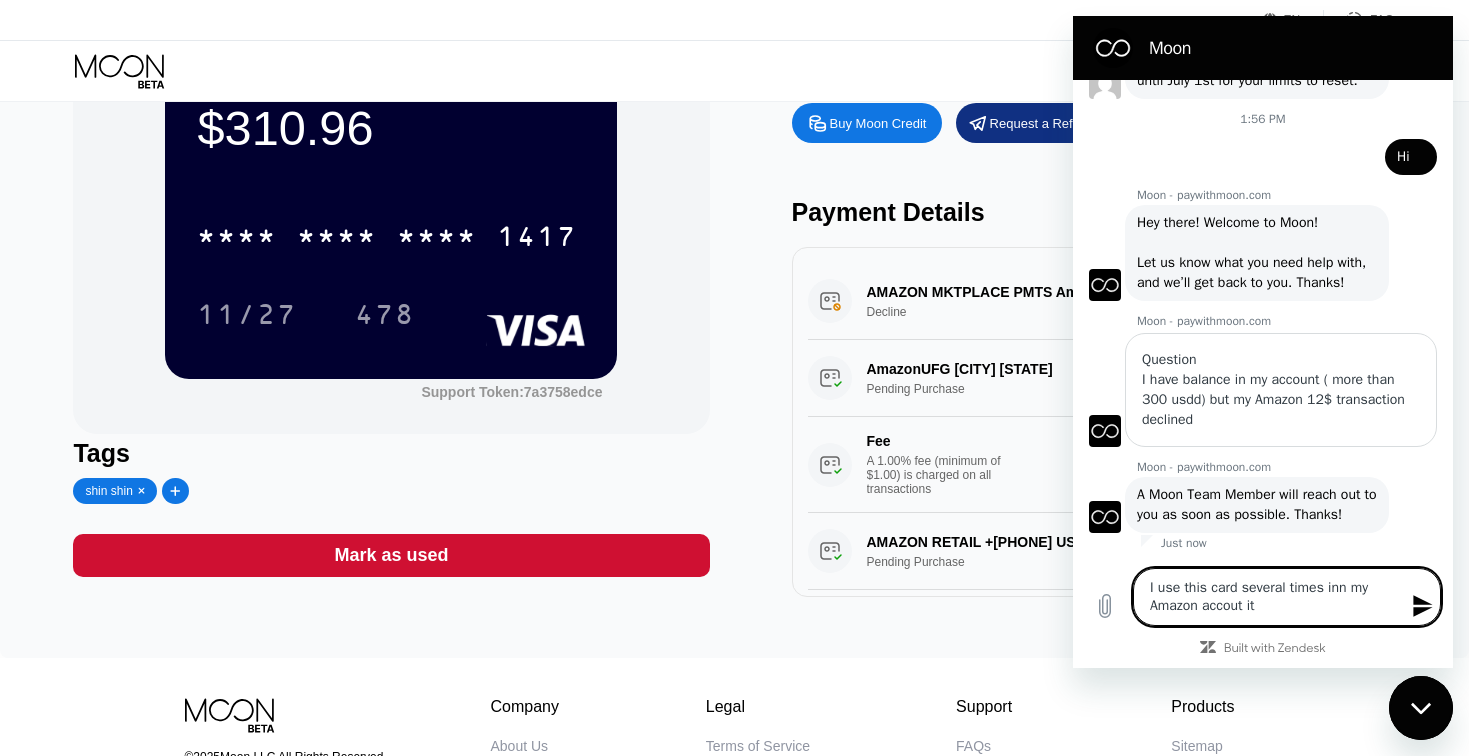 type on "I use this card several times inn my Amazon accout it" 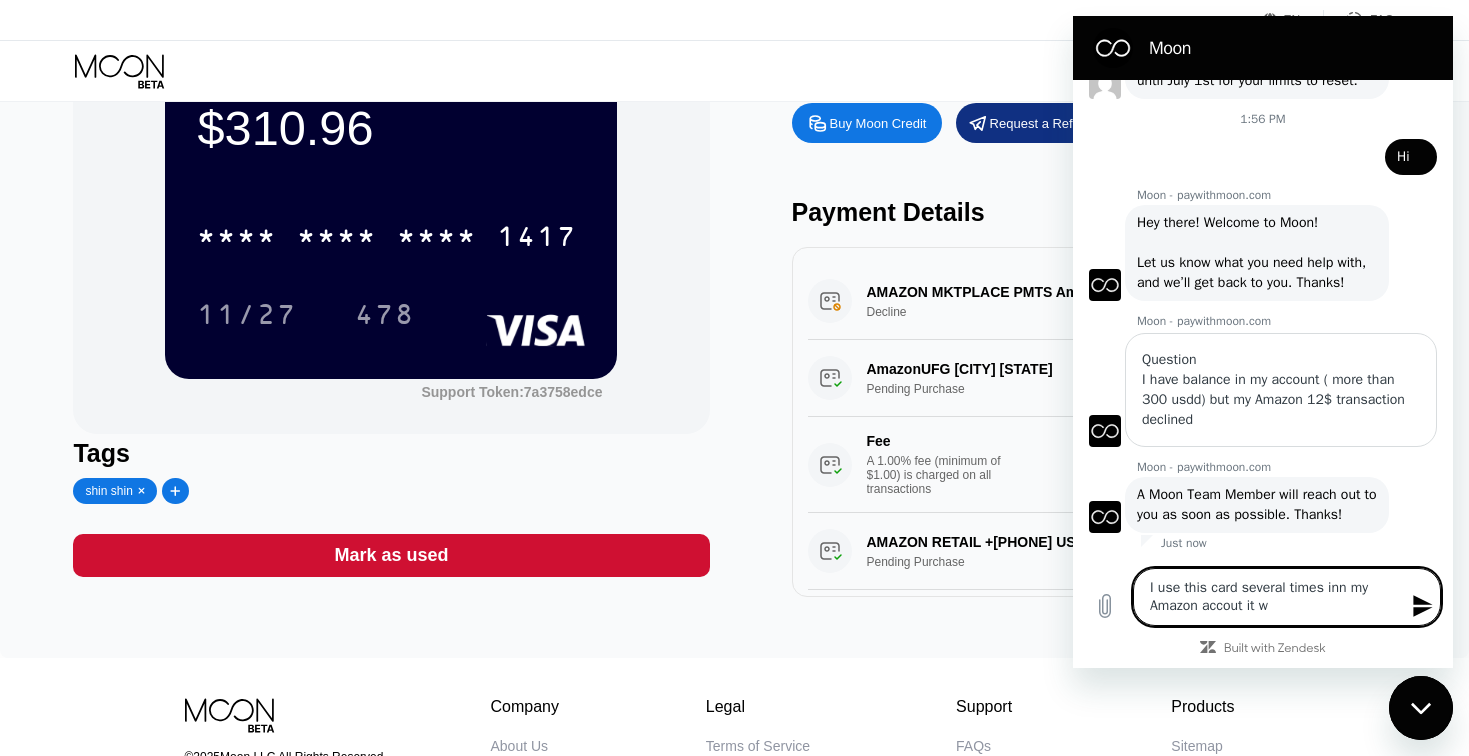 type on "I use this card several times inn my Amazon accout it wa" 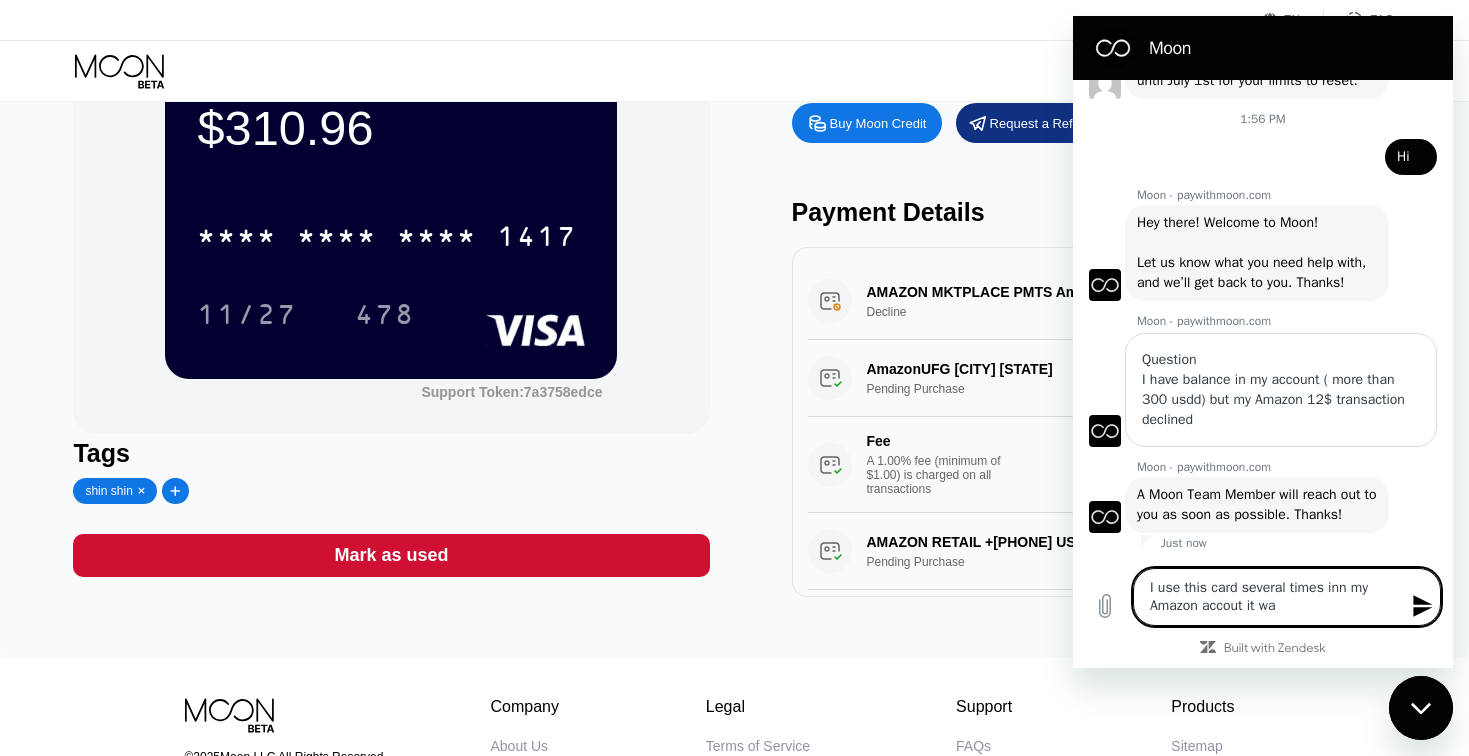 type on "I use this card several times inn my Amazon accout it was" 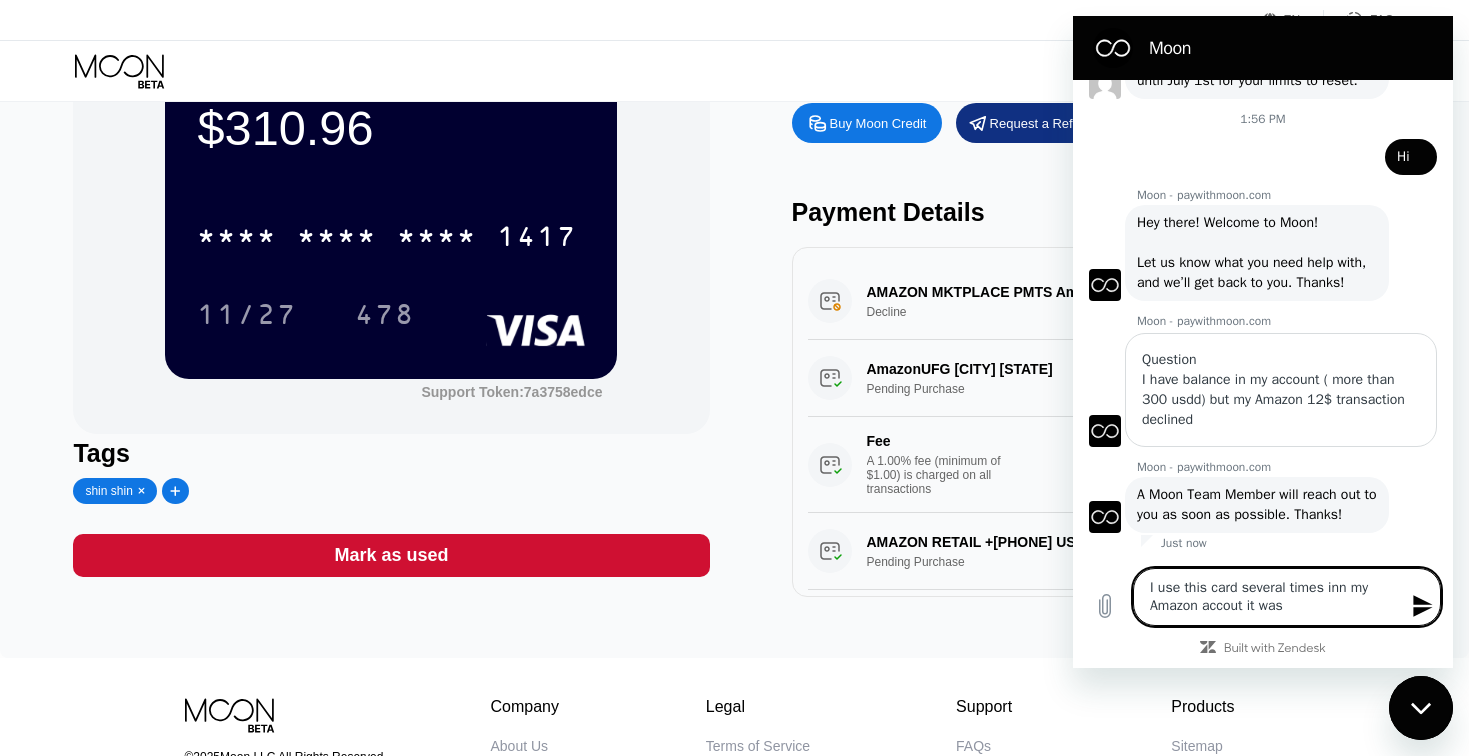 type on "I use this card several times inn my Amazon accout it was" 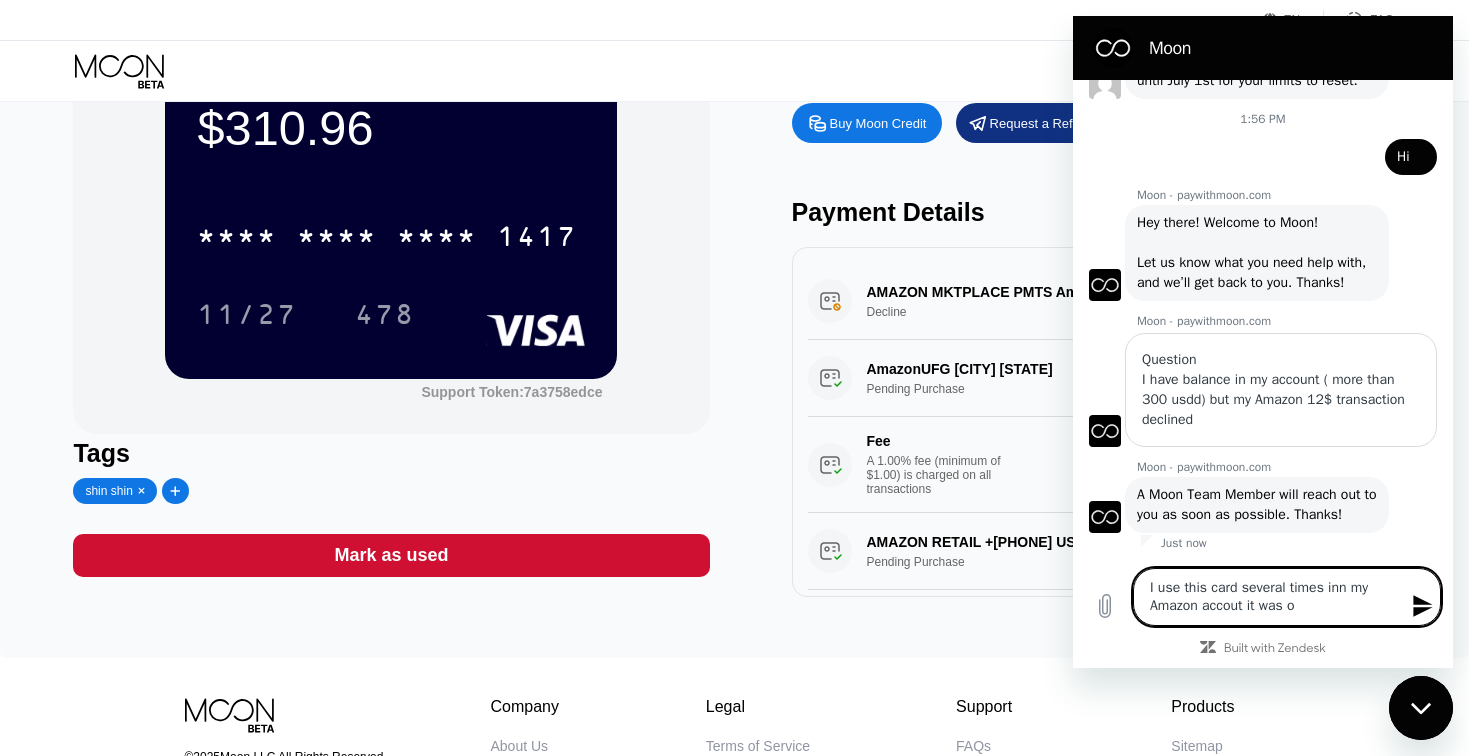 type on "I use this card several times inn my Amazon accout it was ok" 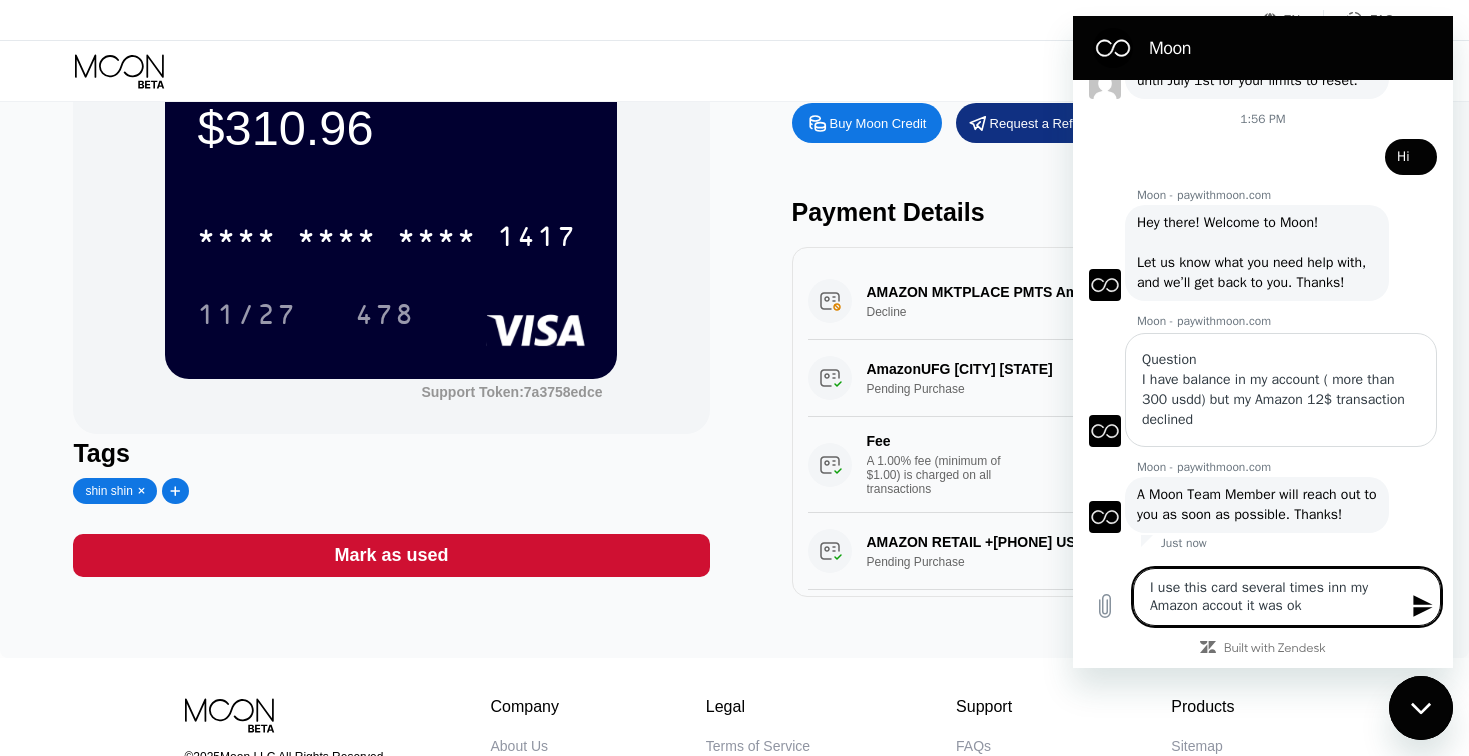 type on "I use this card several times inn my Amazon accout it was ok" 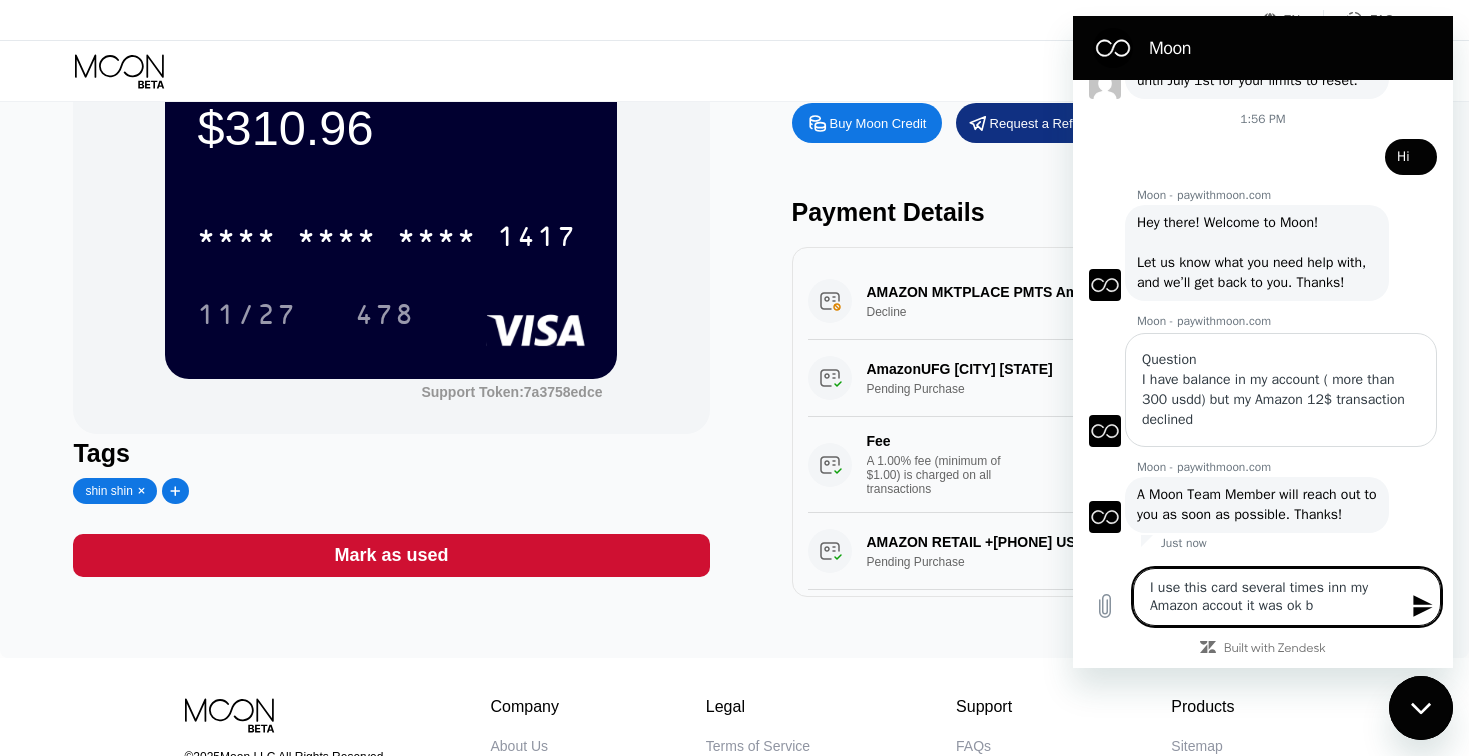 type on "I use this card several times inn my Amazon accout it was ok bu" 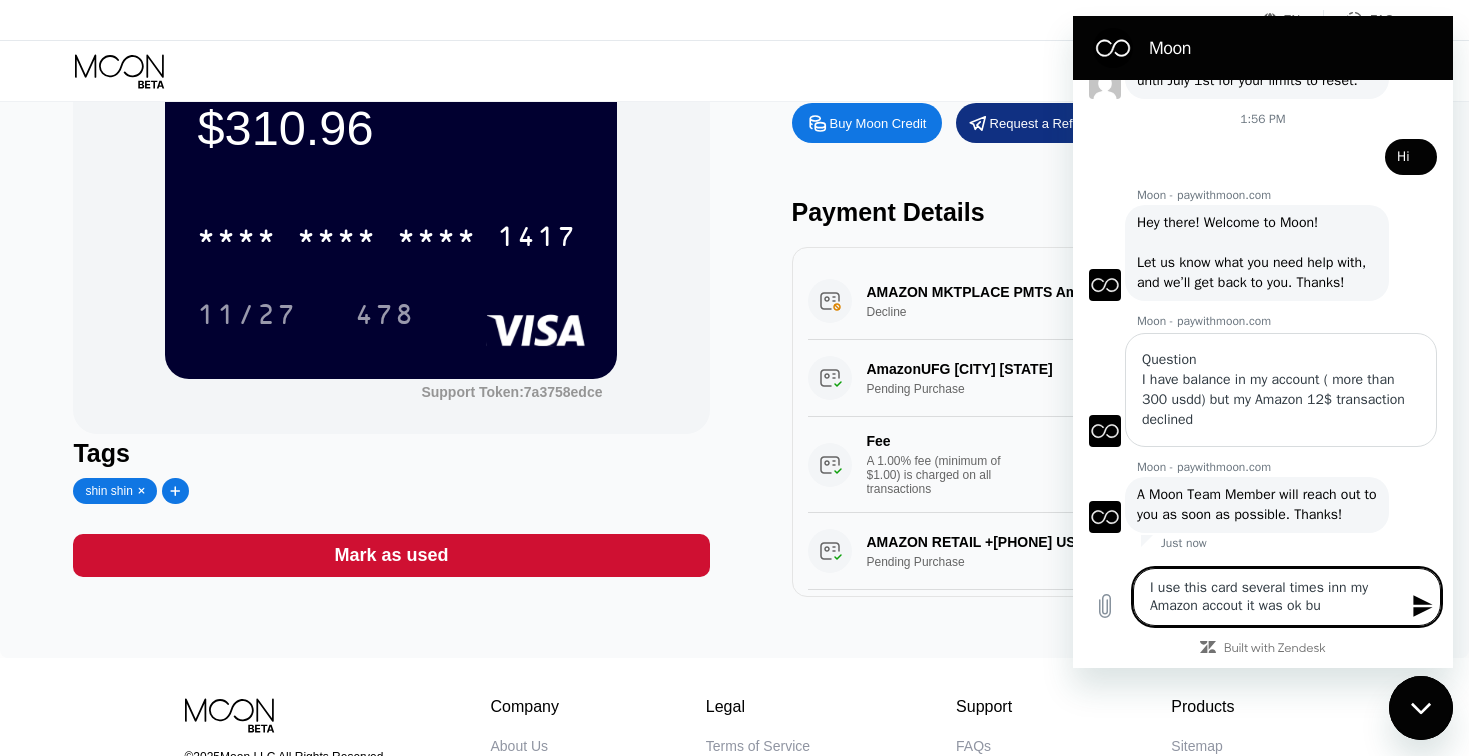 type on "I use this card several times inn my Amazon accout it was ok but" 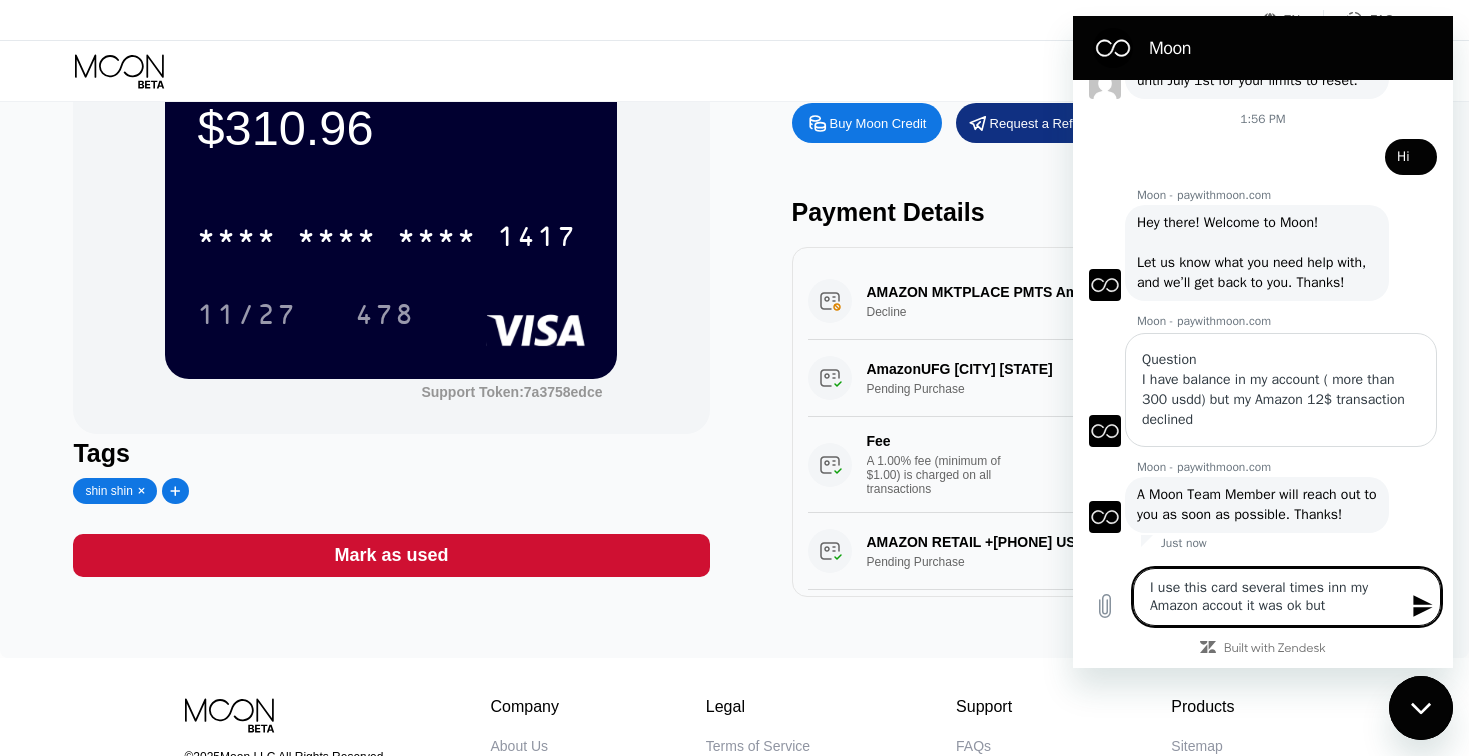 type on "I use this card several times inn my Amazon accout it was ok but" 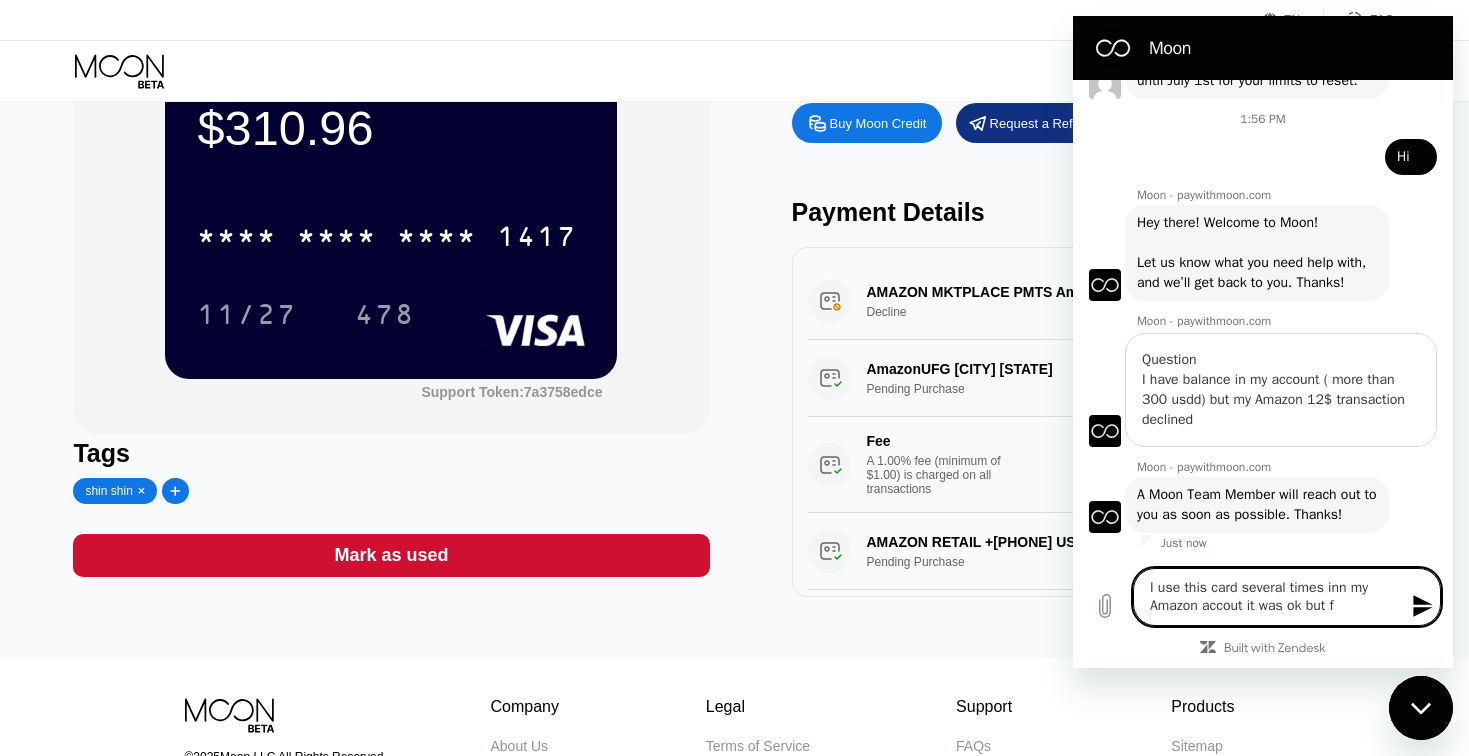 type on "I use this card several times inn my Amazon accout it was ok but fo" 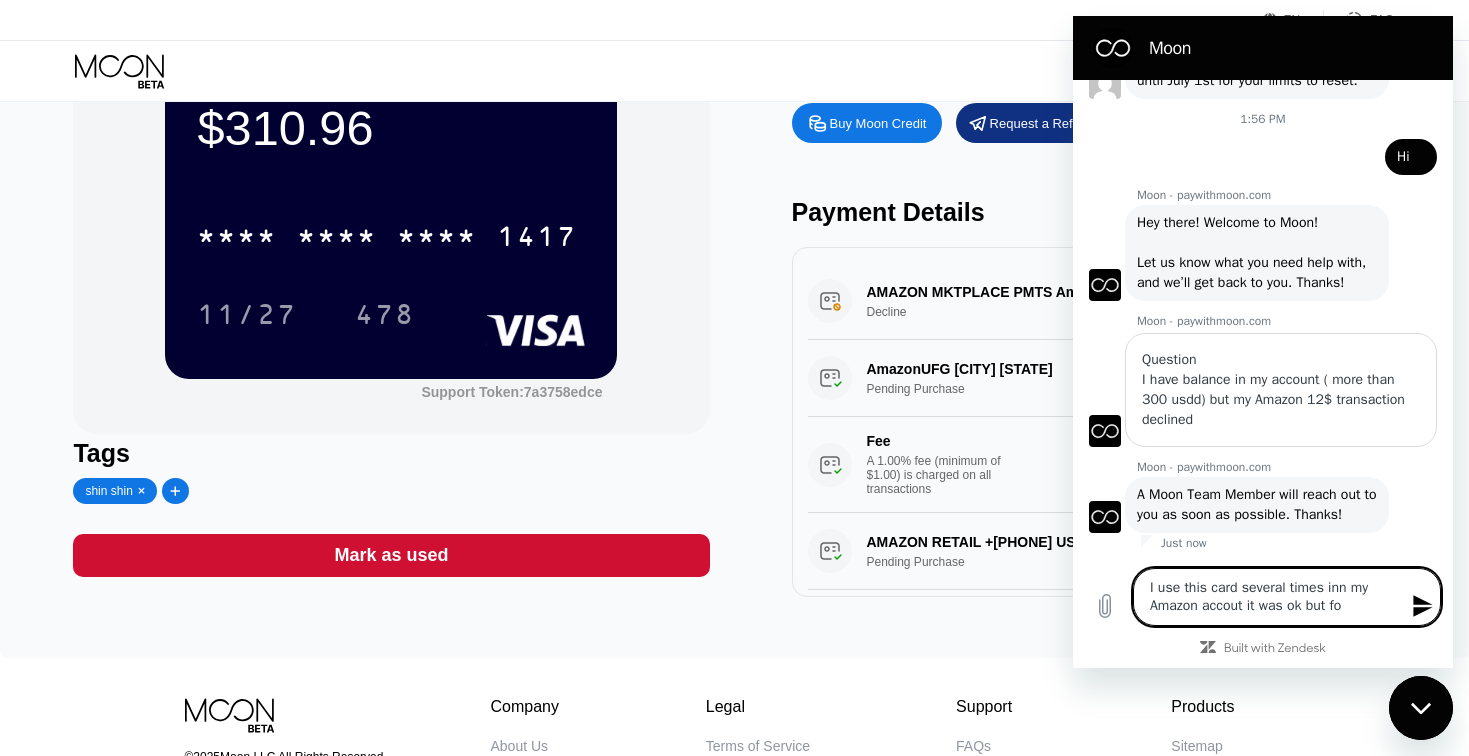 type on "I use this card several times inn my Amazon accout it was ok but for" 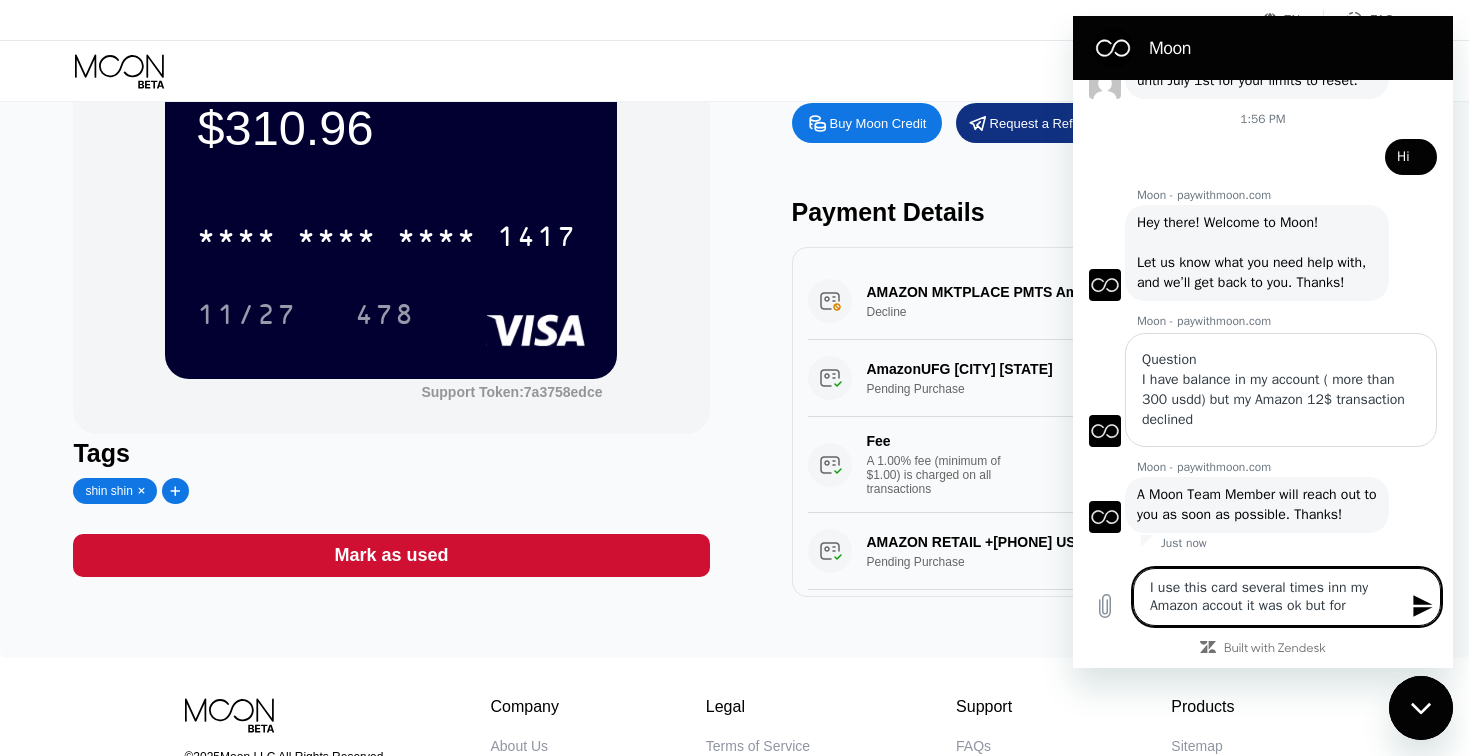 type on "I use this card several times inn my Amazon accout it was ok but for" 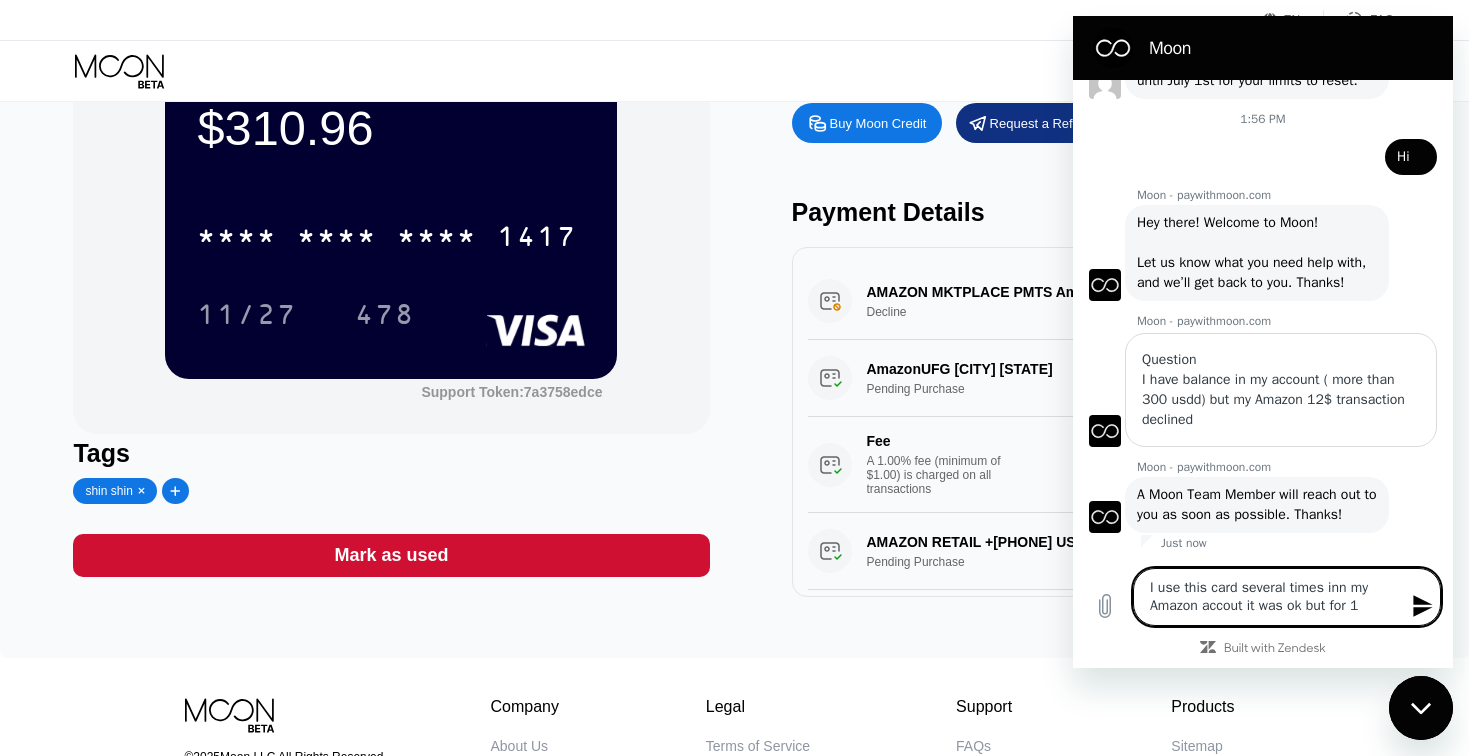 type on "I use this card several times inn my Amazon accout it was ok but for 12" 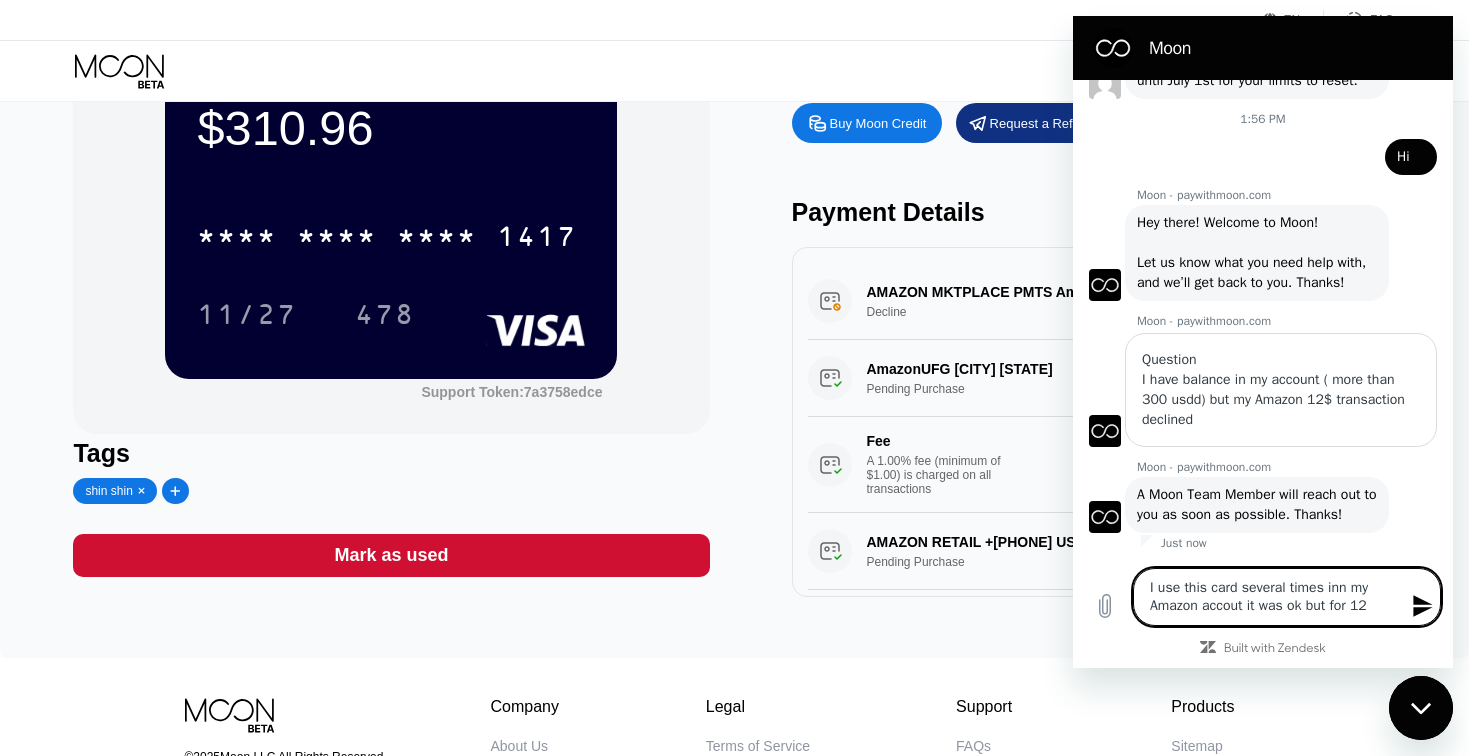 type on "I use this card several times inn my Amazon accout it was ok but for 12$" 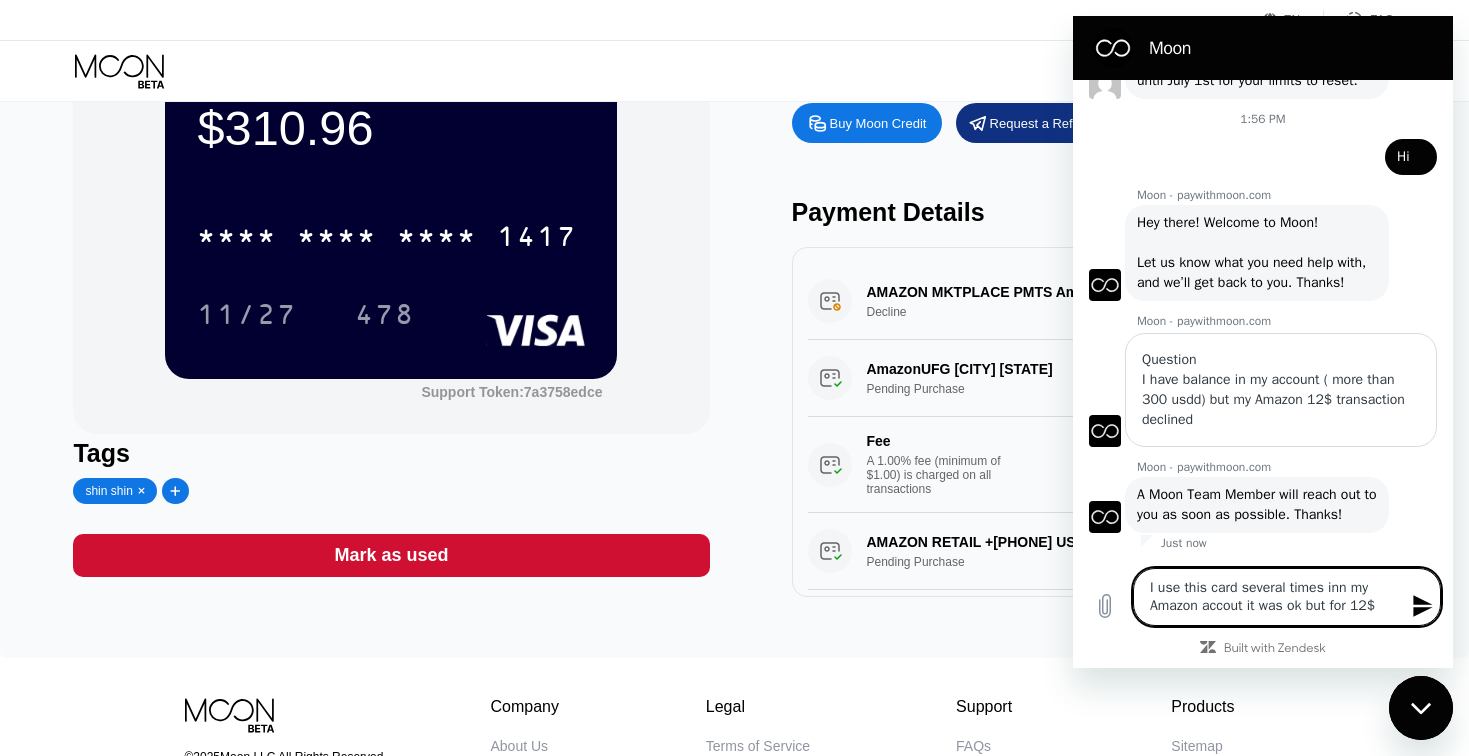 type on "I use this card several times inn my Amazon accout it was ok but for 12$" 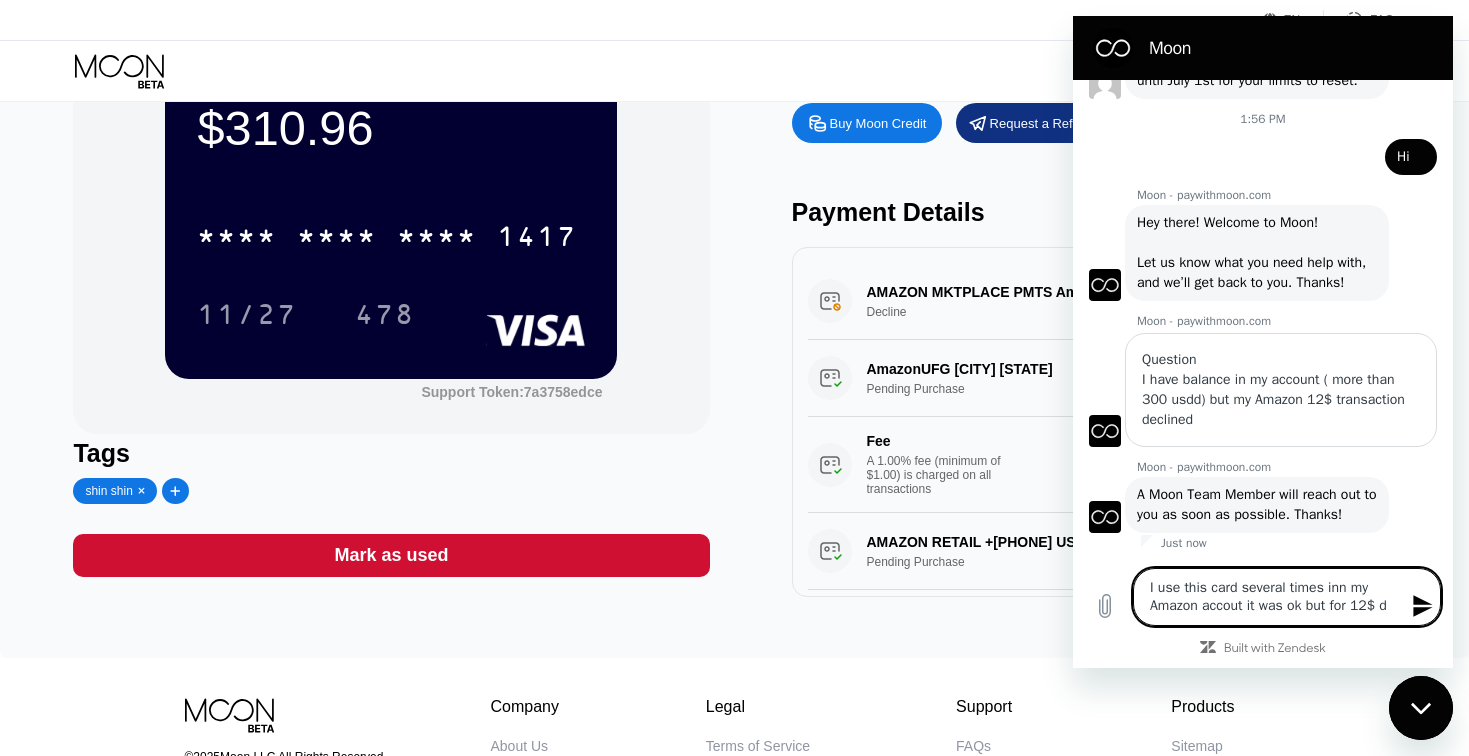 type on "I use this card several times inn my Amazon accout it was ok but for 12$ de" 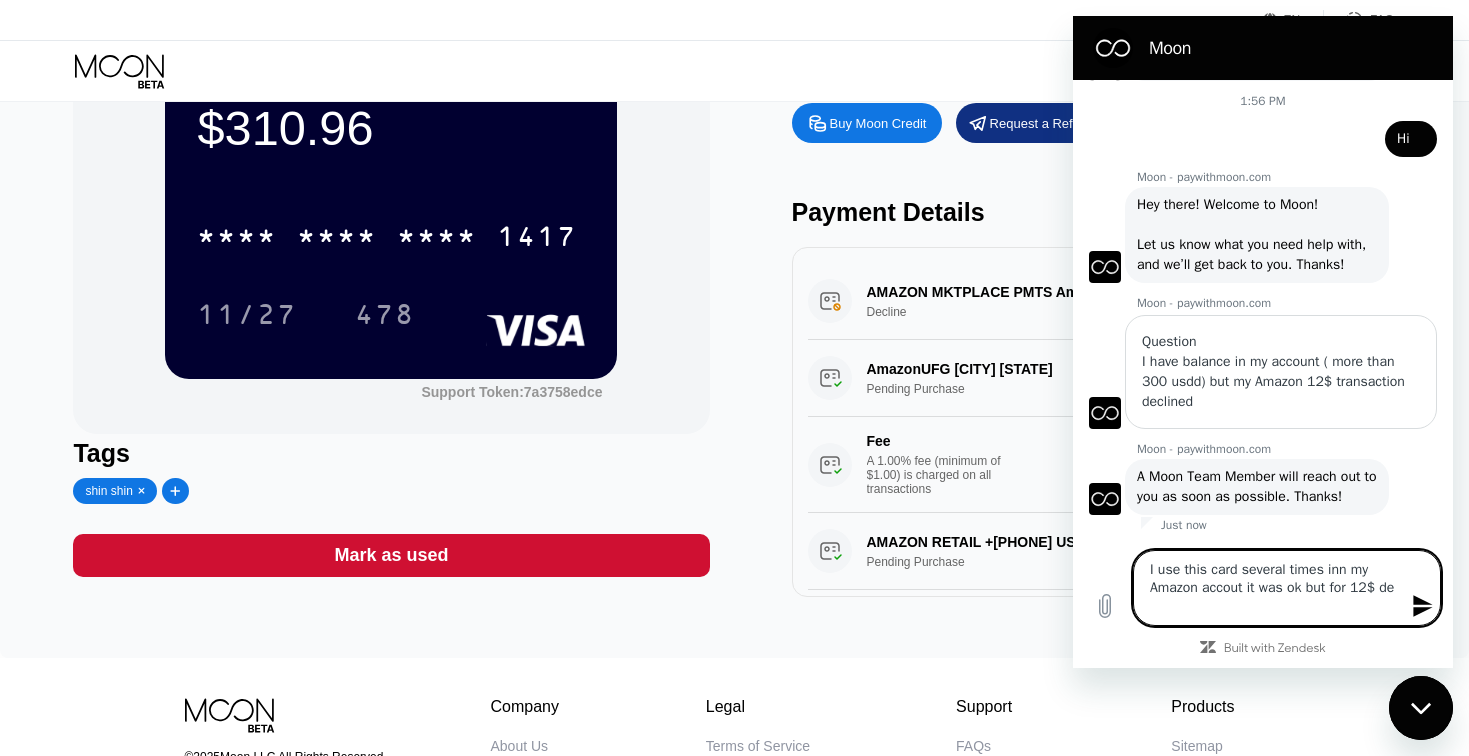 type on "I use this card several times inn my Amazon accout it was ok but for 12$ dec" 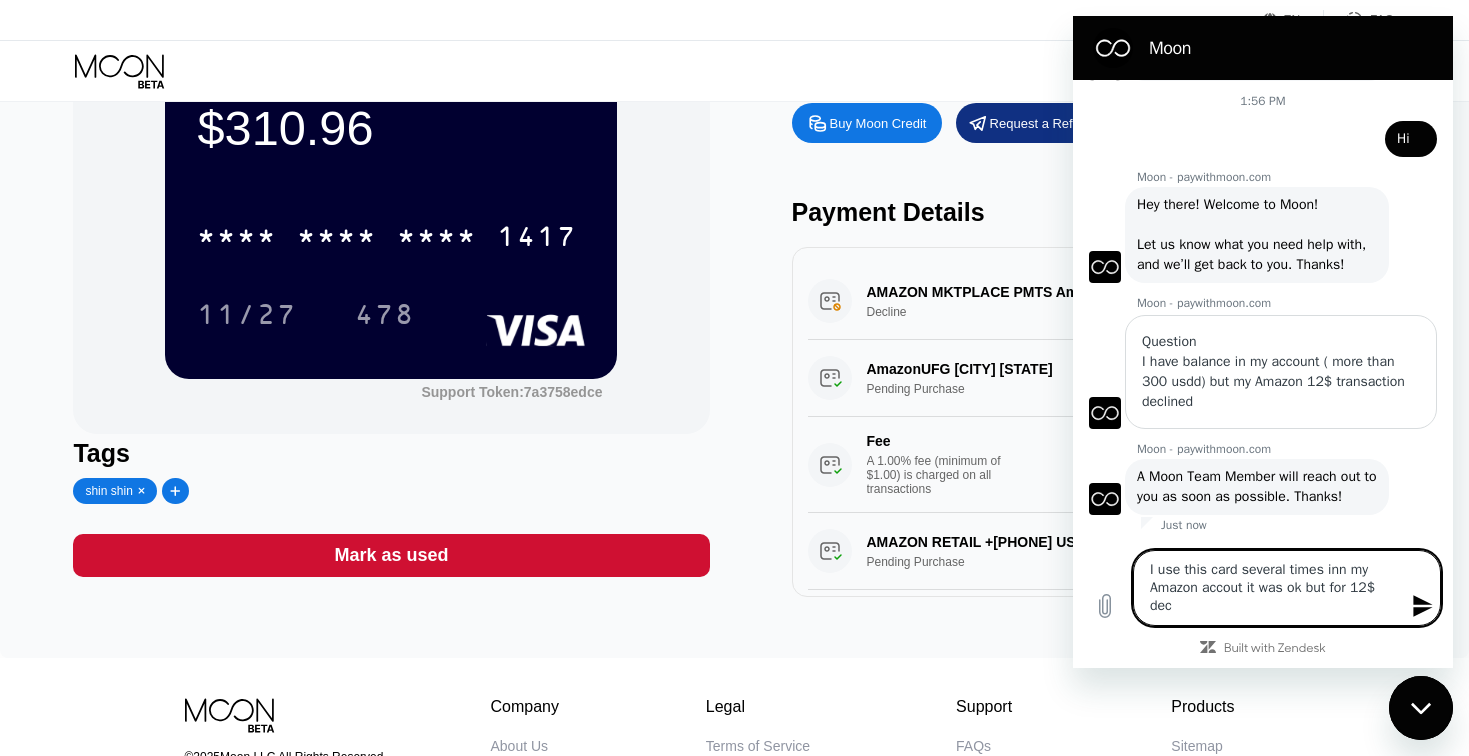 type on "I use this card several times inn my Amazon accout it was ok but for 12$ decl" 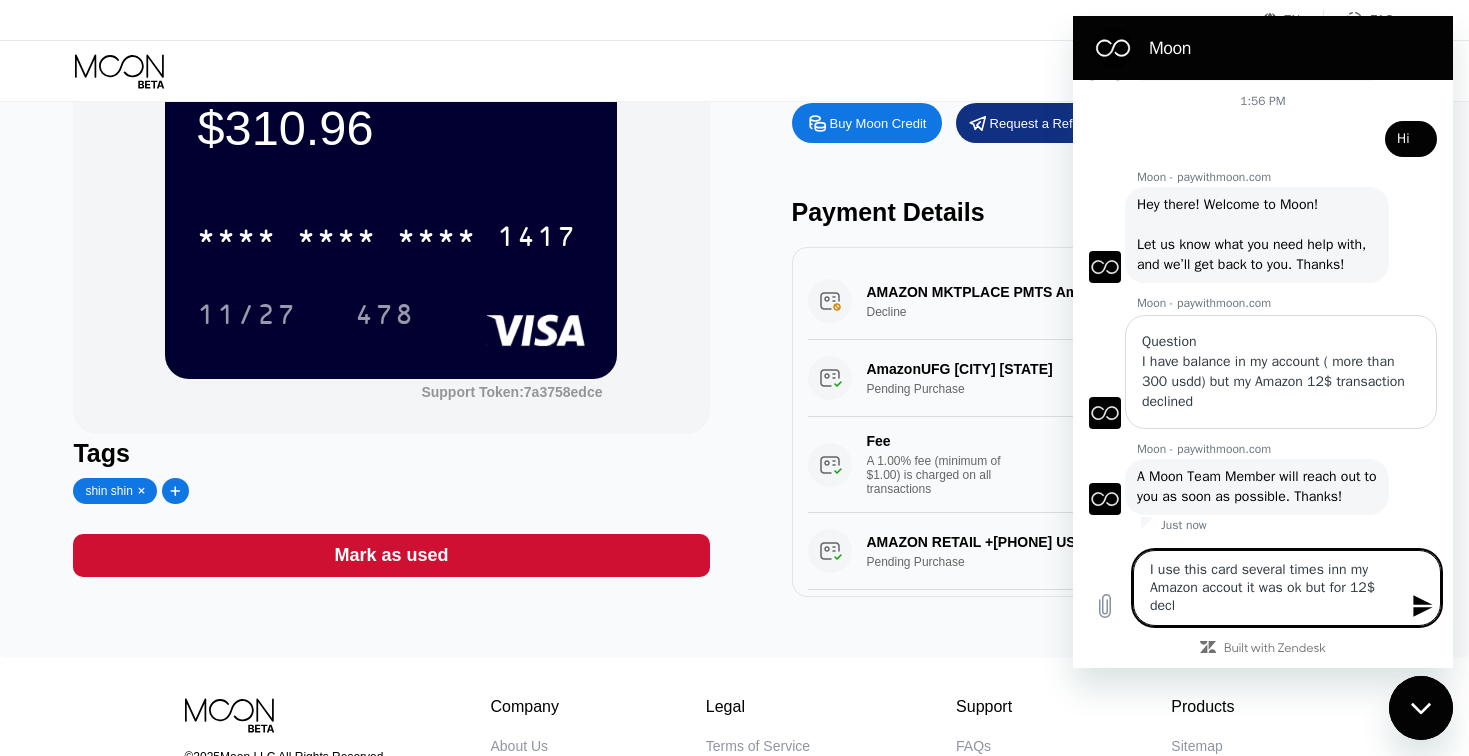type on "x" 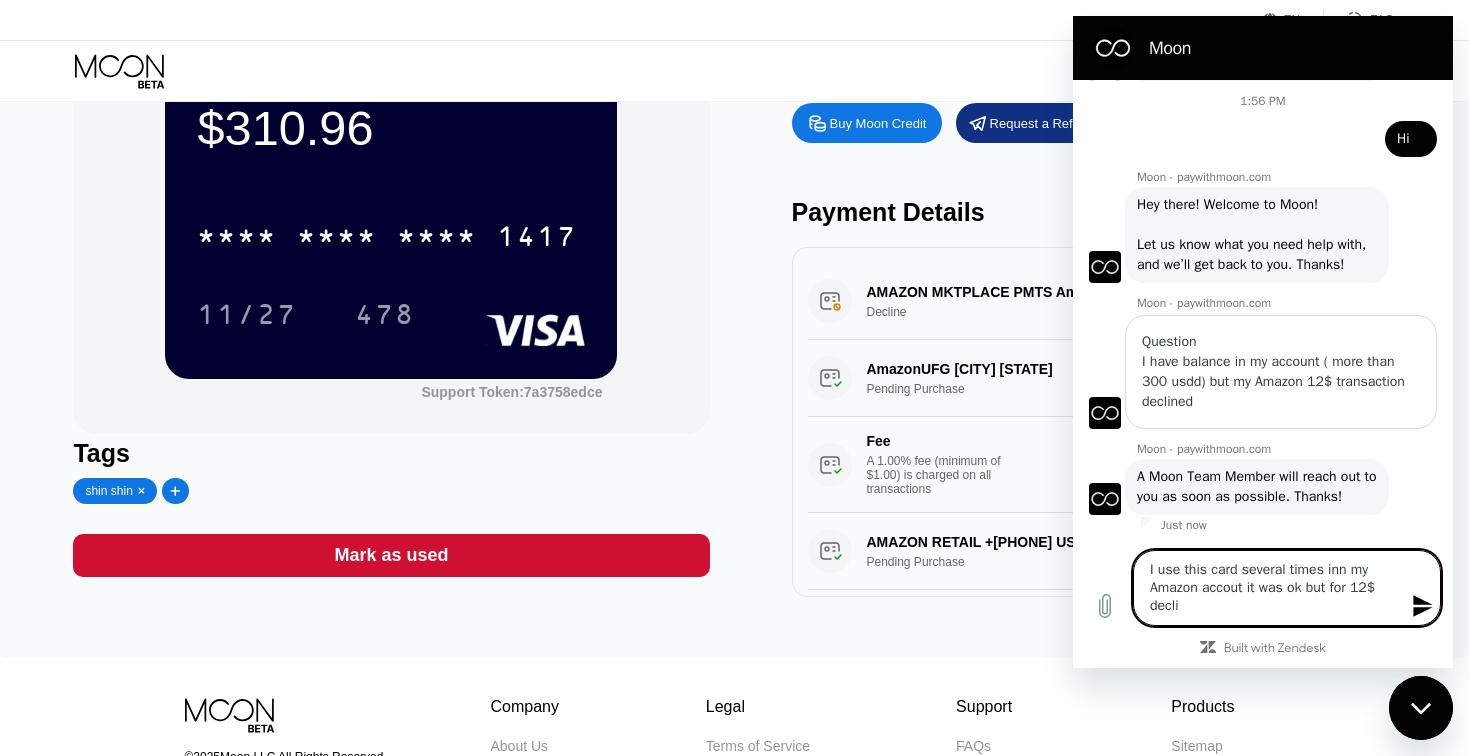 type on "I use this card several times inn my Amazon accout it was ok but for 12$ declin" 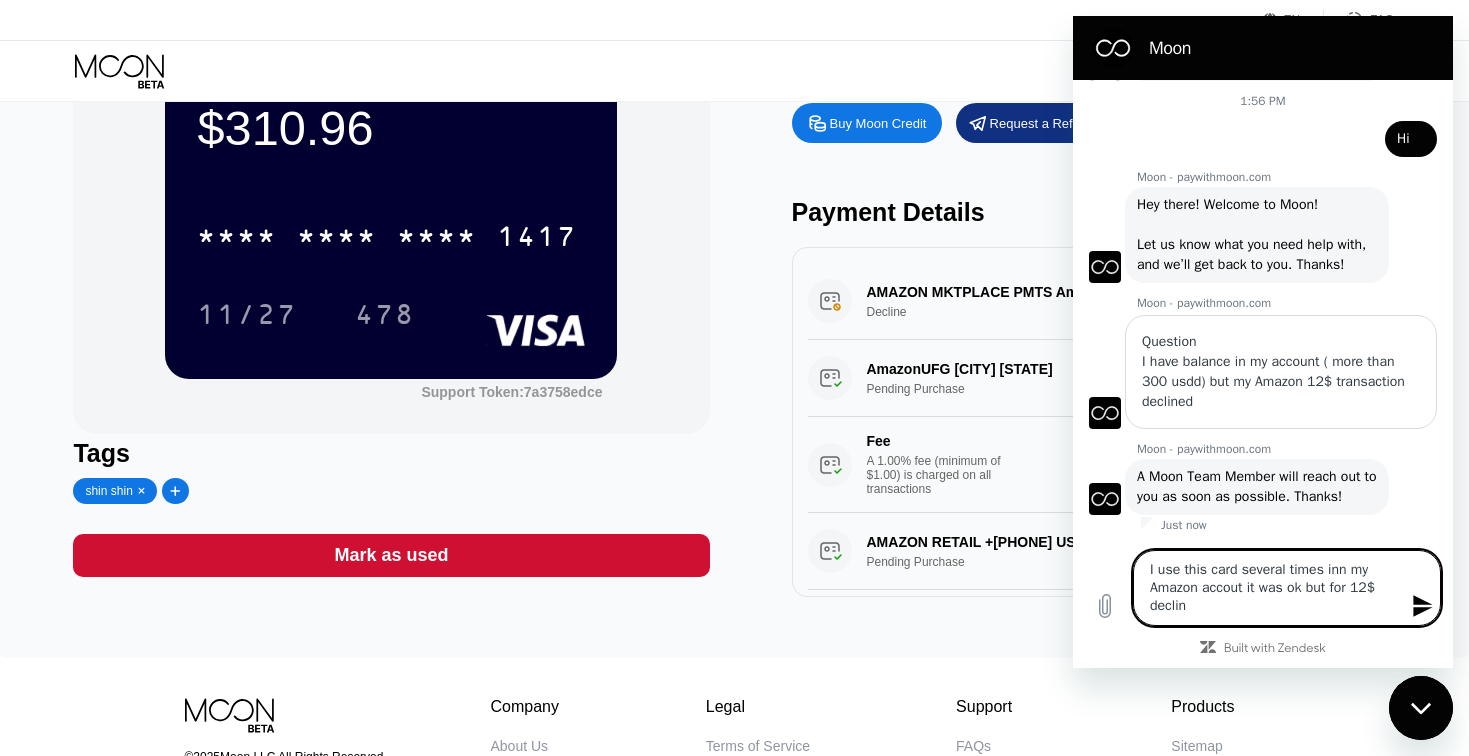 type on "I use this card several times inn my Amazon accout it was ok but for 12$ decline" 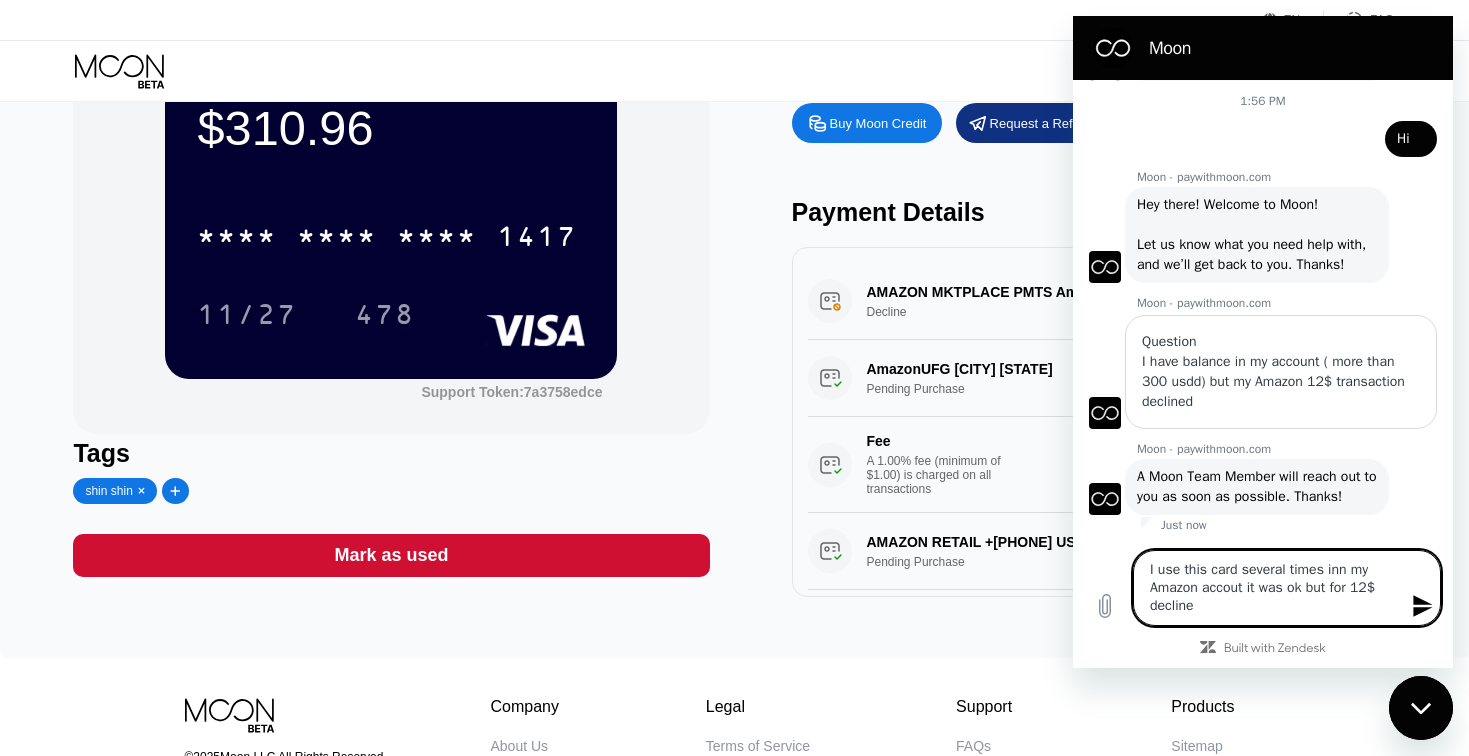 type on "I use this card several times inn my Amazon accout it was ok but for 12$ declined" 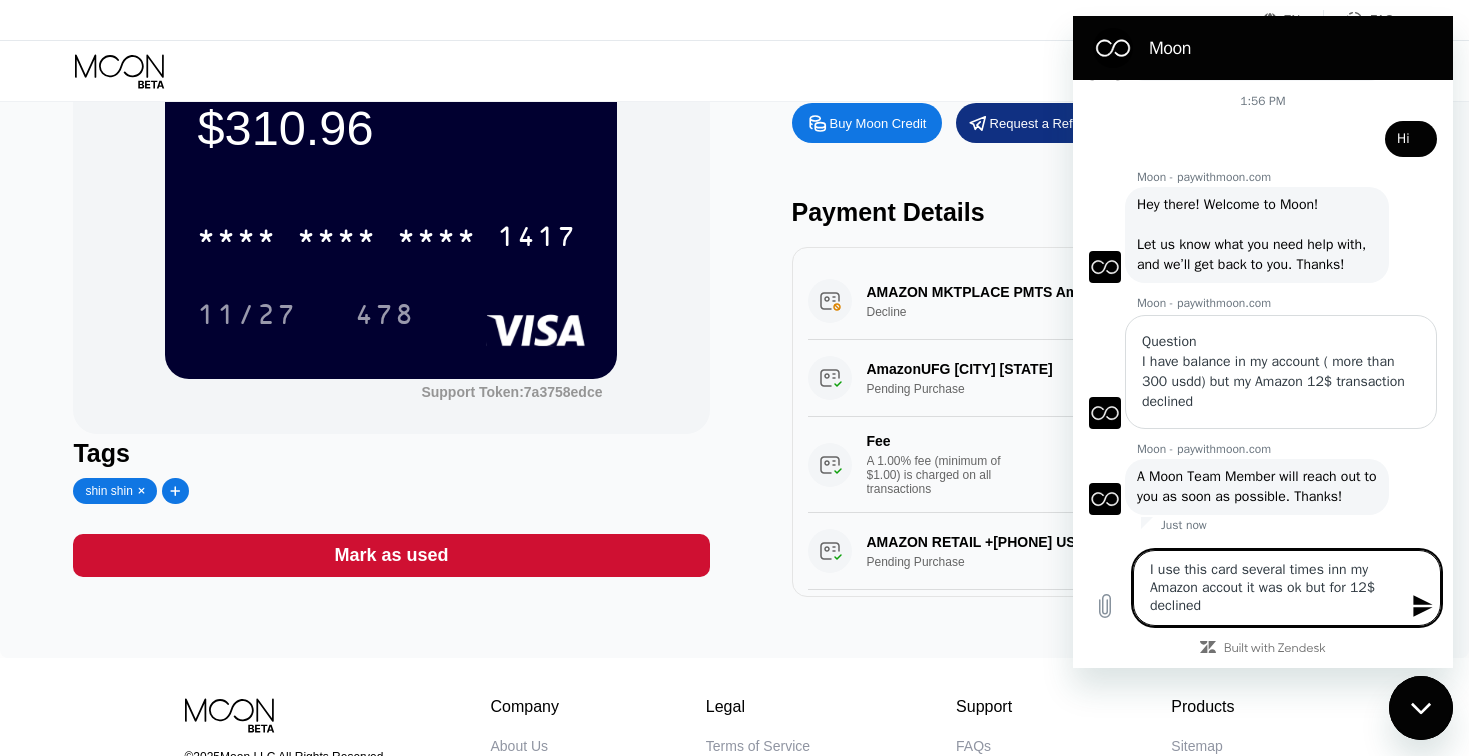 type 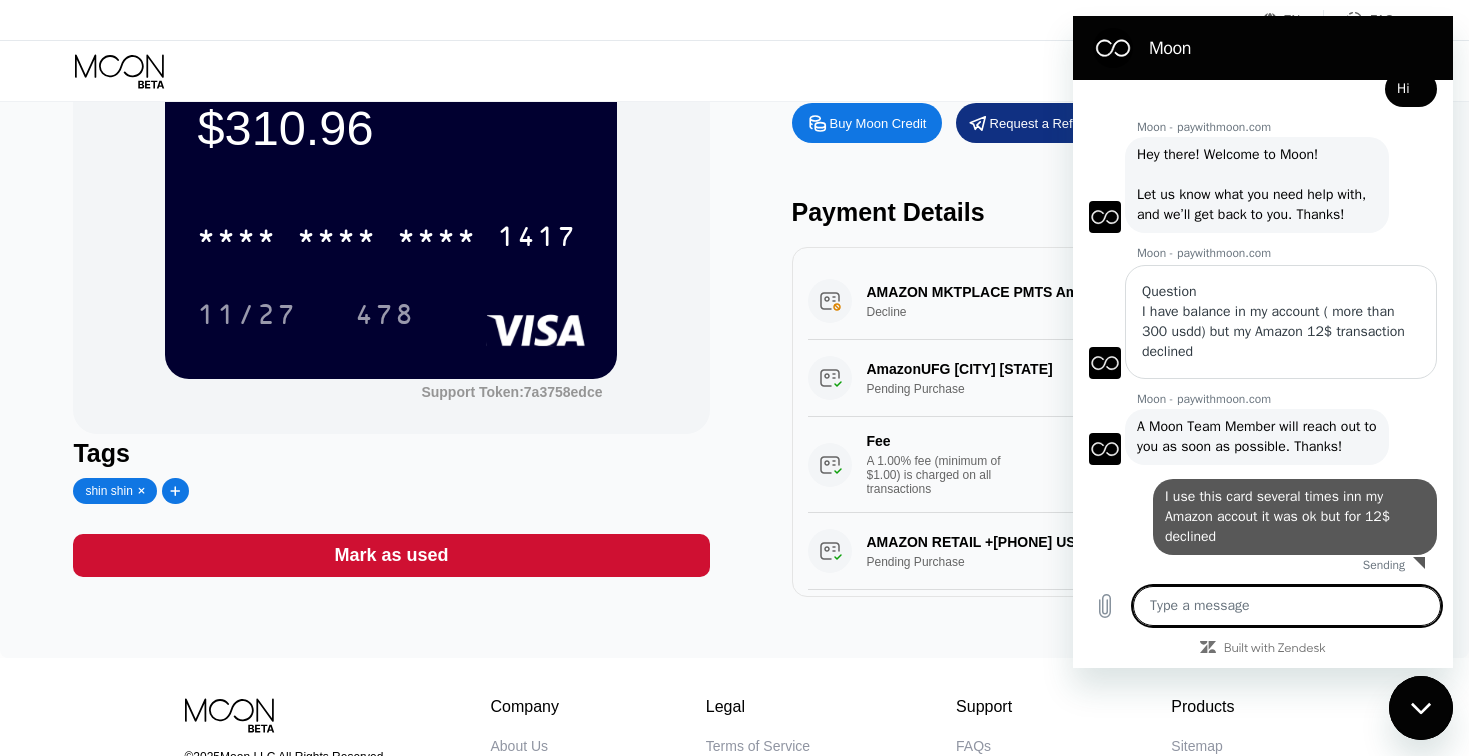 type on "x" 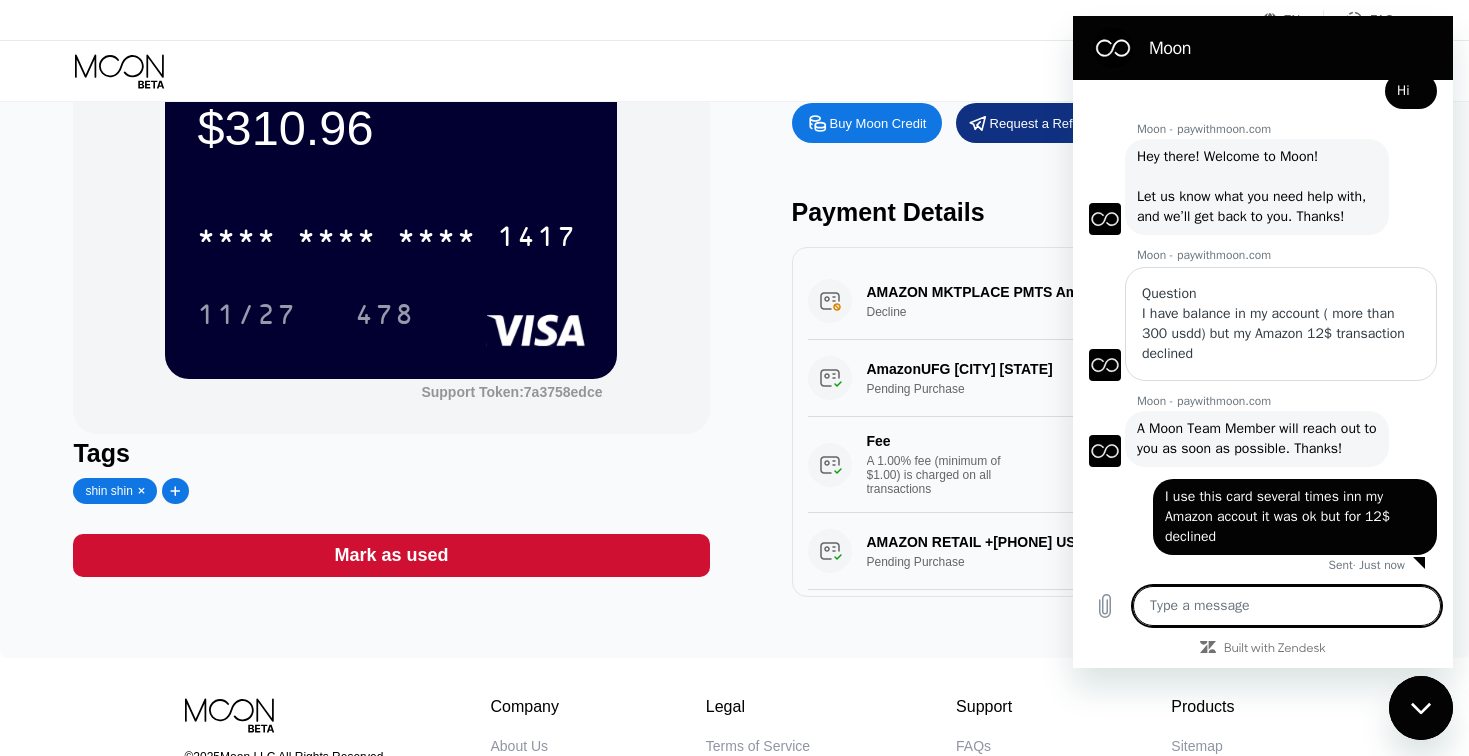 scroll, scrollTop: 1953, scrollLeft: 0, axis: vertical 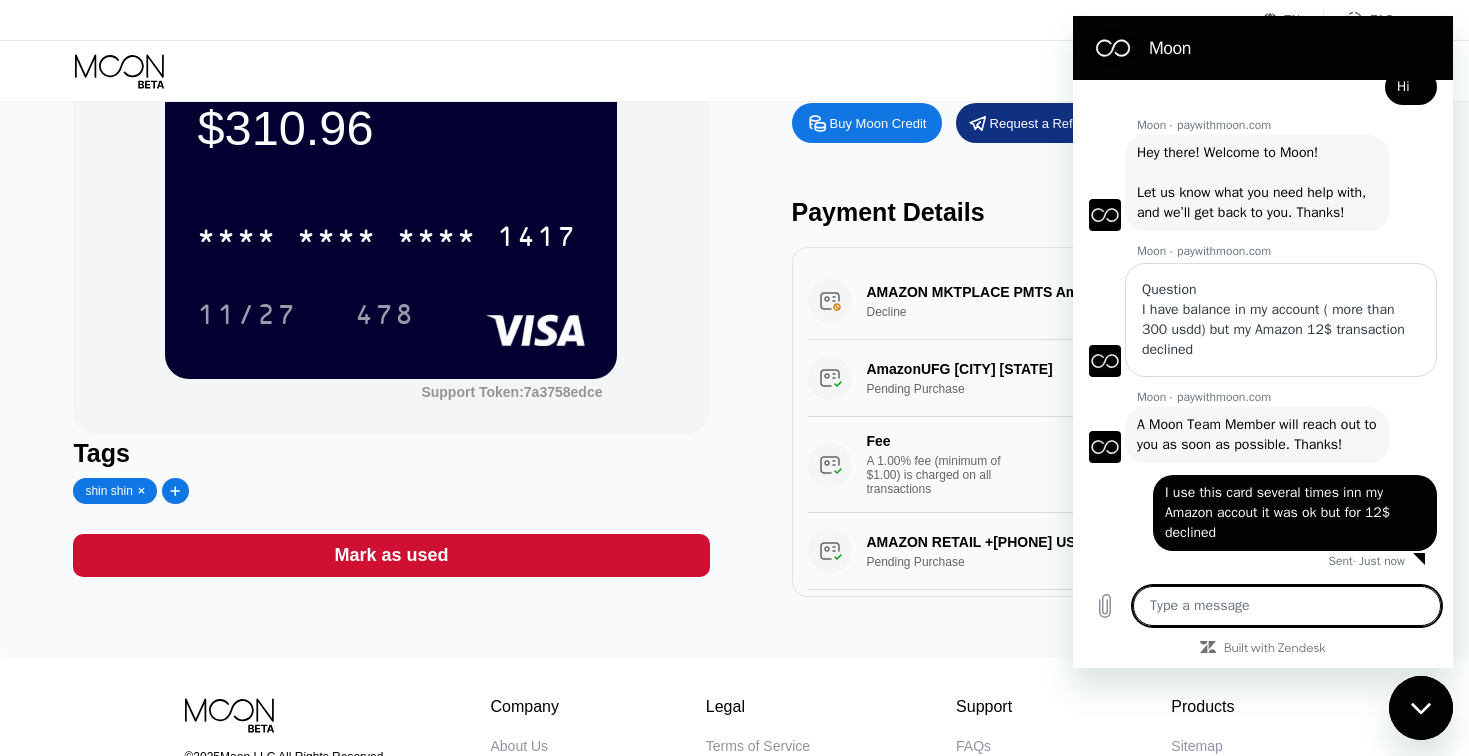 type 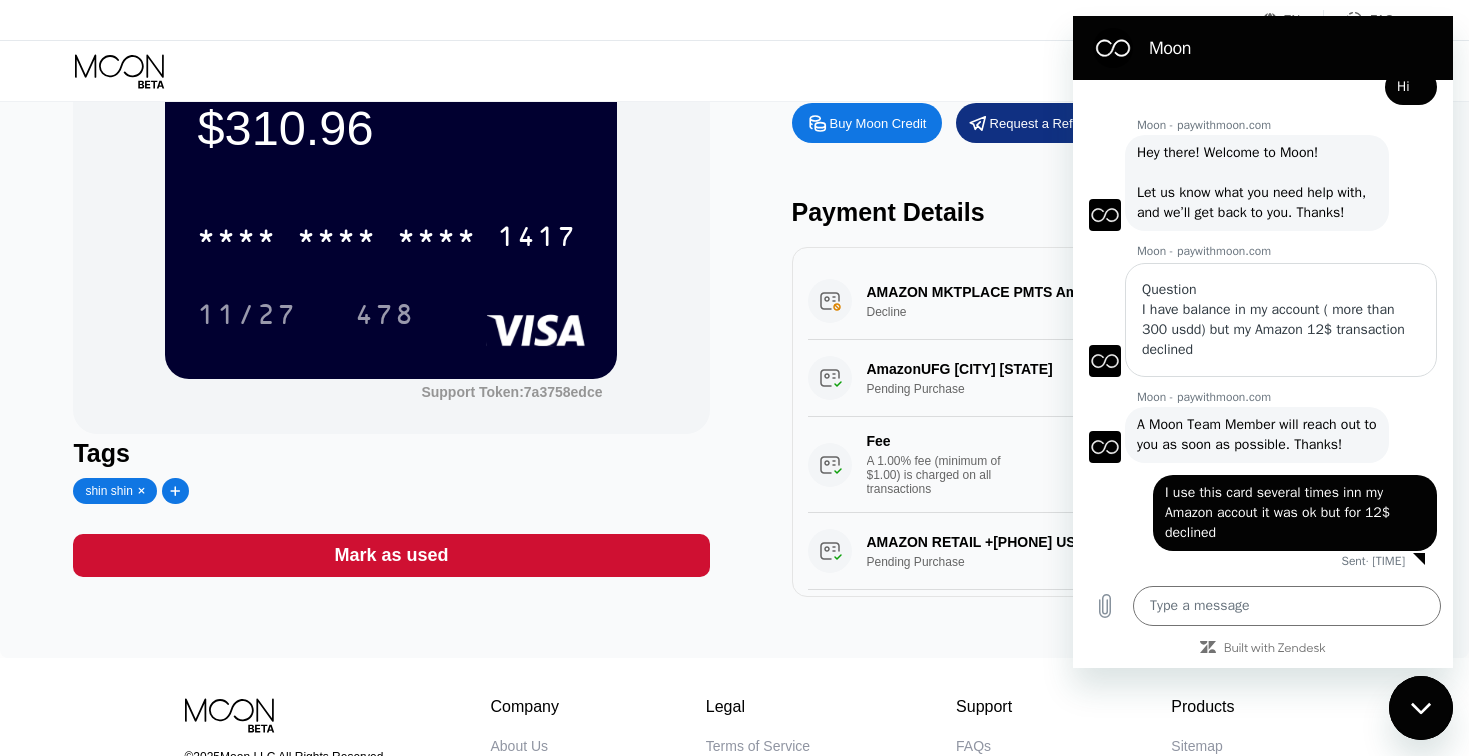 type on "x" 